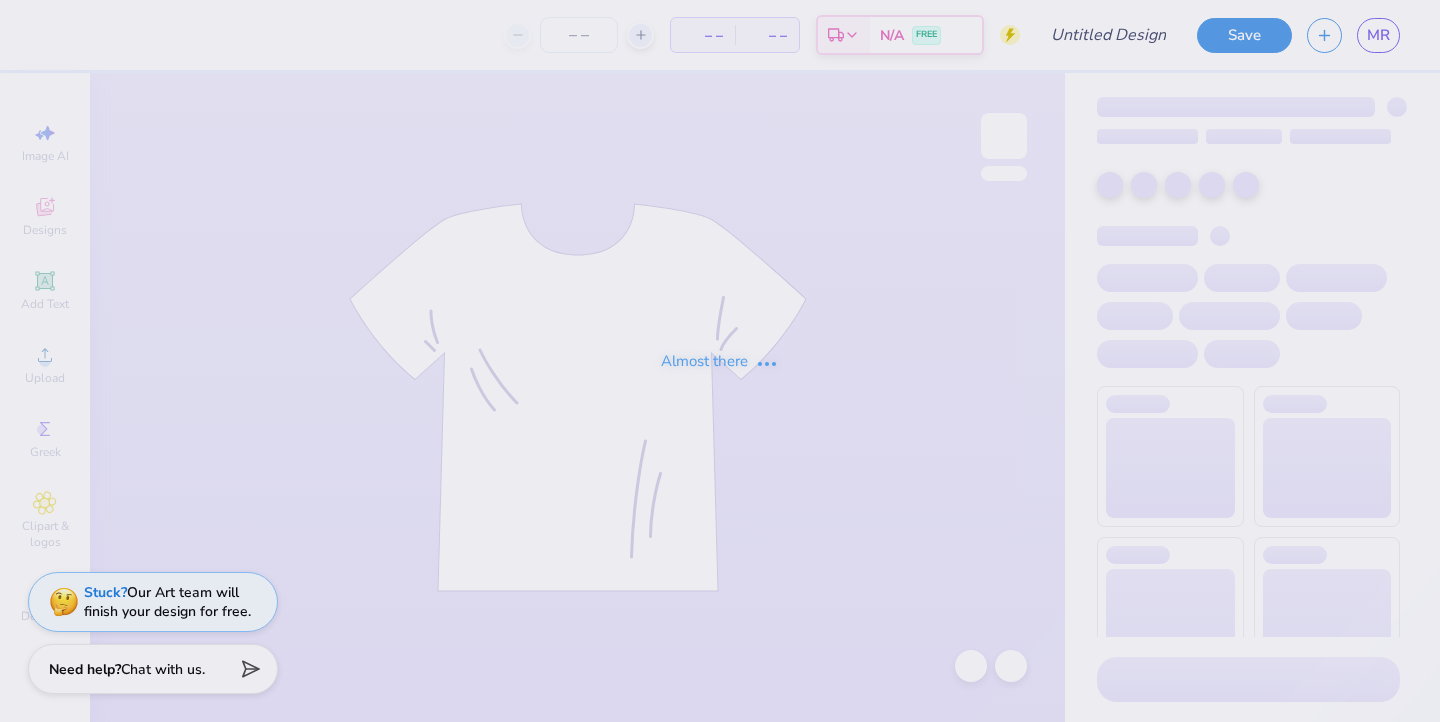 type on "Tanks" 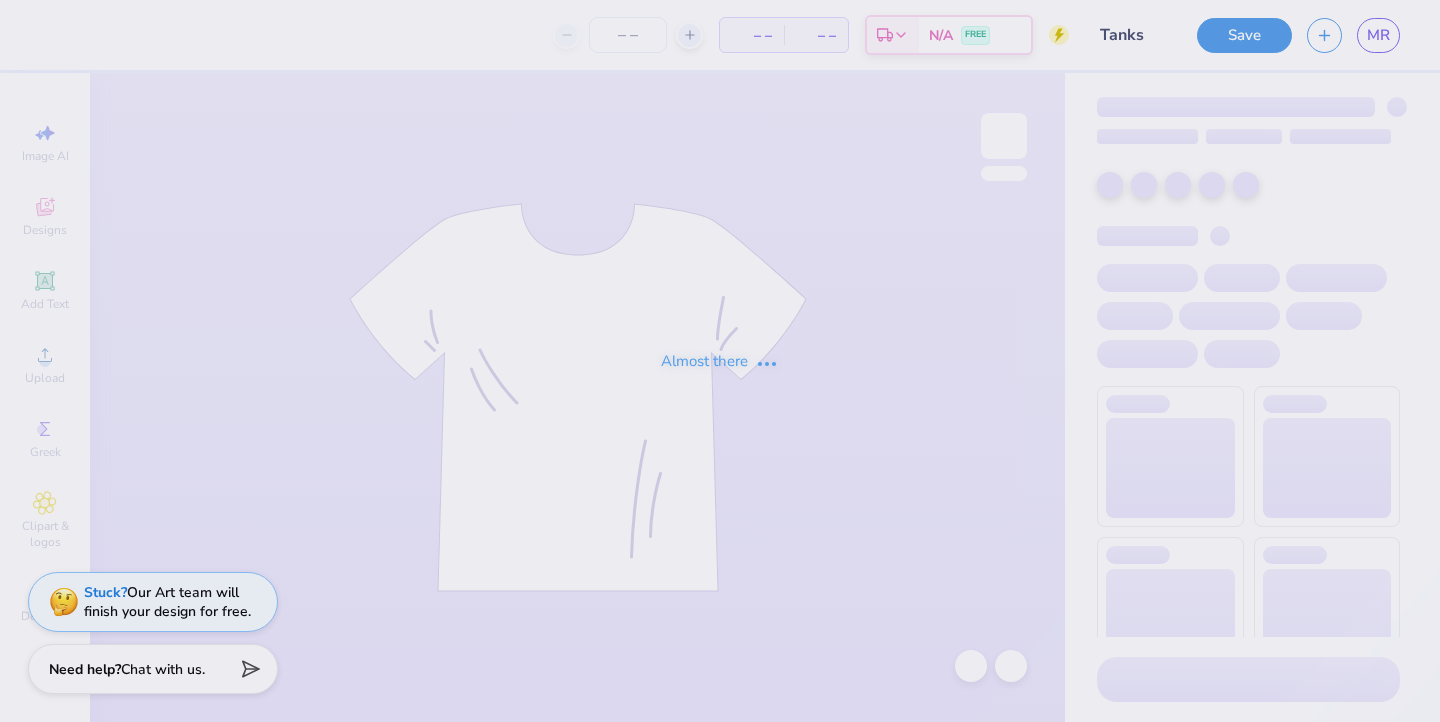 scroll, scrollTop: 0, scrollLeft: 0, axis: both 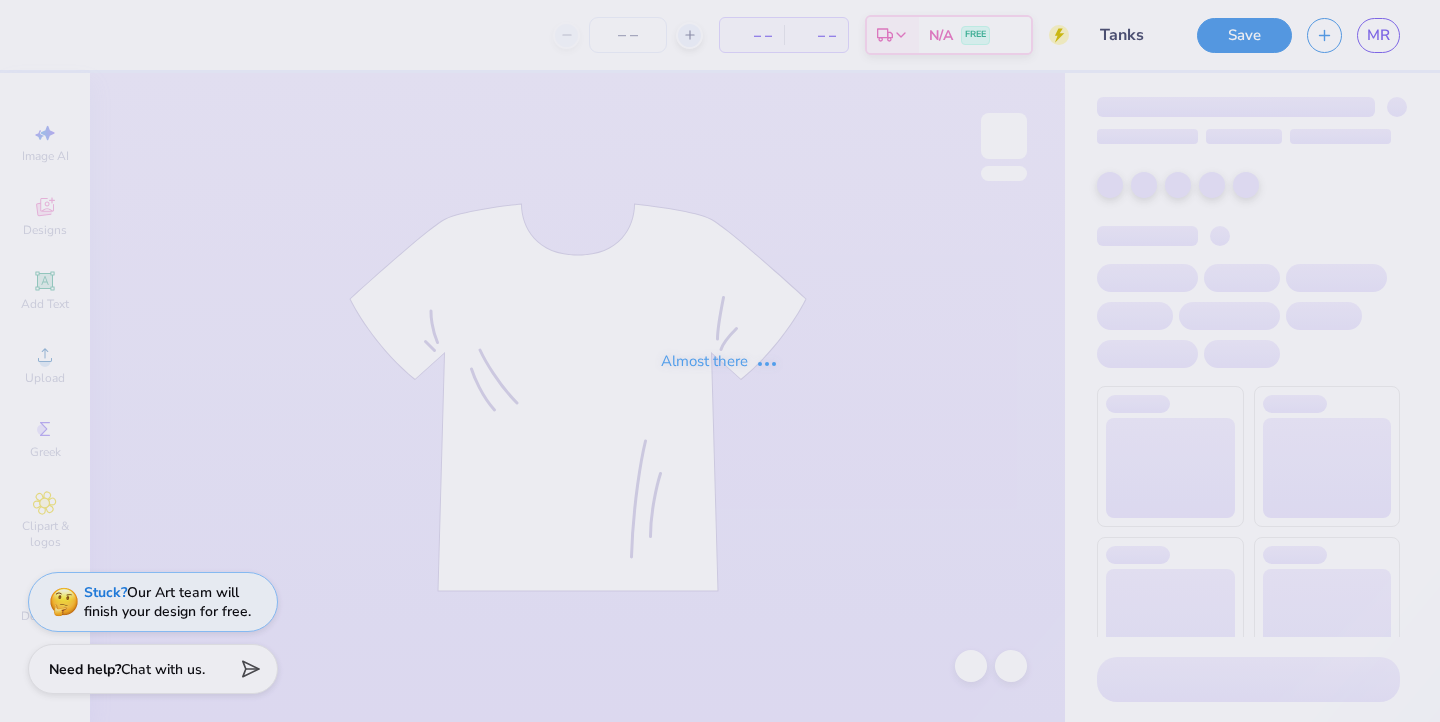 type on "30" 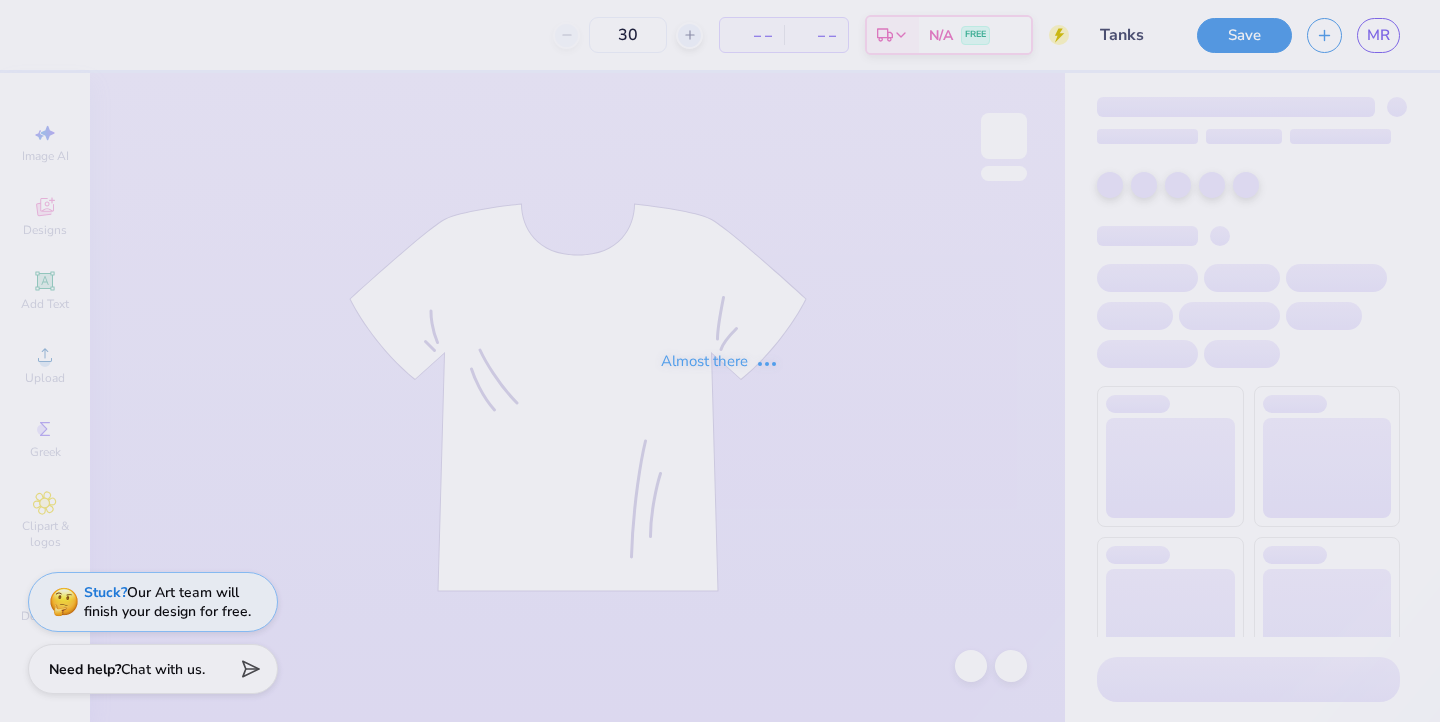 scroll, scrollTop: 0, scrollLeft: 0, axis: both 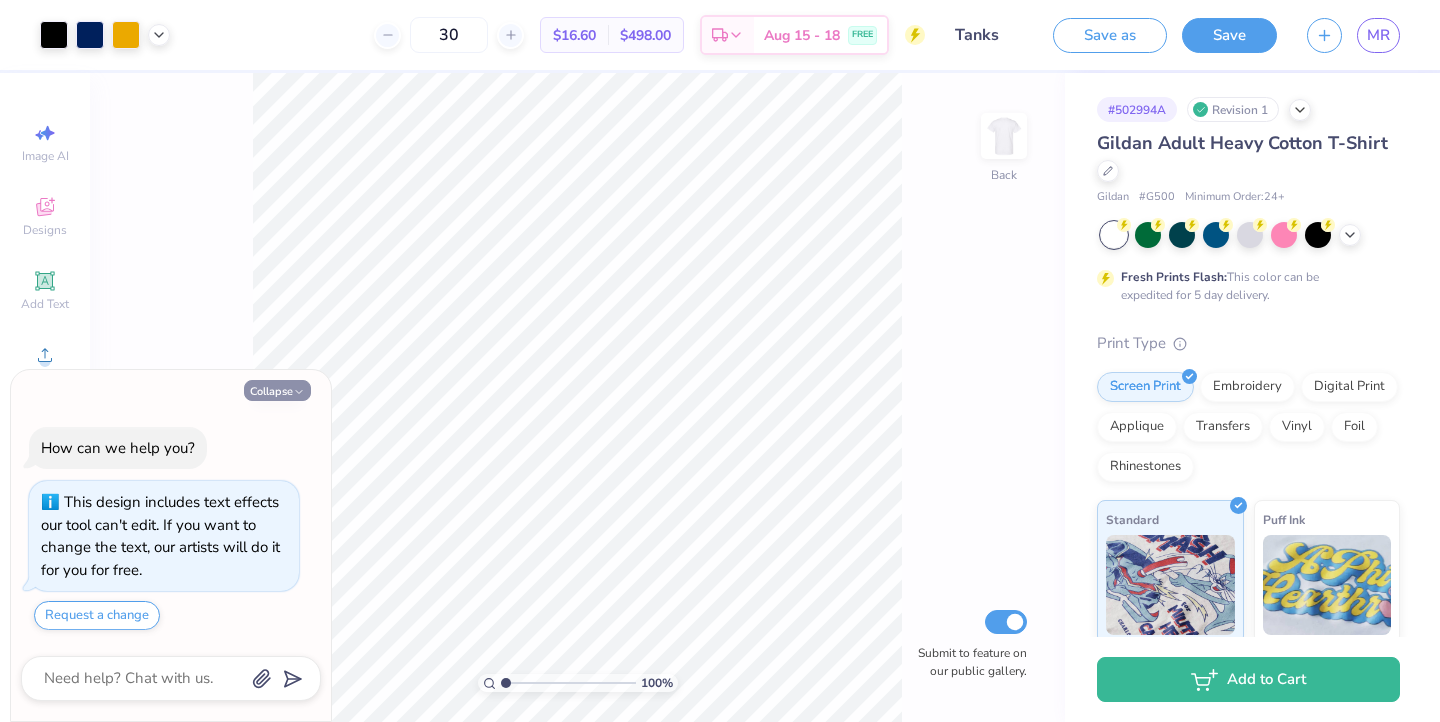 click on "Collapse" at bounding box center (277, 390) 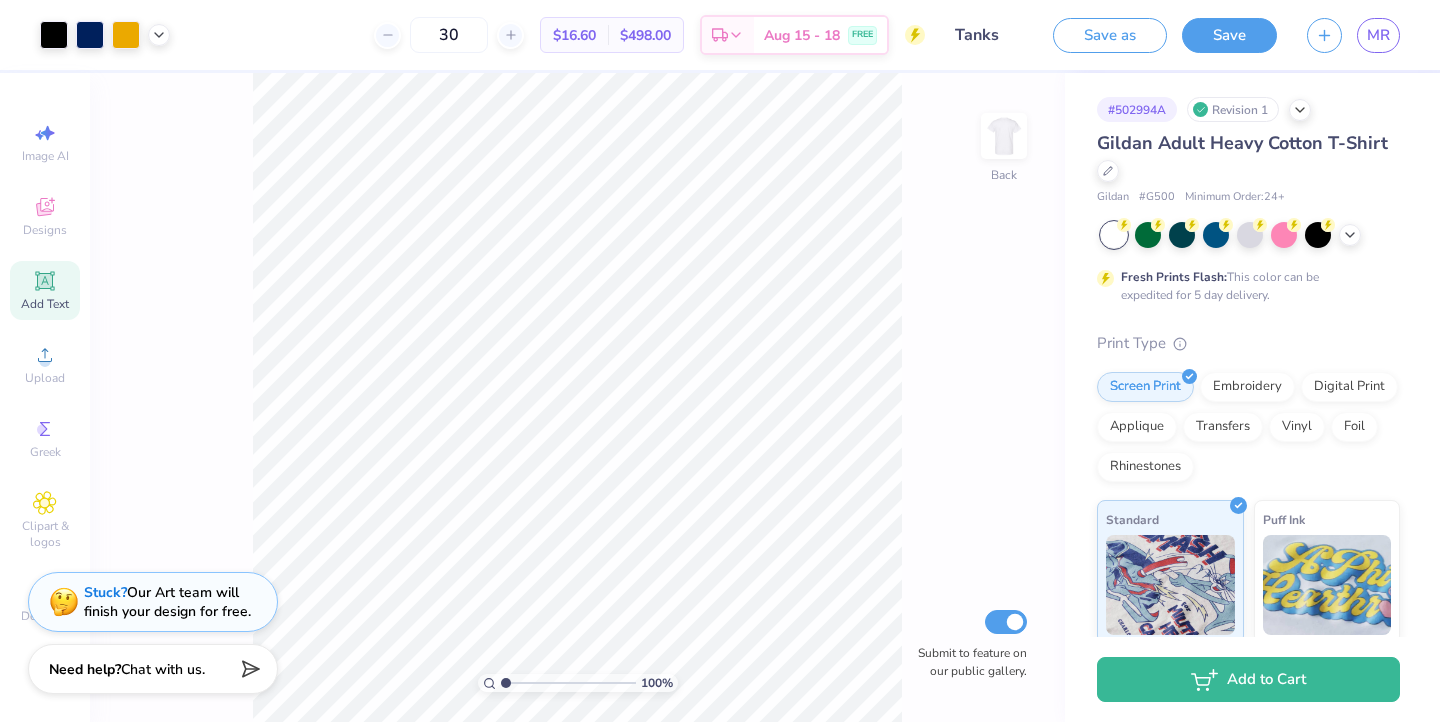 click 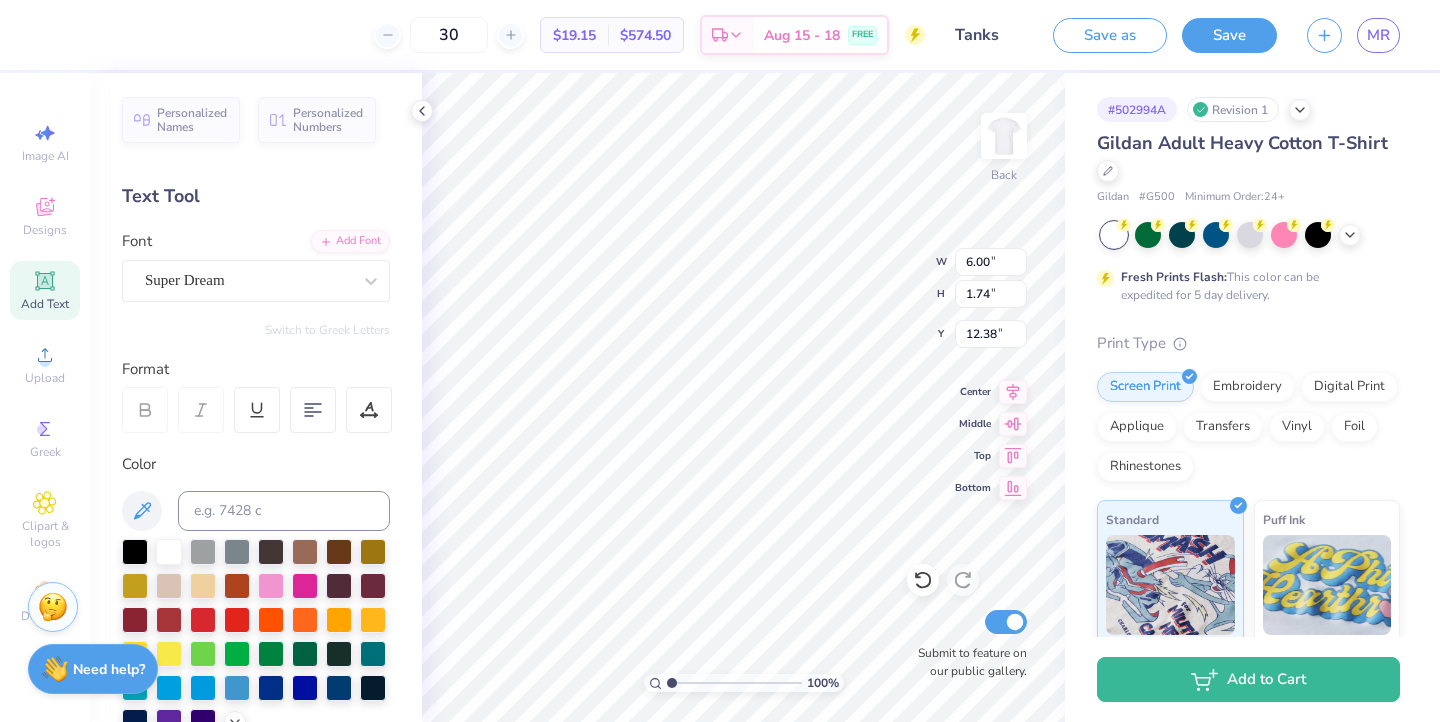 scroll, scrollTop: 0, scrollLeft: 0, axis: both 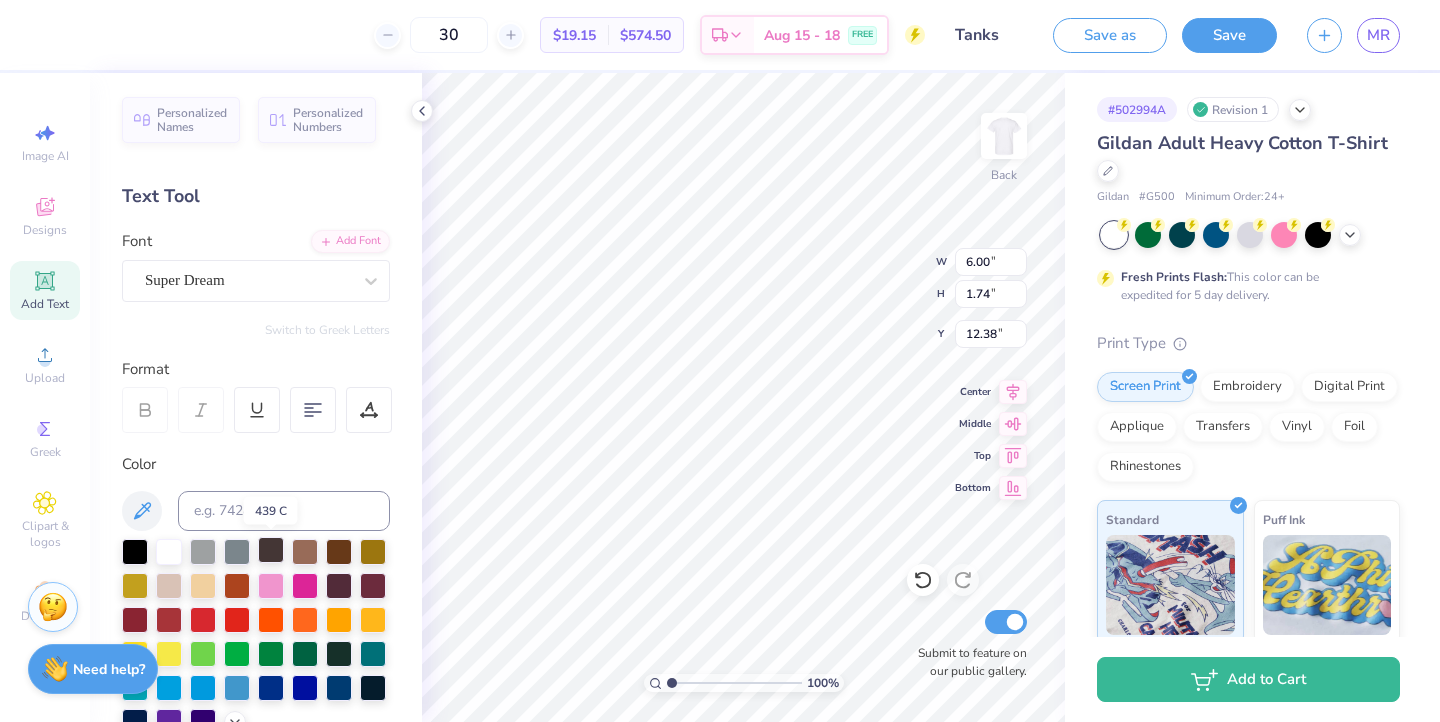 type on "MOM" 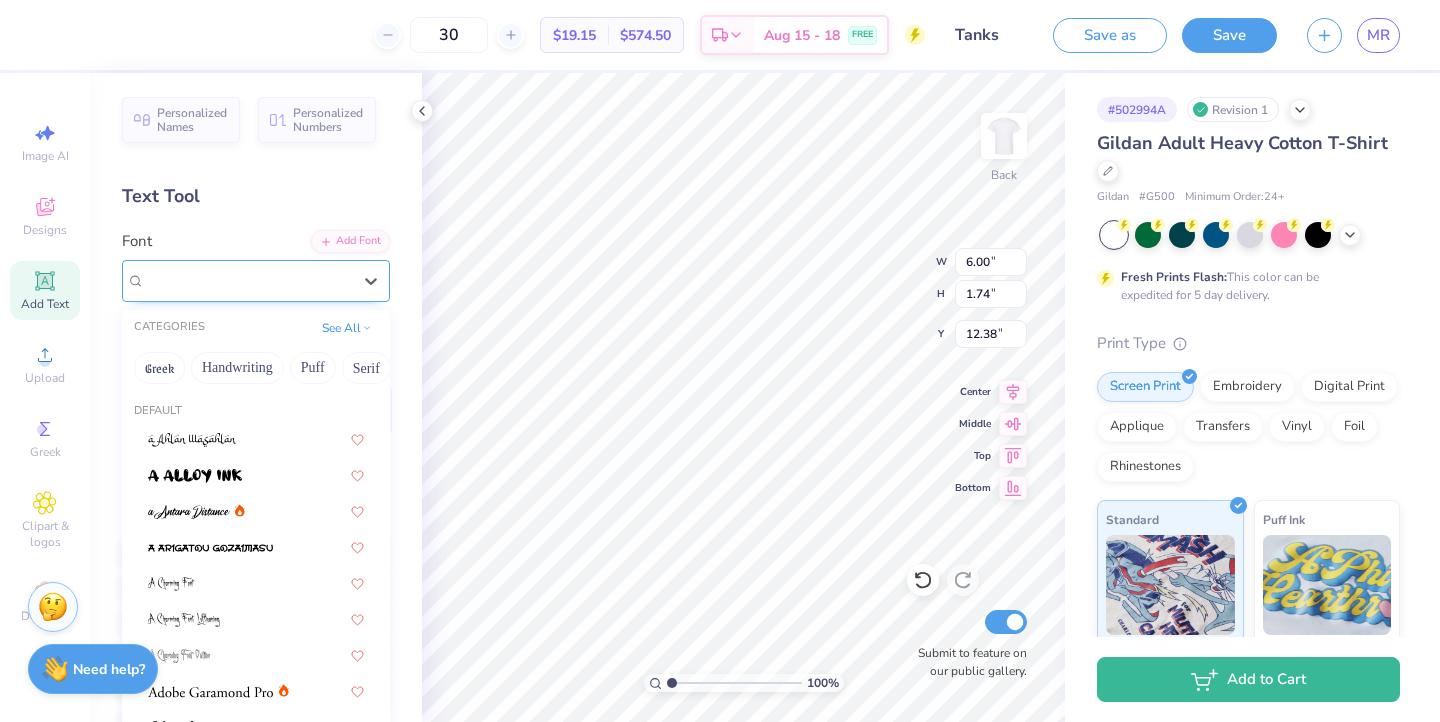 click on "Super Dream" at bounding box center [248, 280] 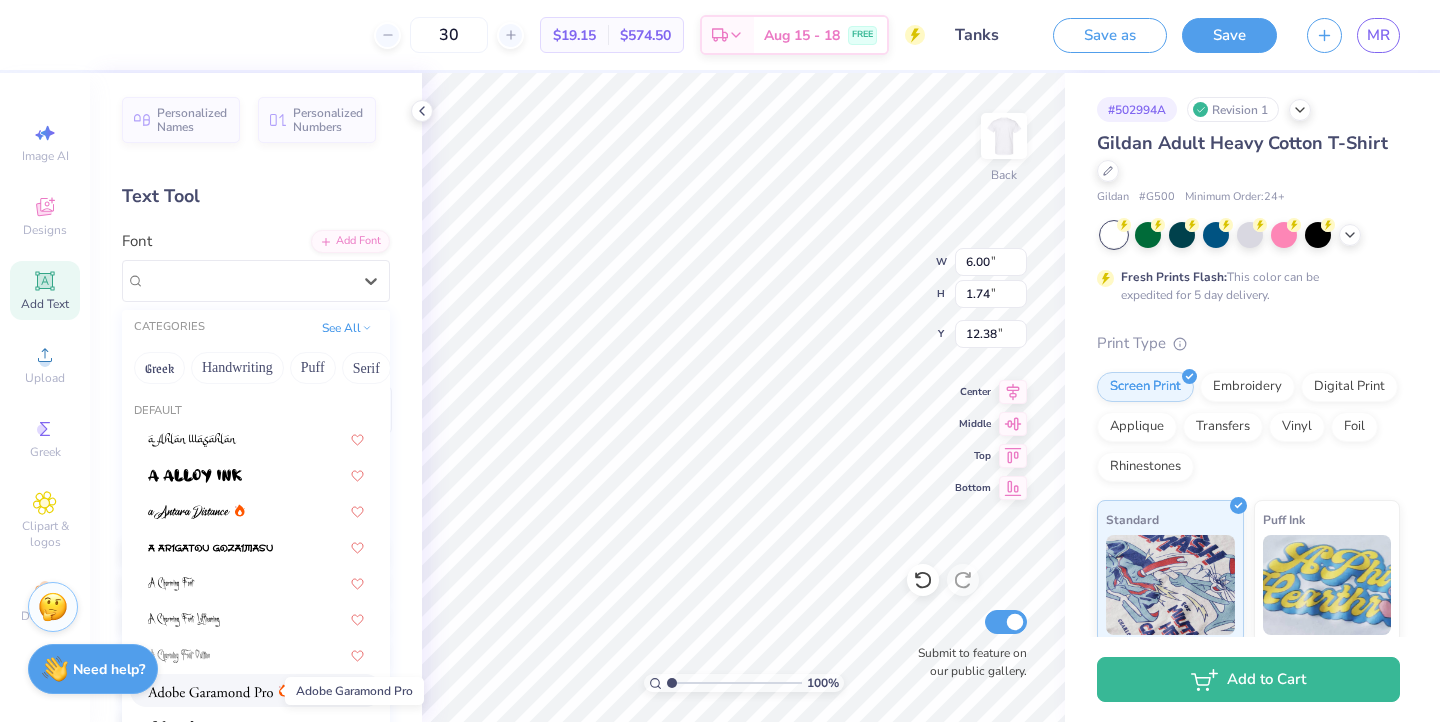 click at bounding box center [210, 692] 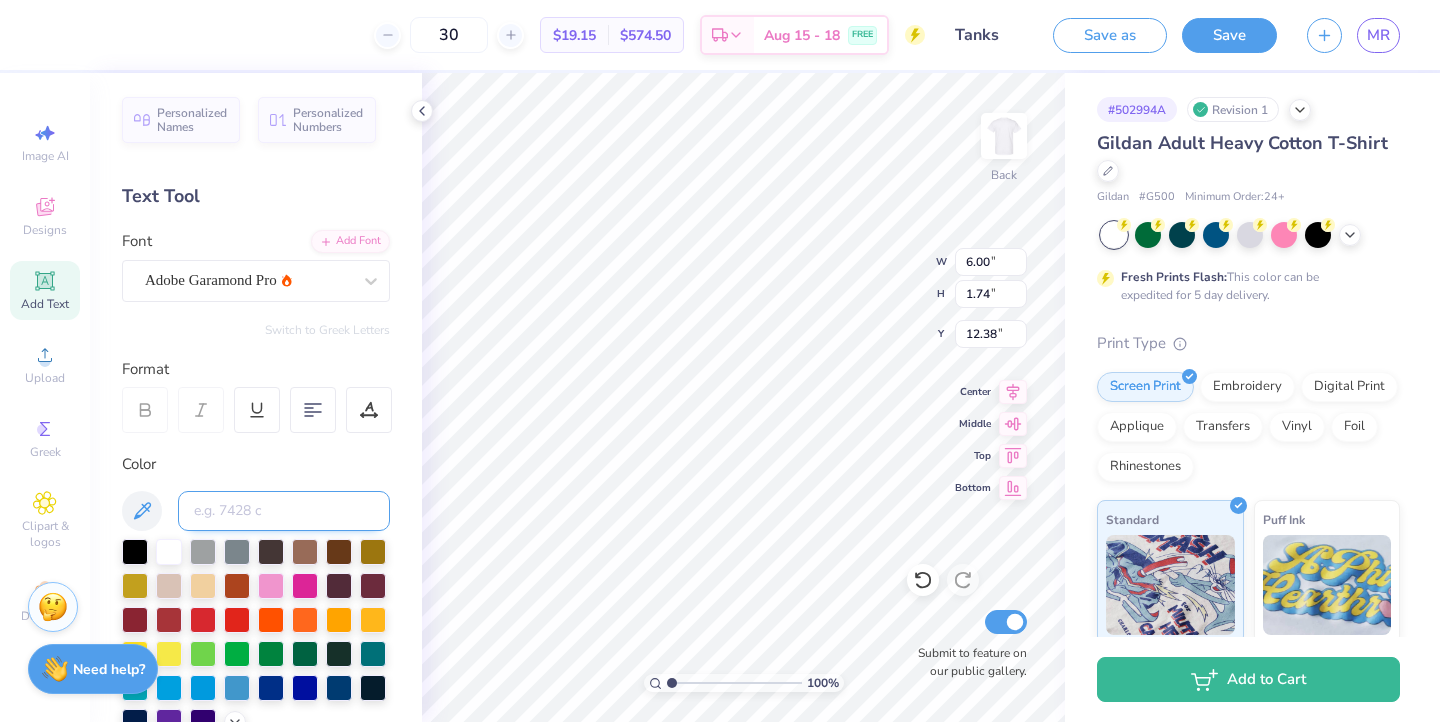 click at bounding box center [284, 511] 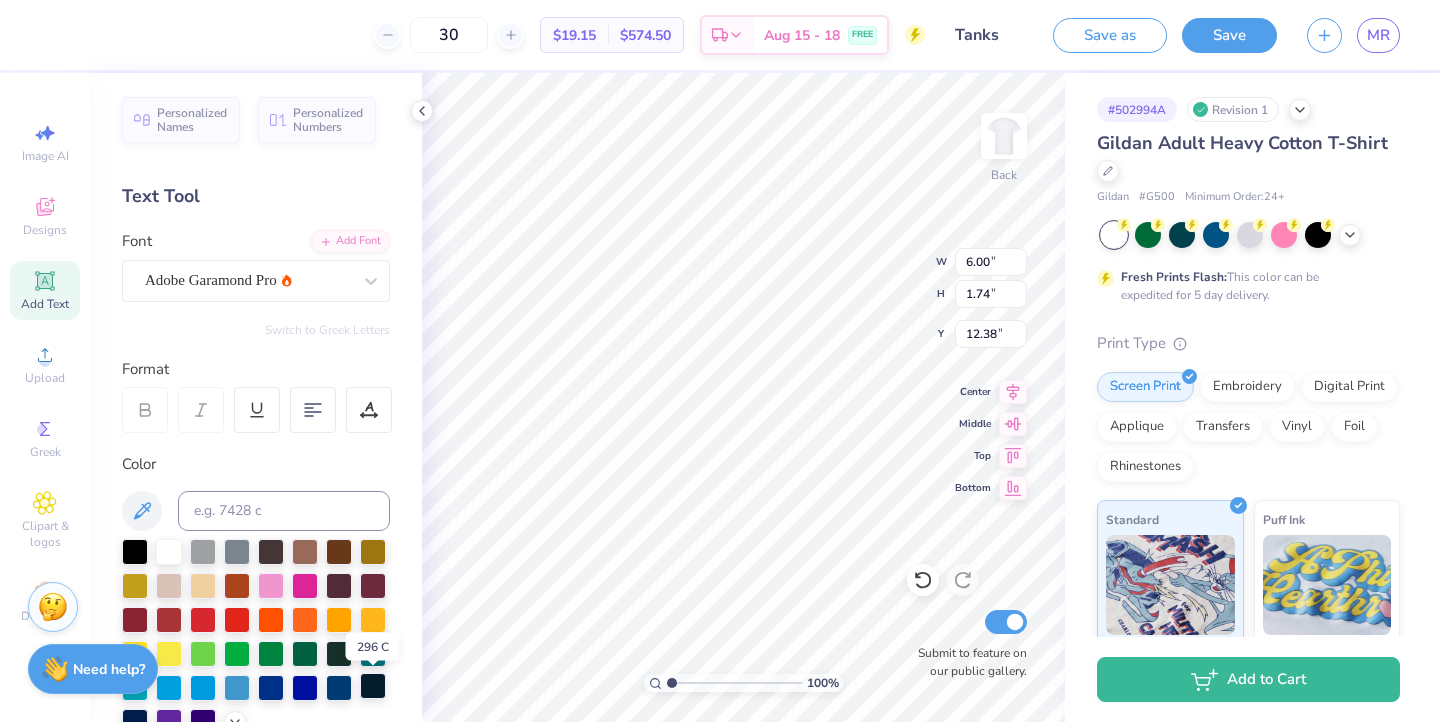 click at bounding box center (373, 686) 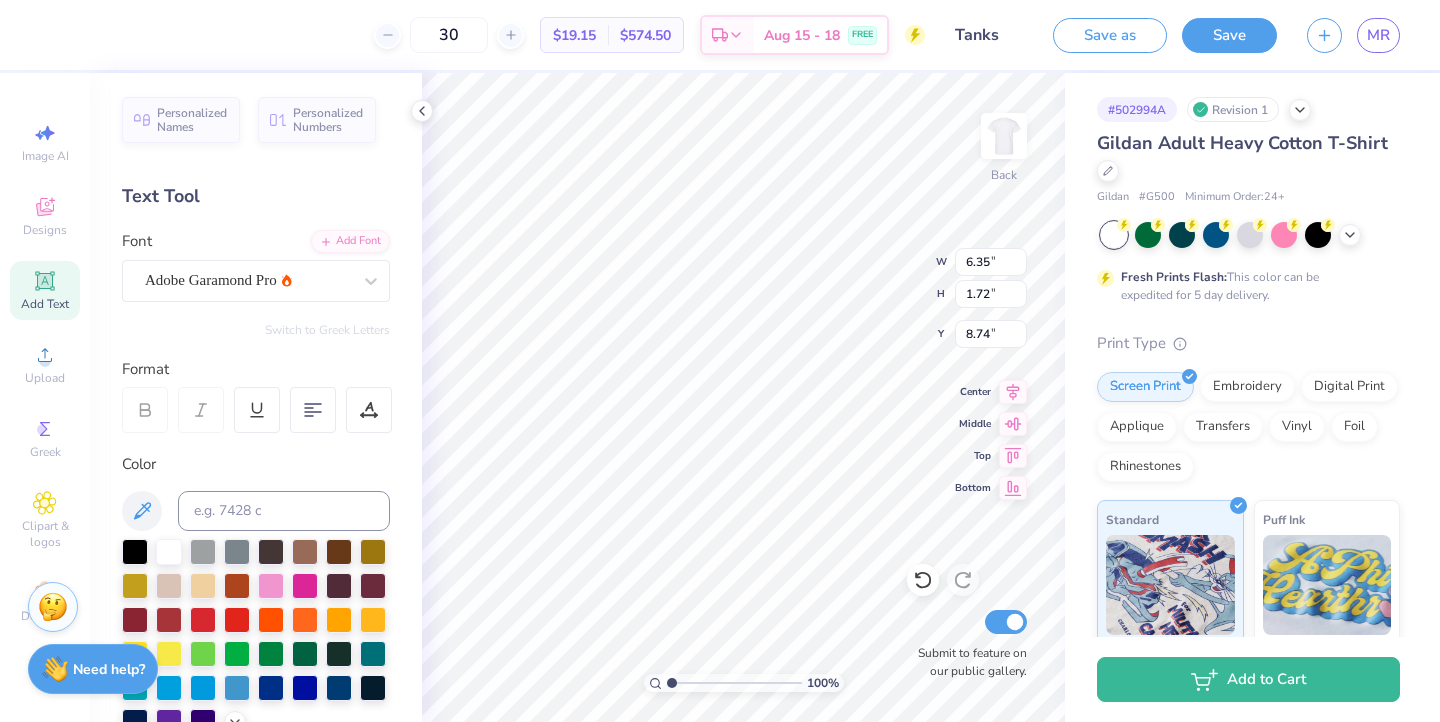 type on "8.79" 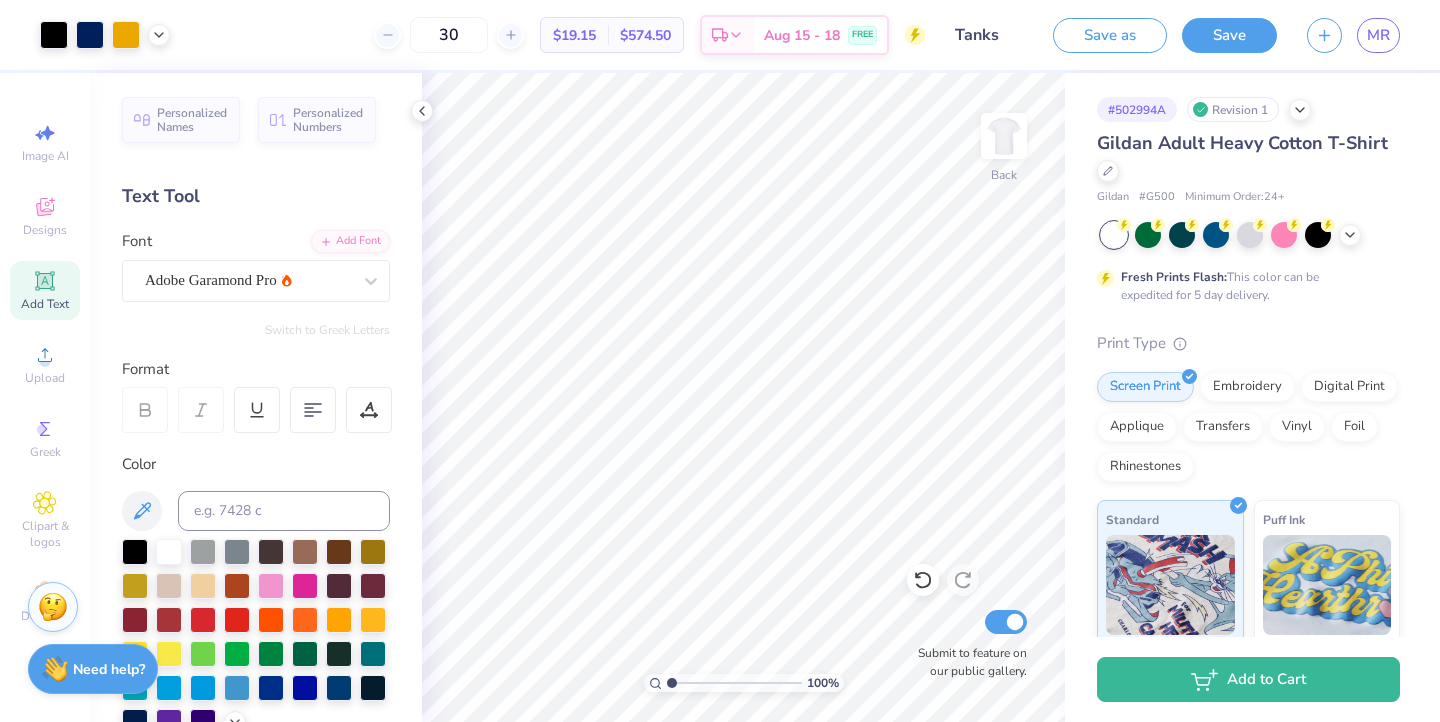 click at bounding box center (1250, 235) 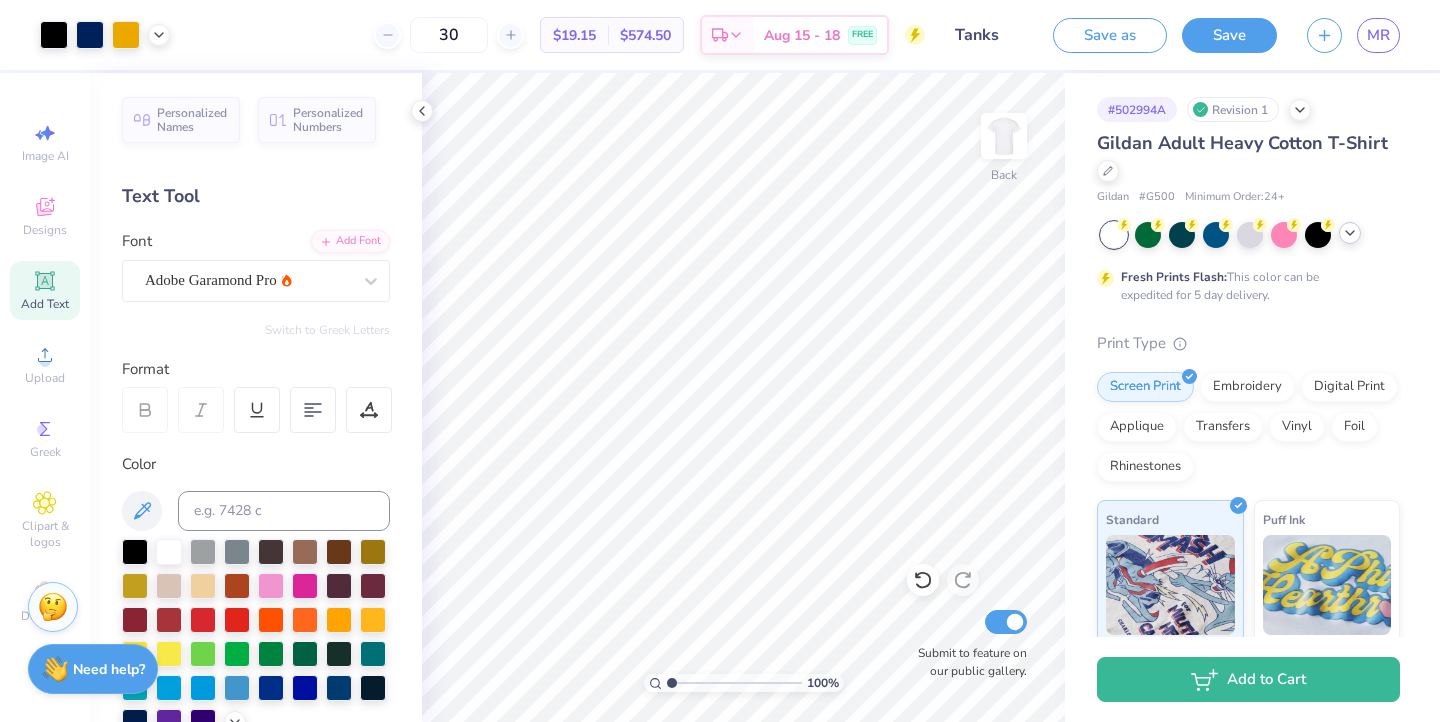 click 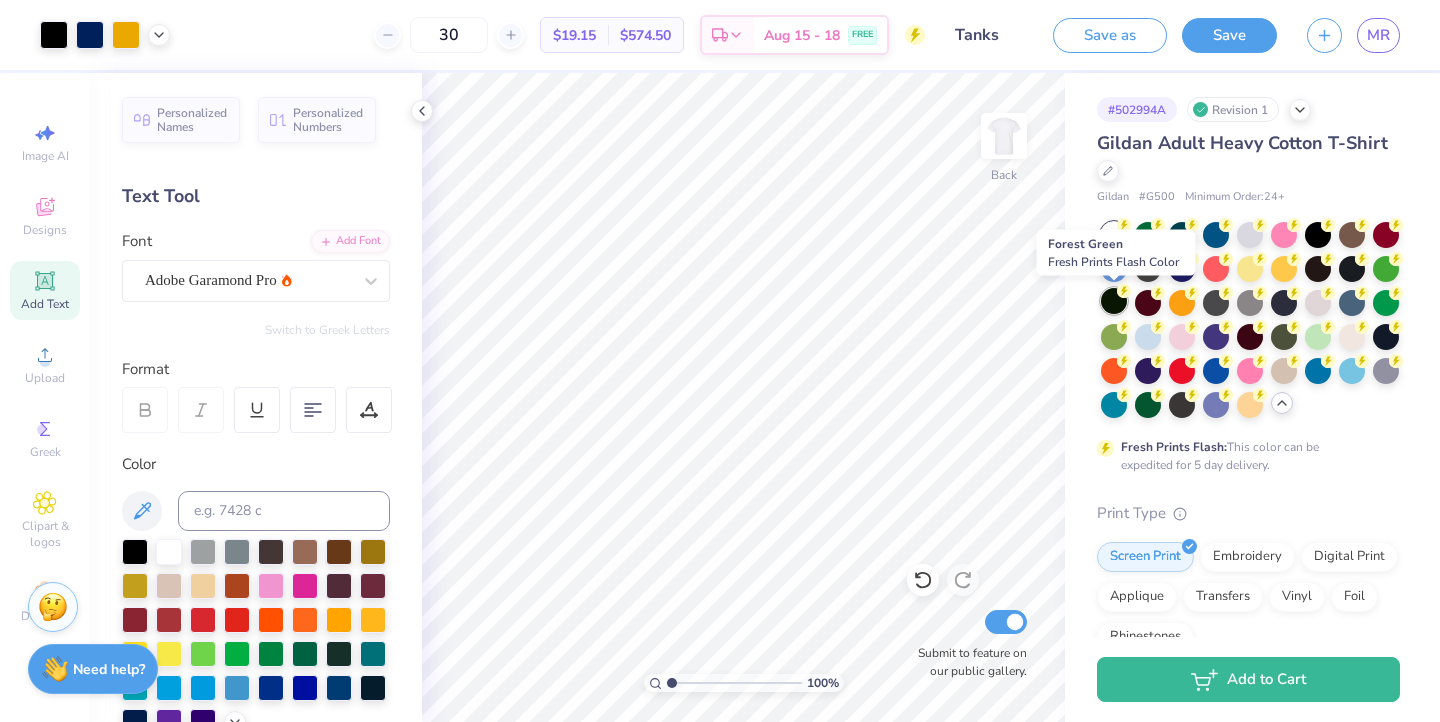 click at bounding box center [1114, 301] 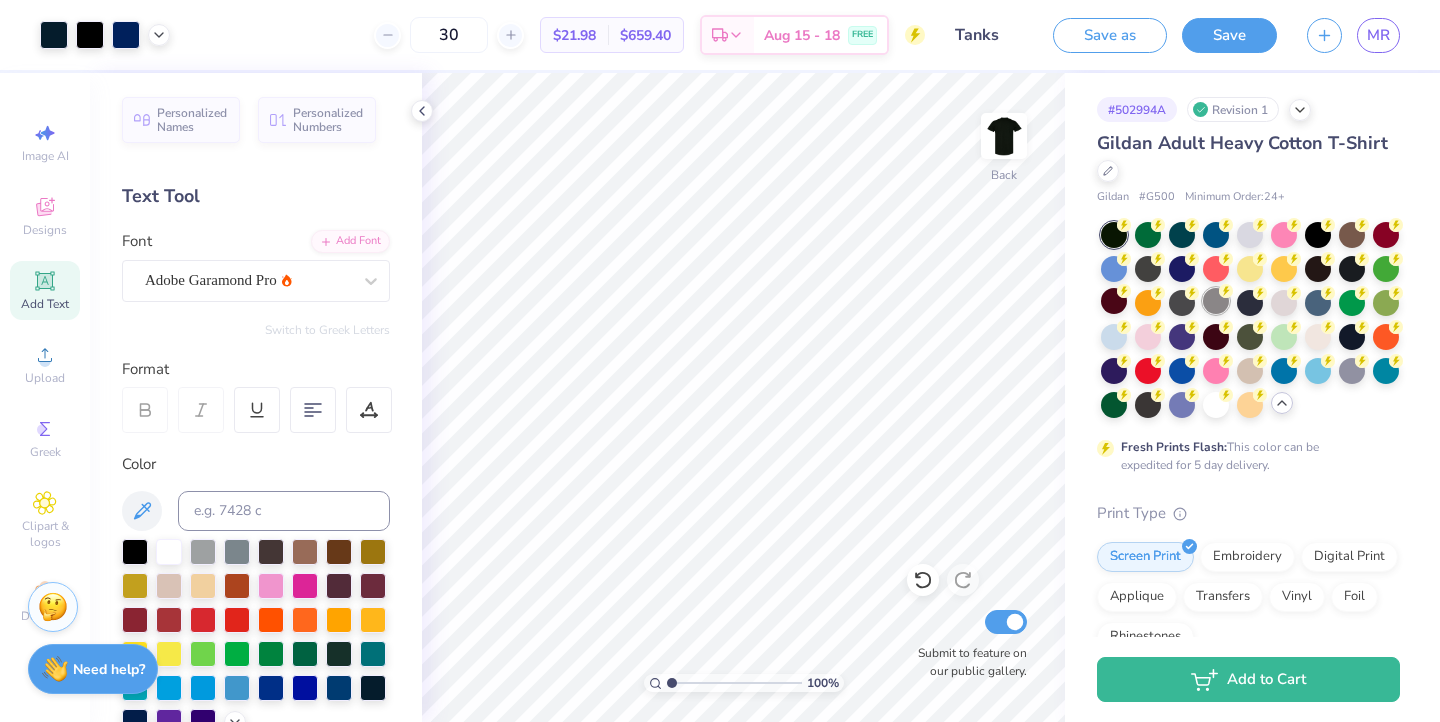 click at bounding box center (1216, 301) 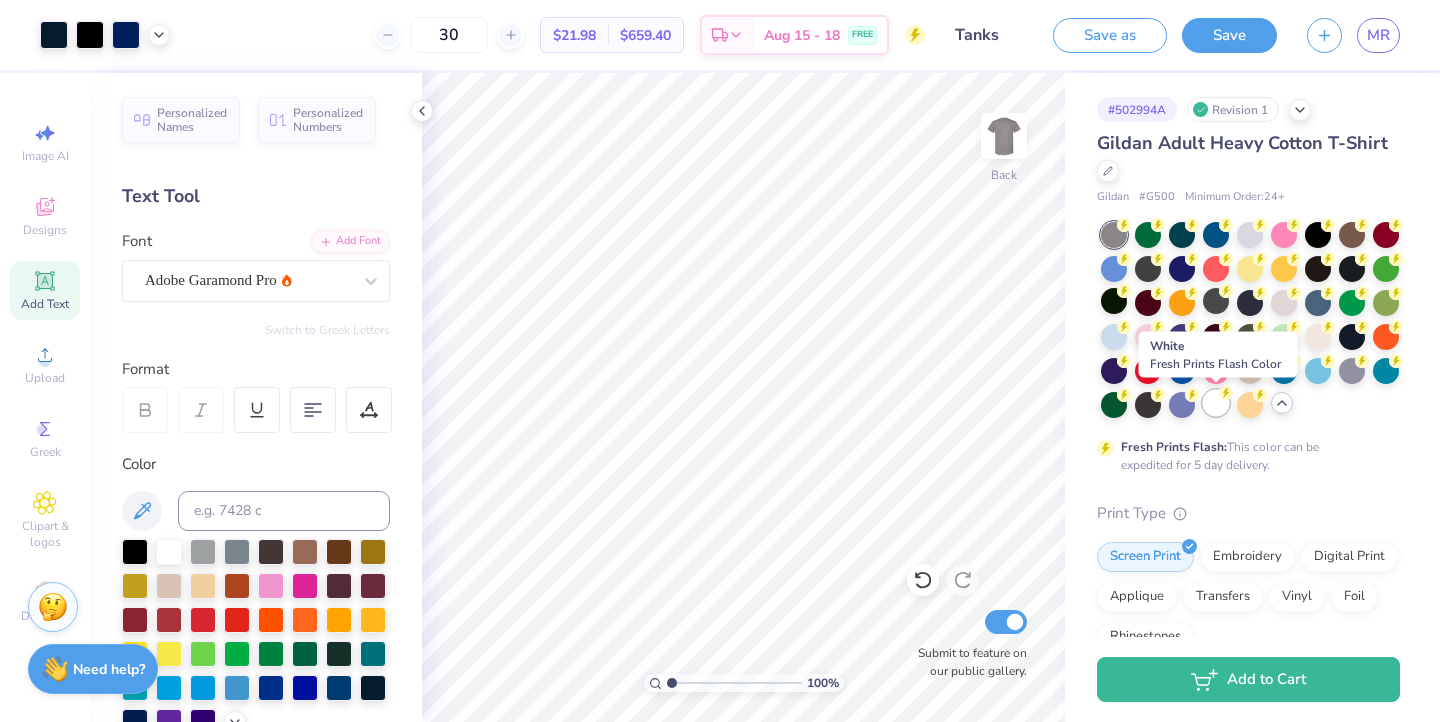 click at bounding box center (1216, 403) 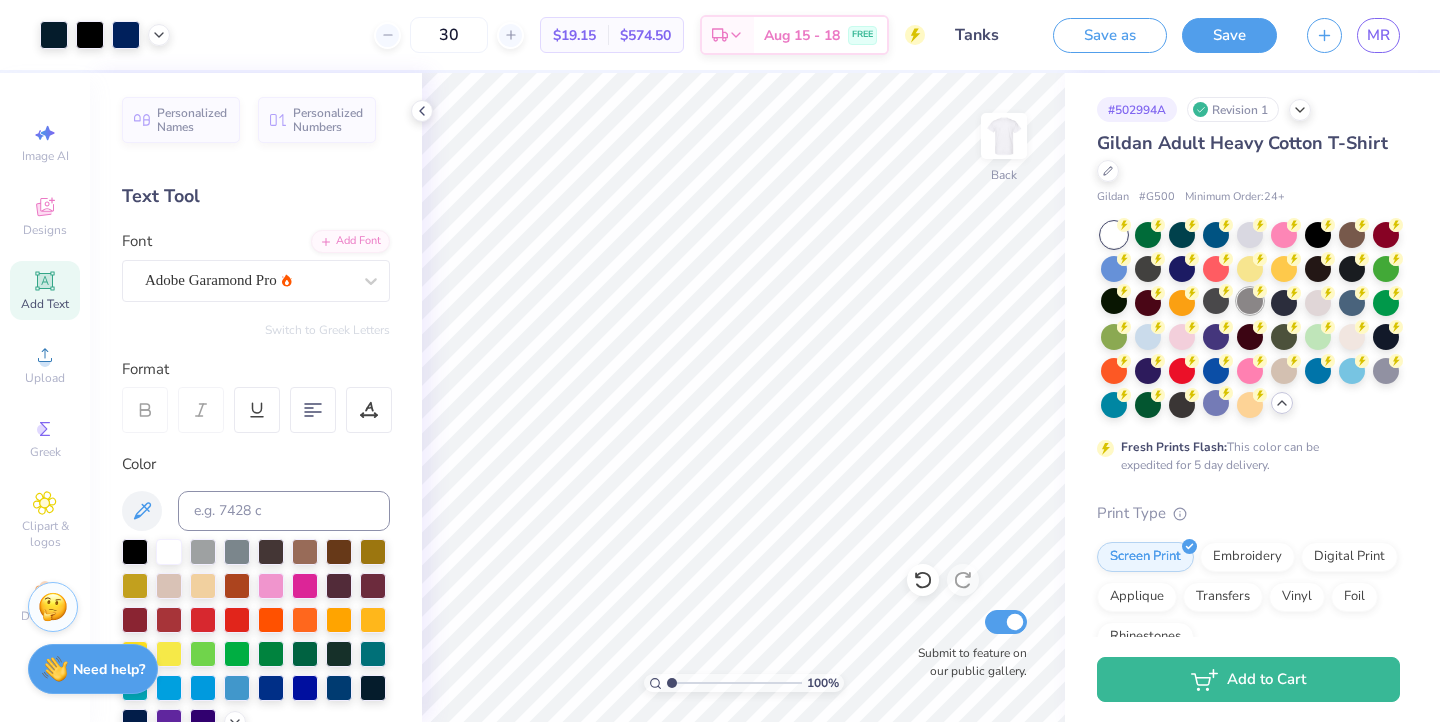 click at bounding box center (1250, 301) 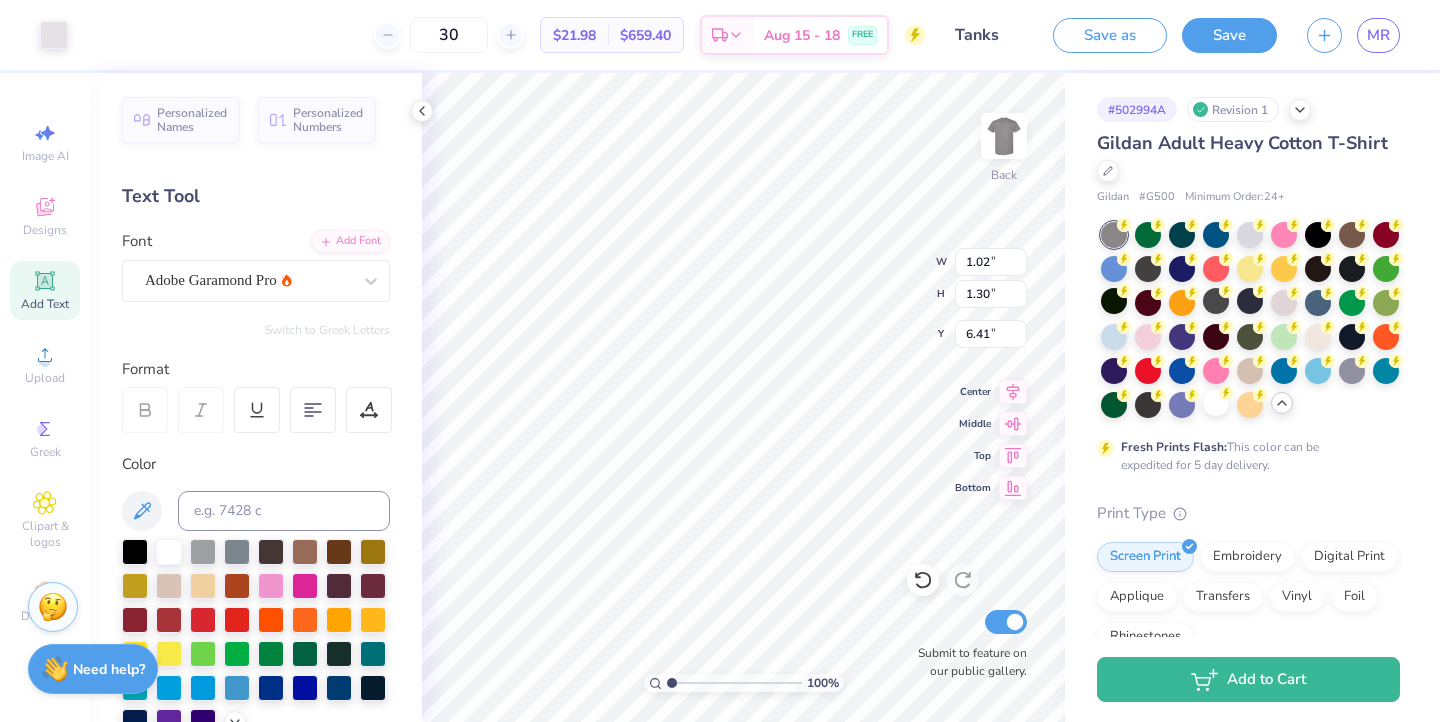 type on "1.32" 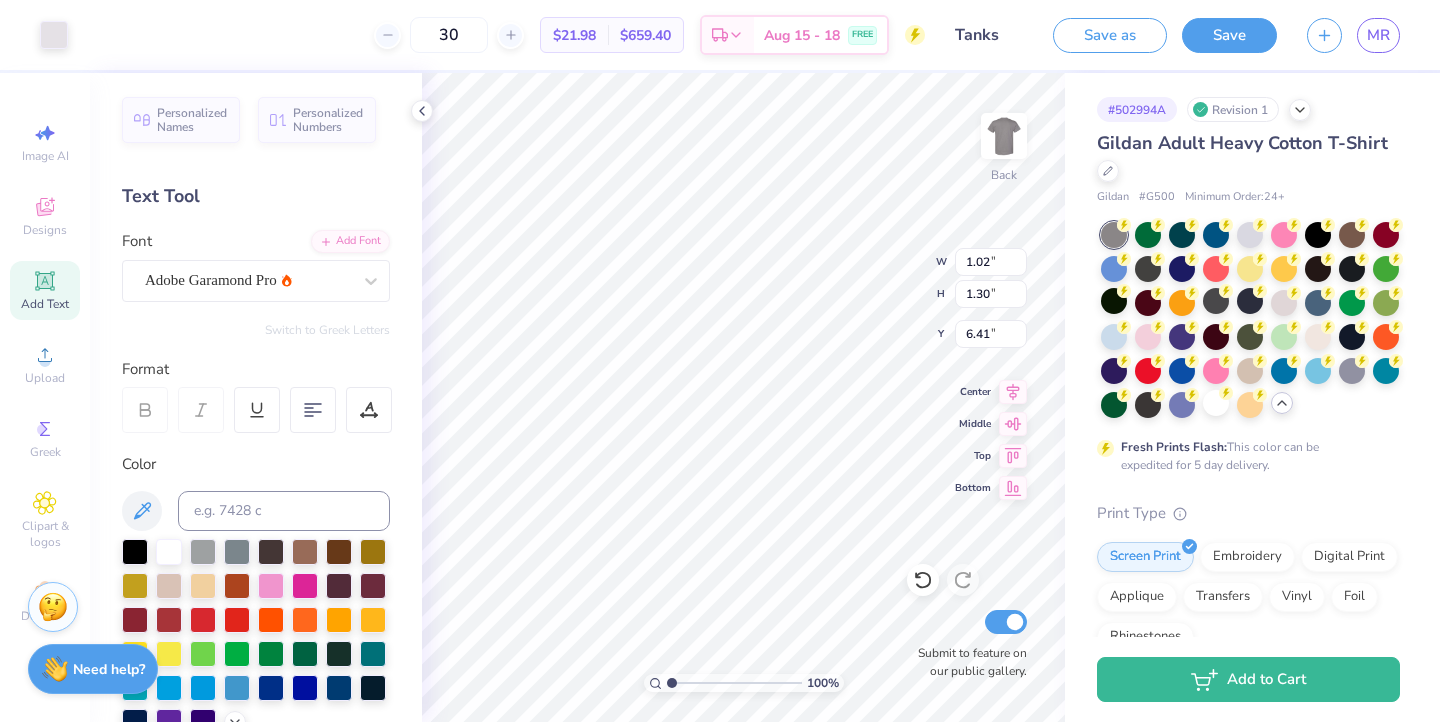 type on "1.55" 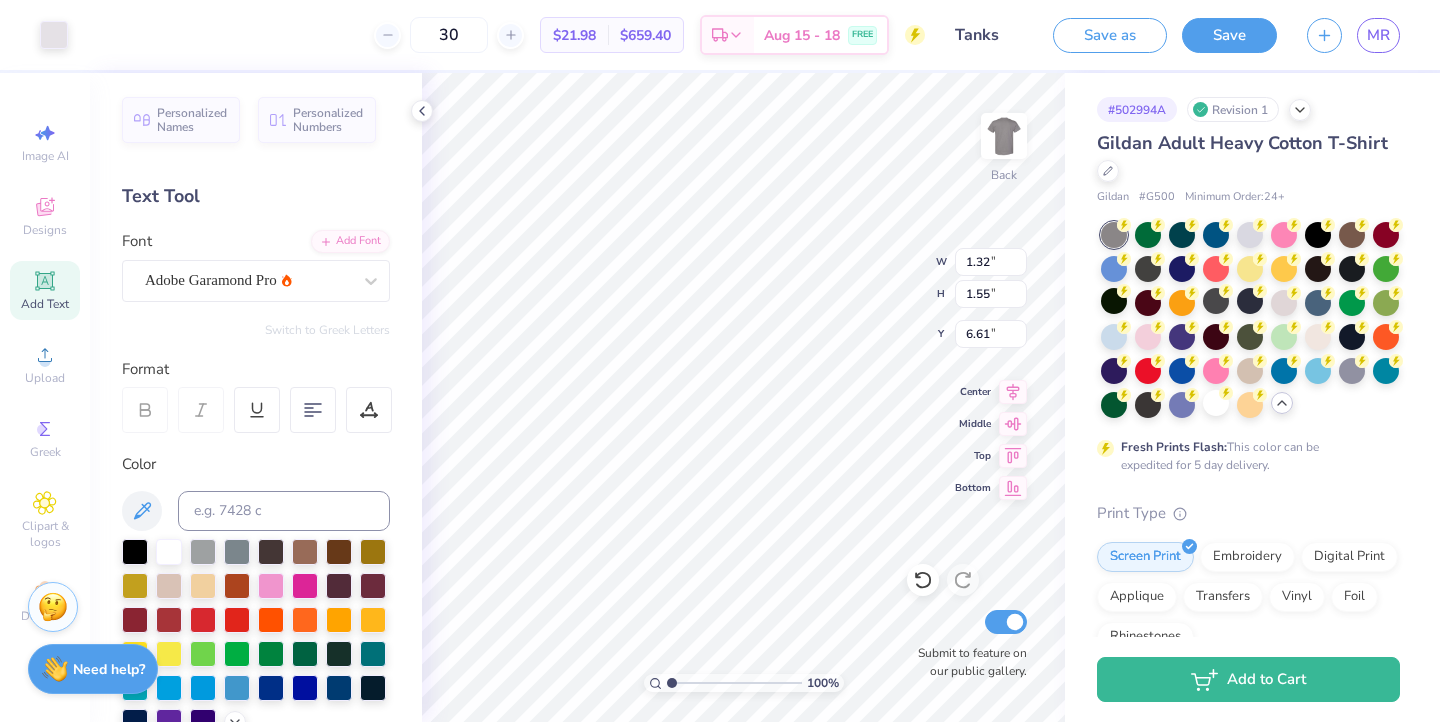 type on "1.27" 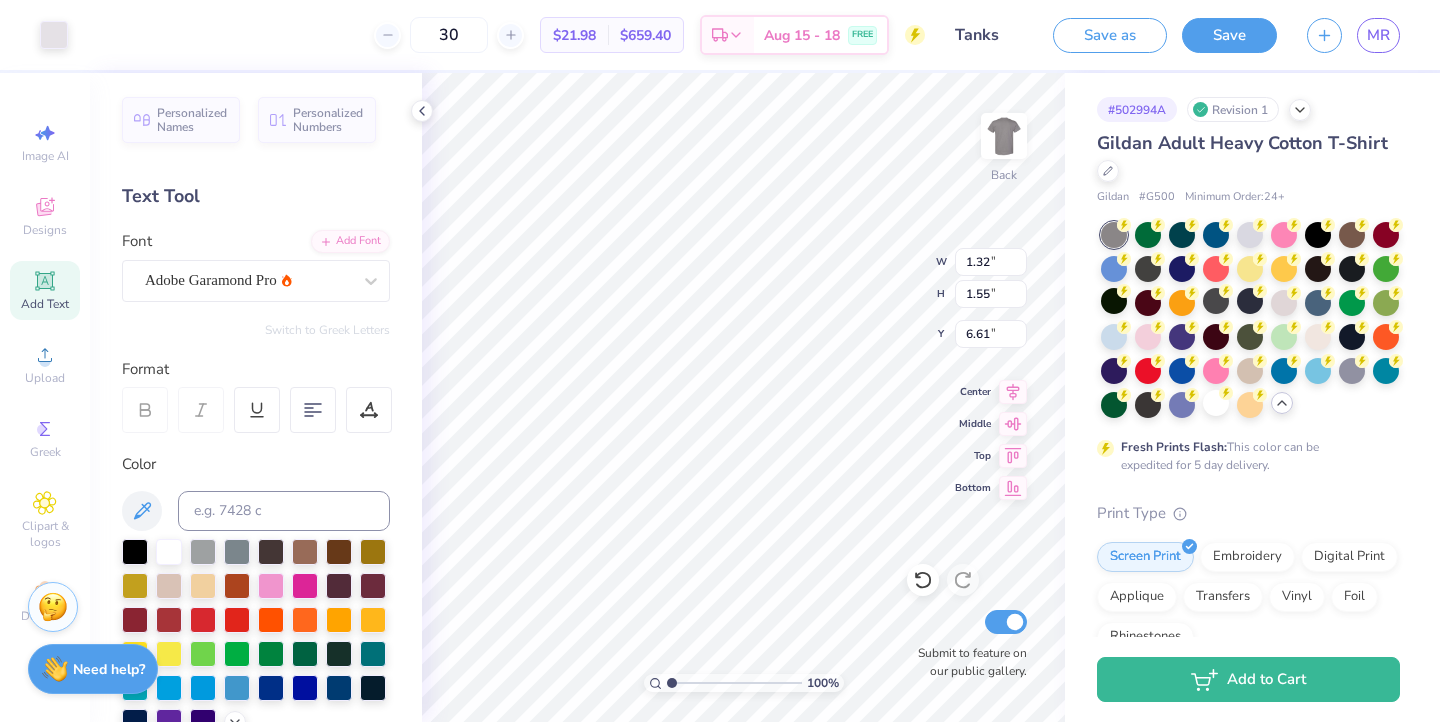 type on "1.50" 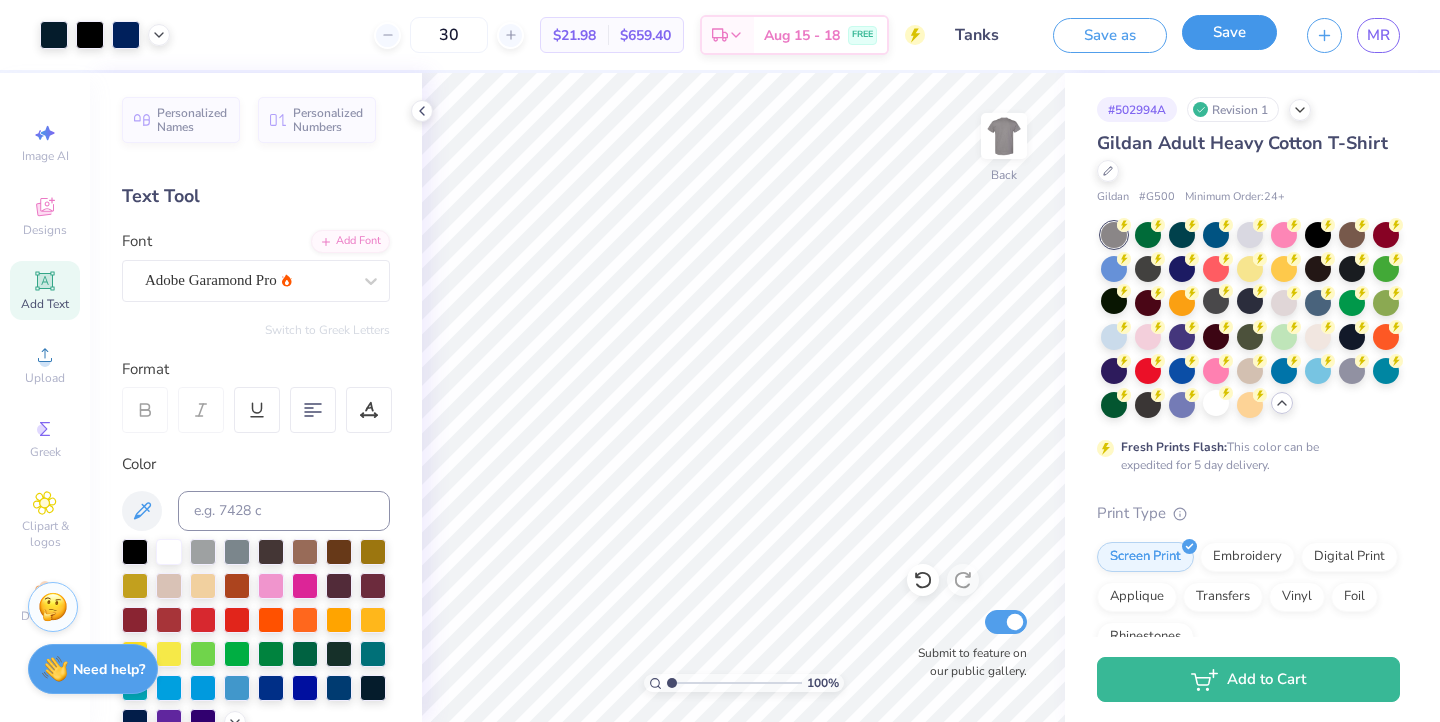 click on "Save" at bounding box center [1229, 32] 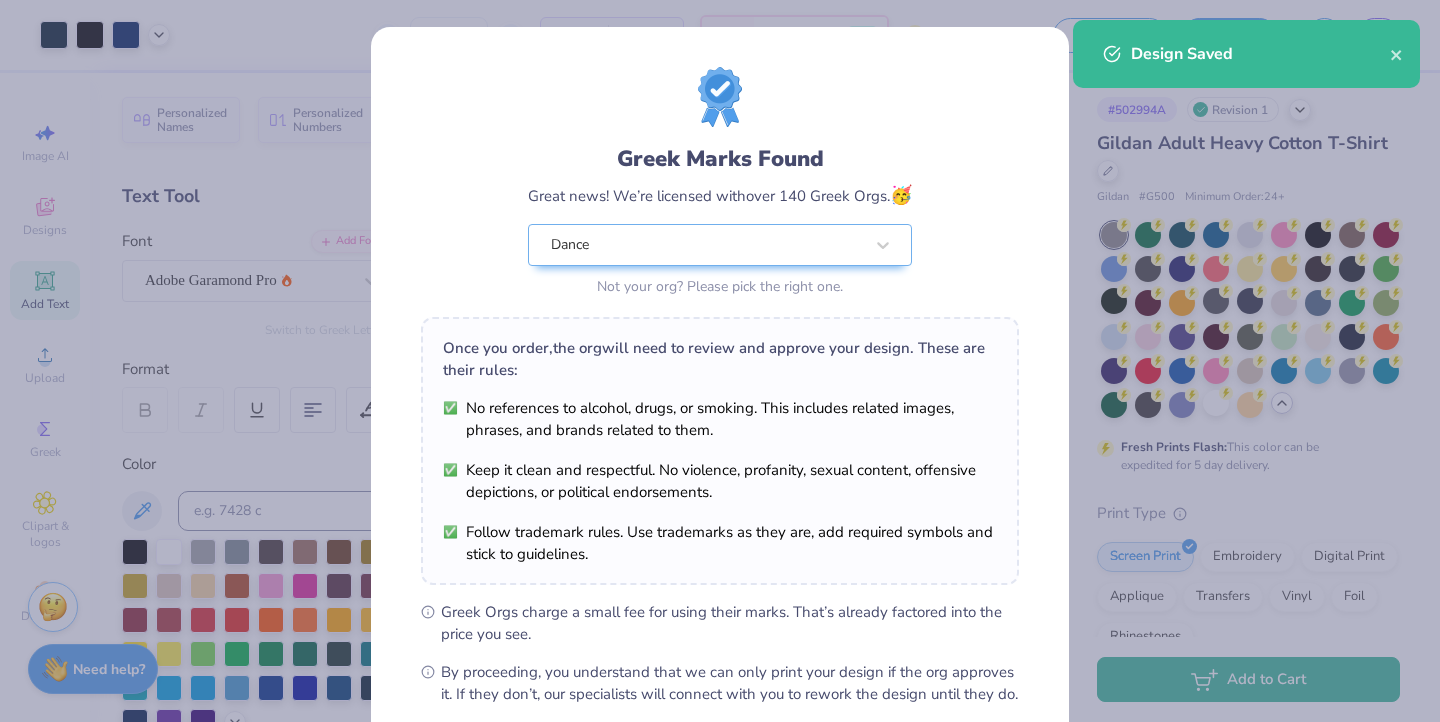 scroll, scrollTop: 214, scrollLeft: 0, axis: vertical 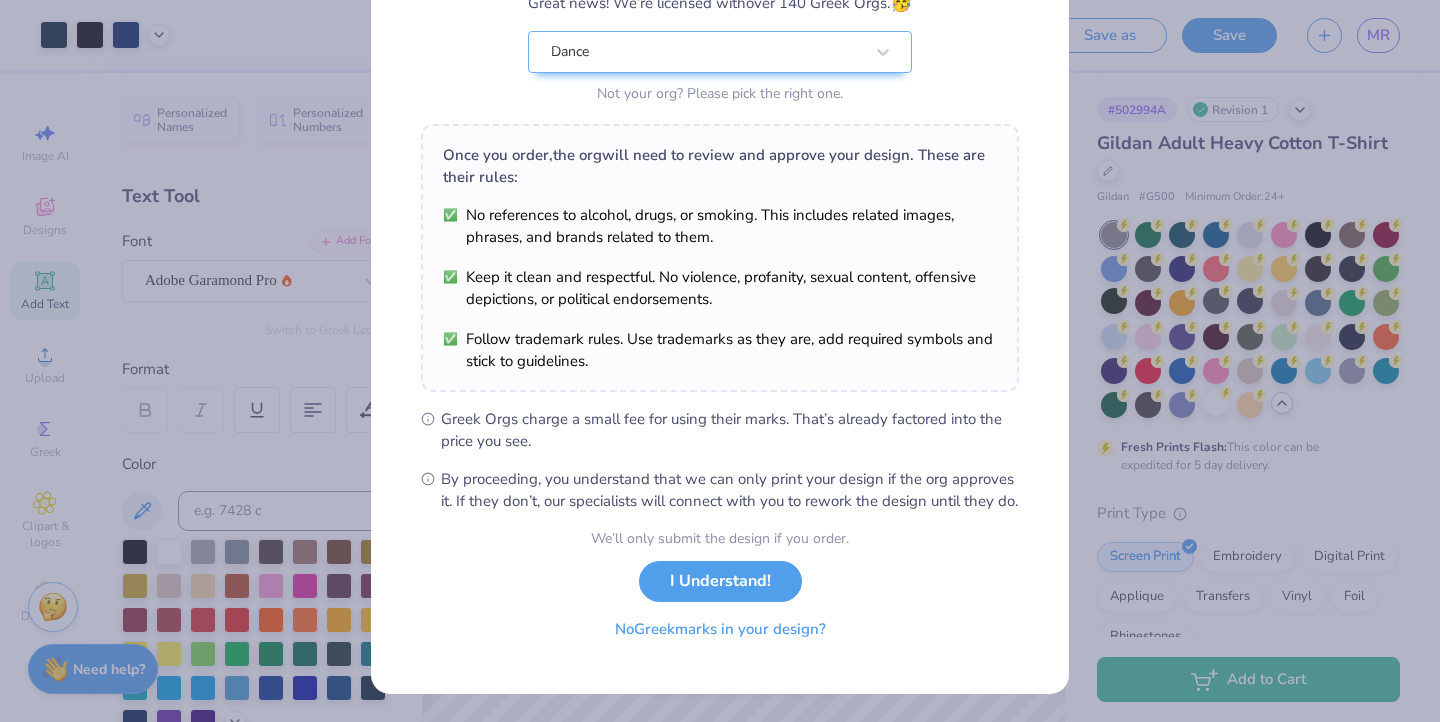 click on "No  Greek  marks in your design?" at bounding box center (720, 629) 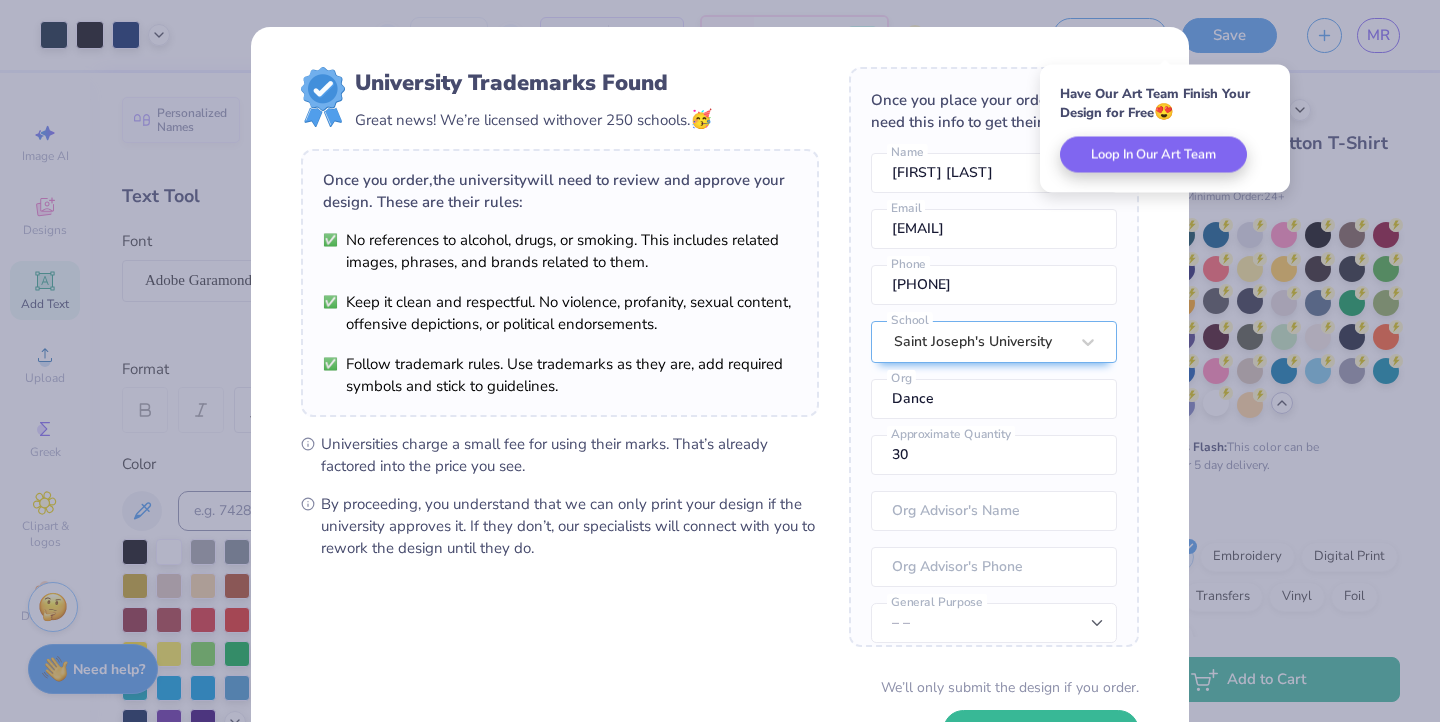 scroll, scrollTop: 148, scrollLeft: 0, axis: vertical 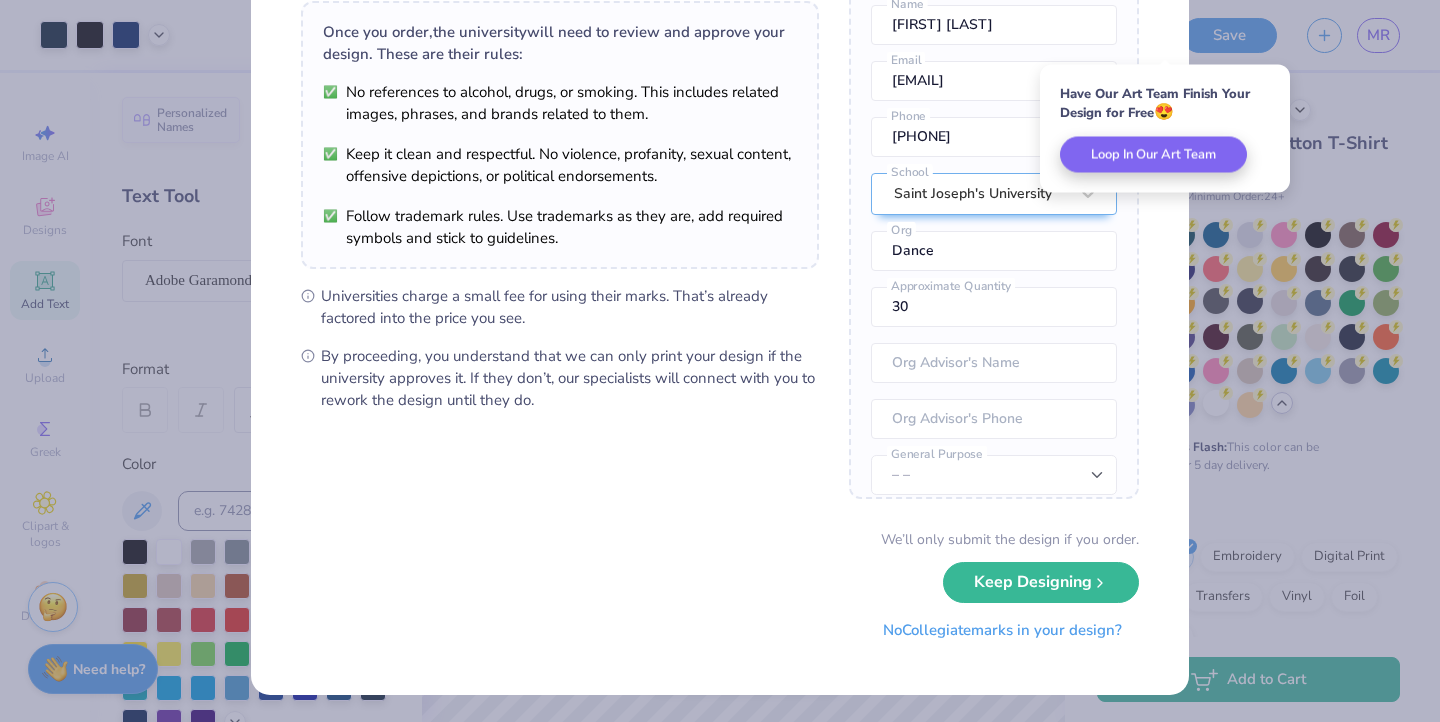 click on "No  Collegiate  marks in your design?" at bounding box center [1002, 630] 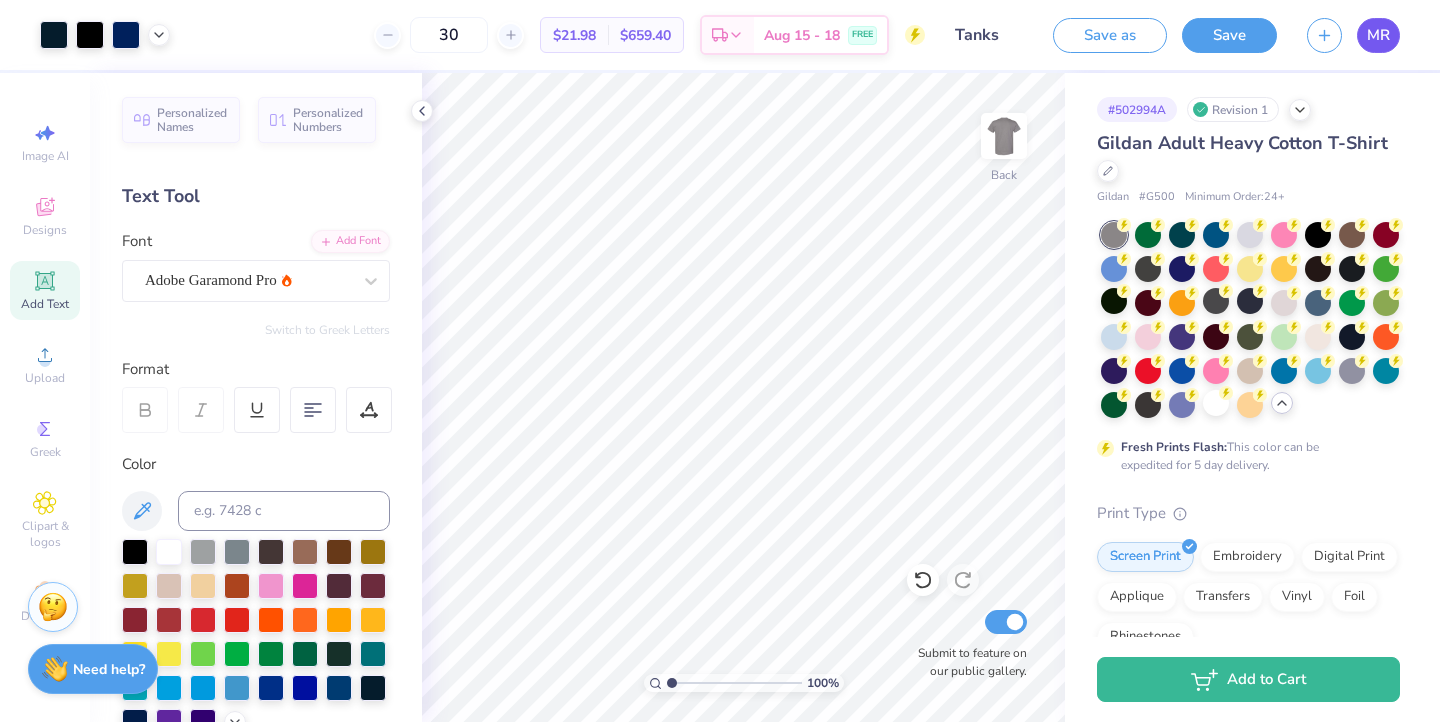 click on "MR" at bounding box center (1378, 35) 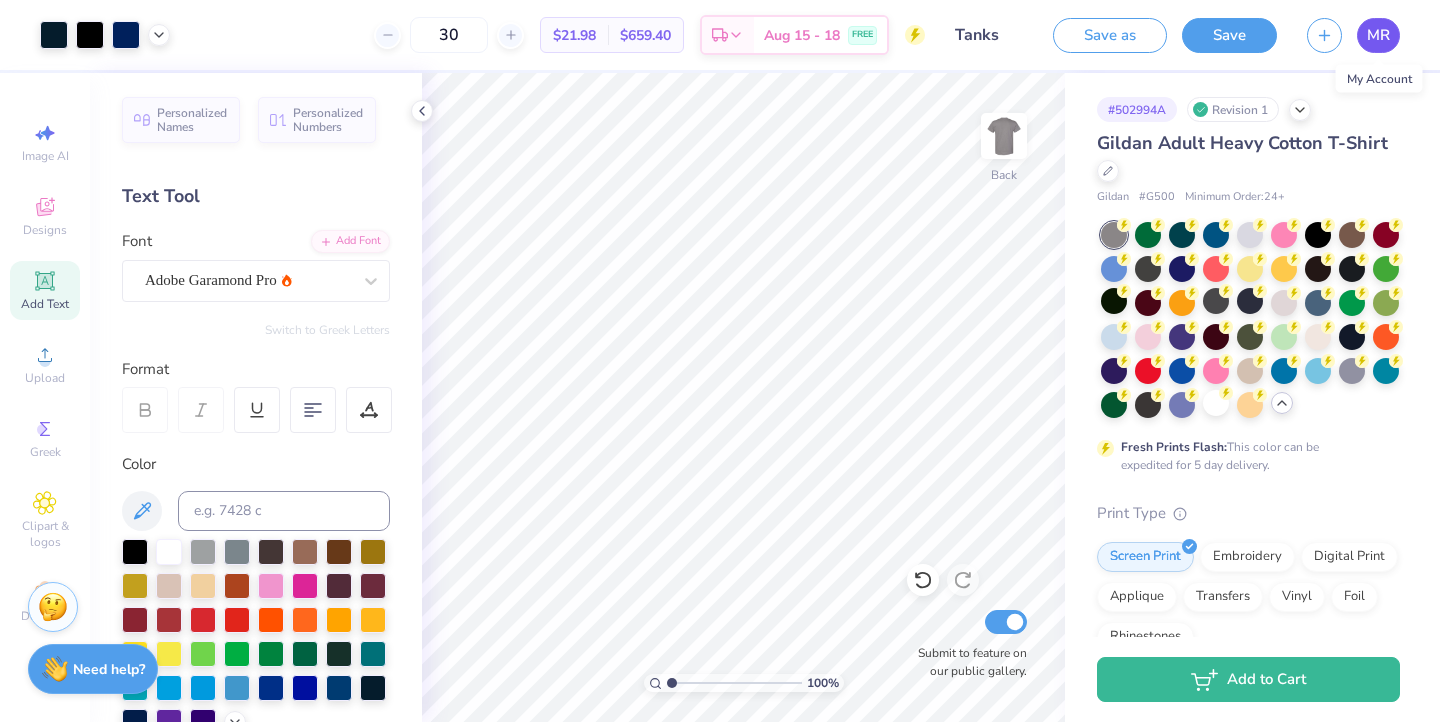 click on "MR" at bounding box center [1378, 35] 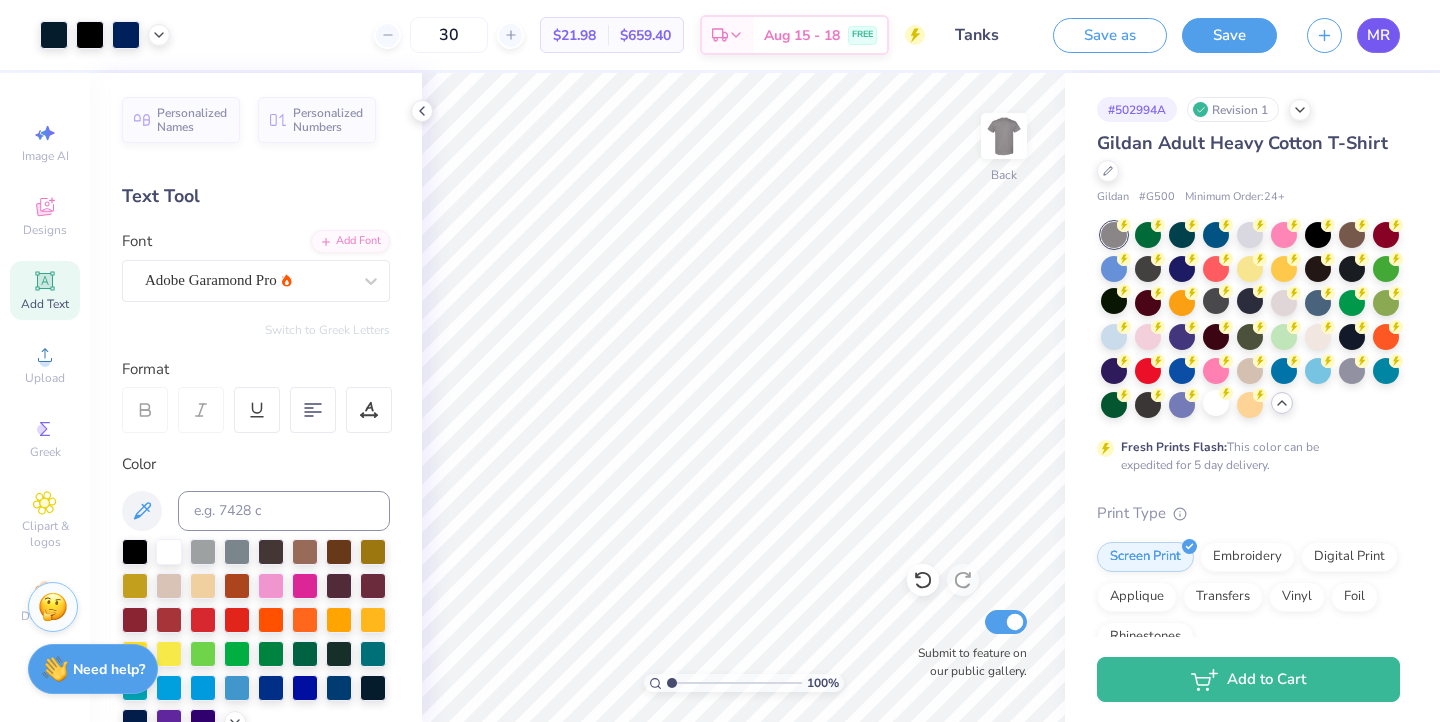 click on "MR" at bounding box center (1378, 35) 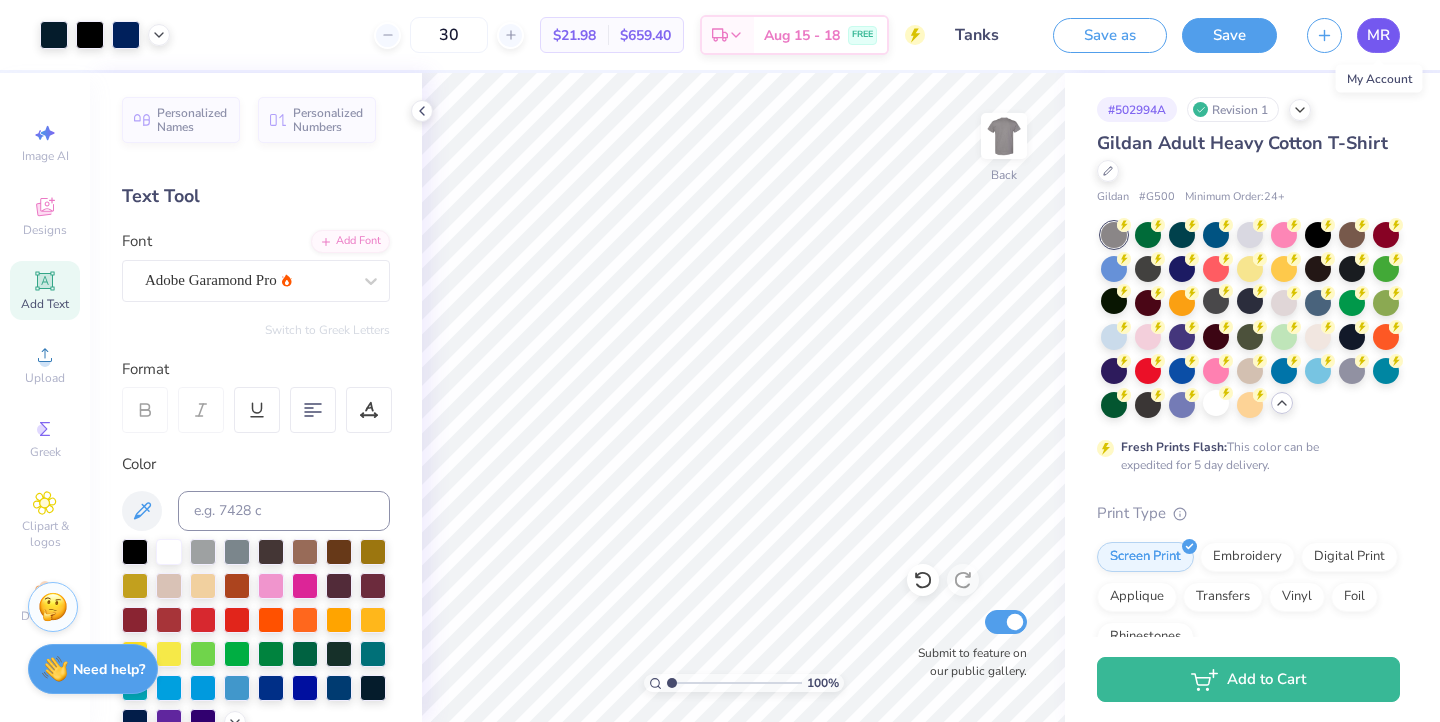 click on "MR" at bounding box center (1378, 35) 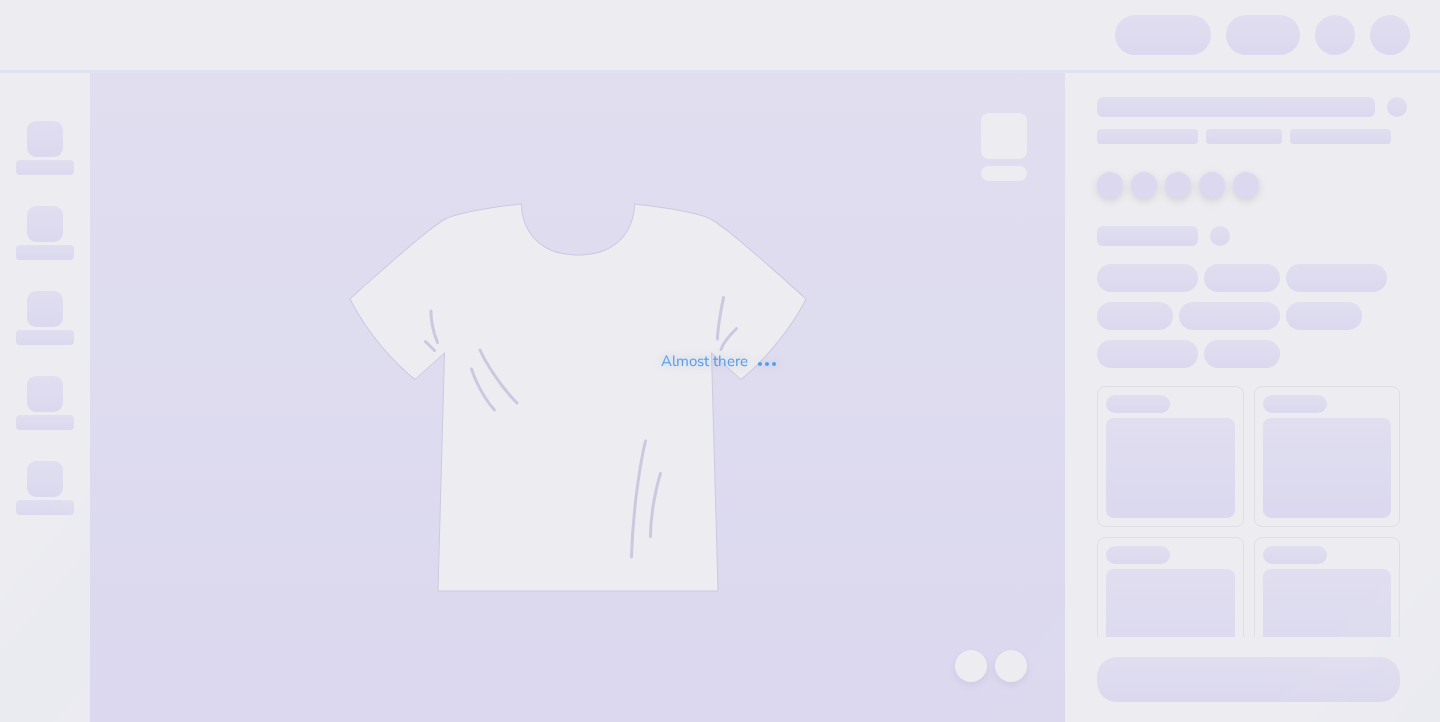 scroll, scrollTop: 0, scrollLeft: 0, axis: both 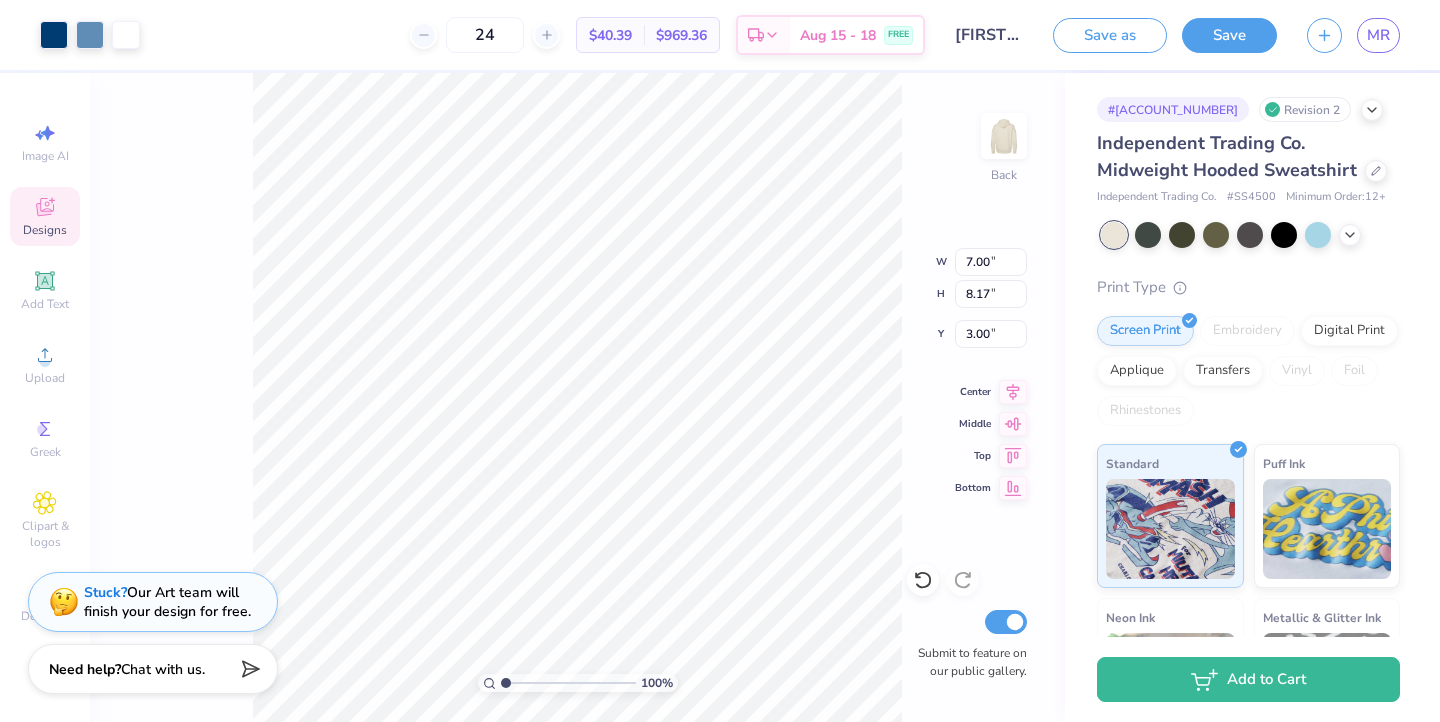 type on "5.58" 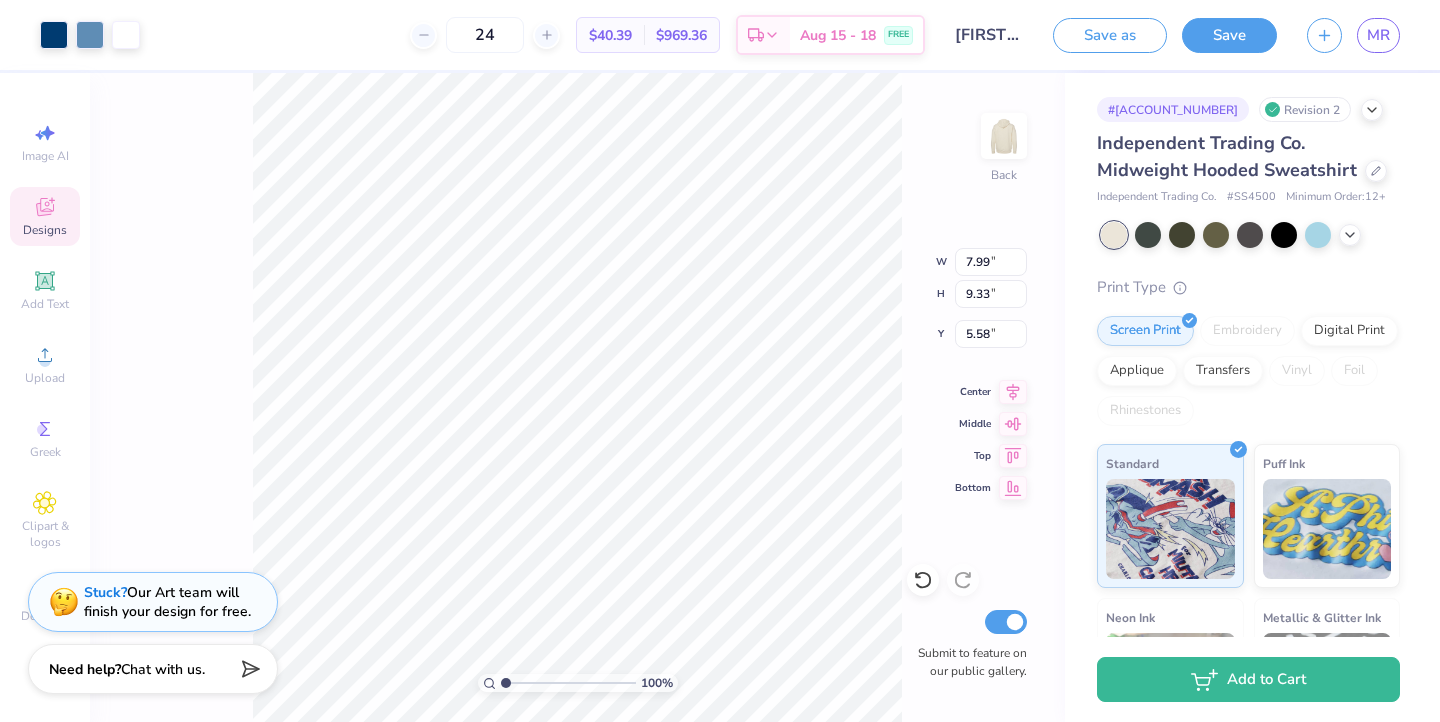type on "7.99" 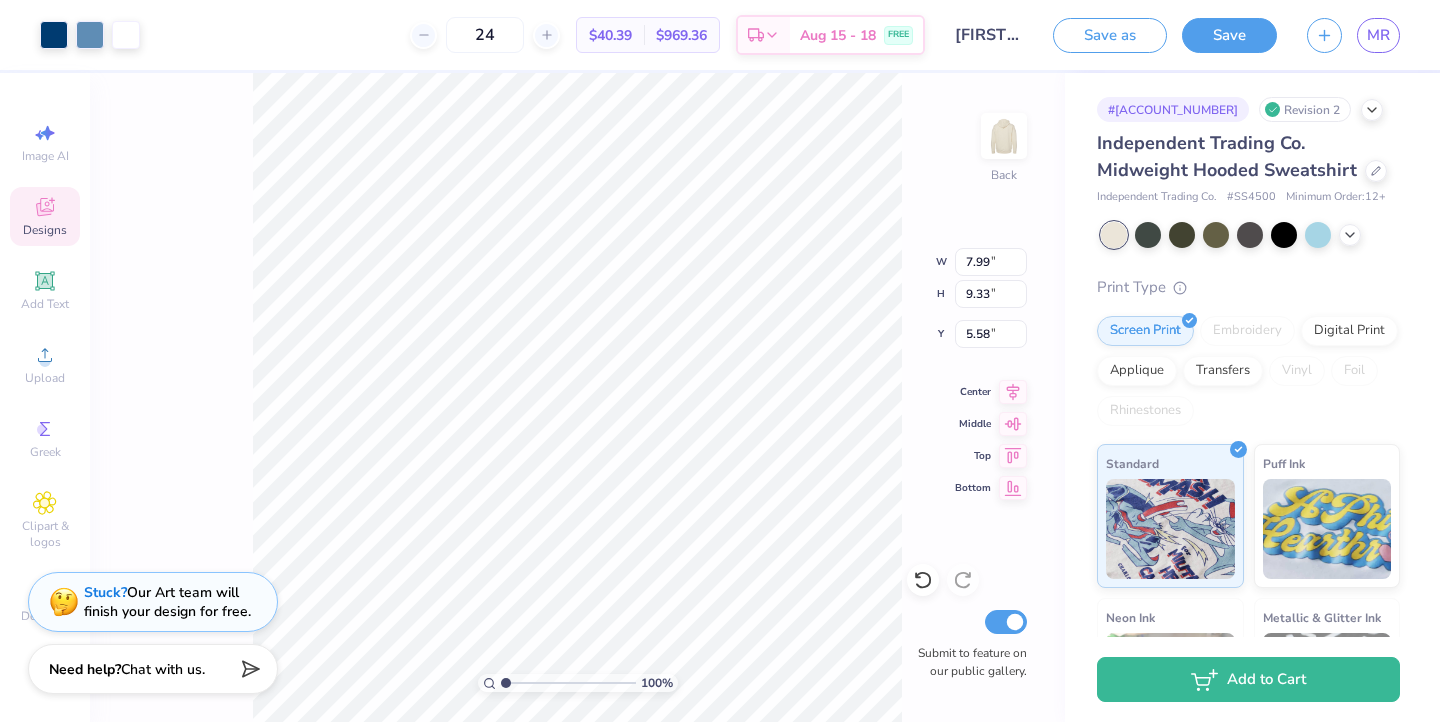 type on "9.33" 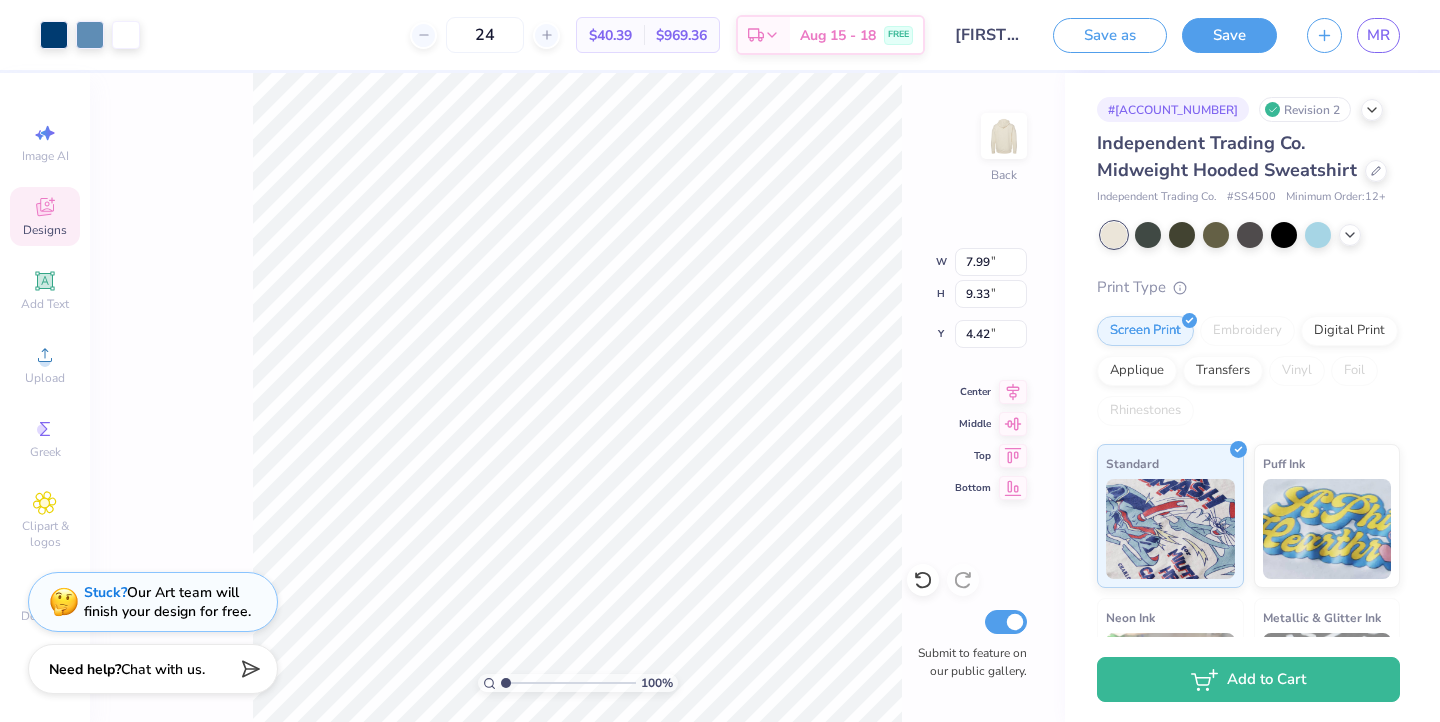 type on "8.50" 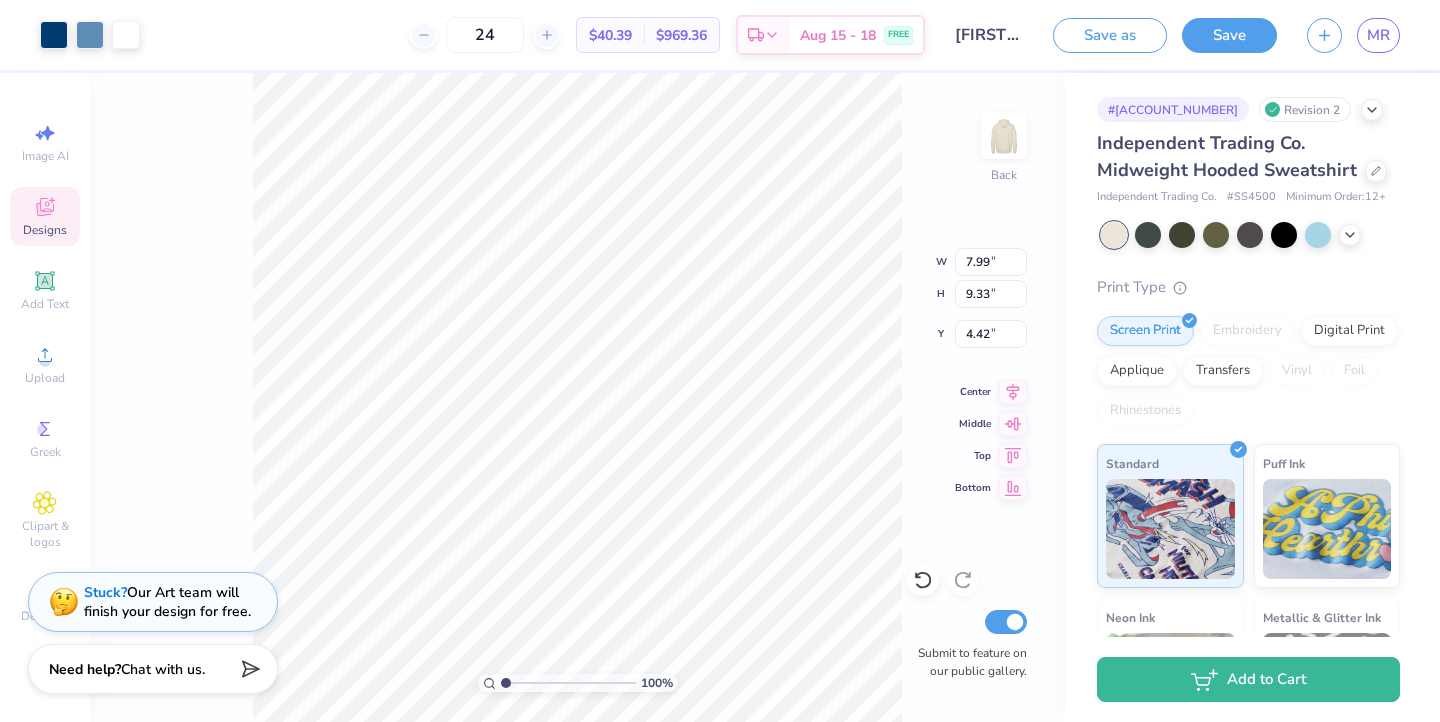 type on "9.92" 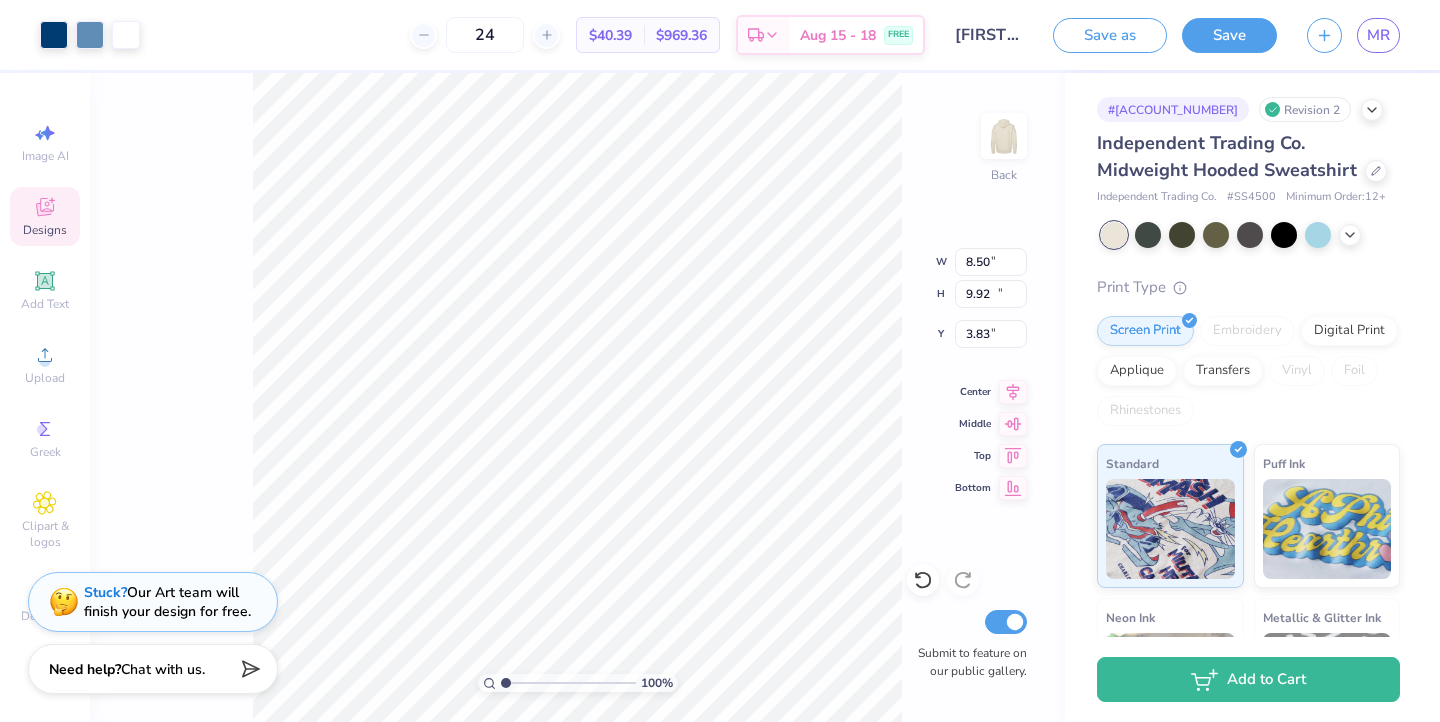 type on "9.11" 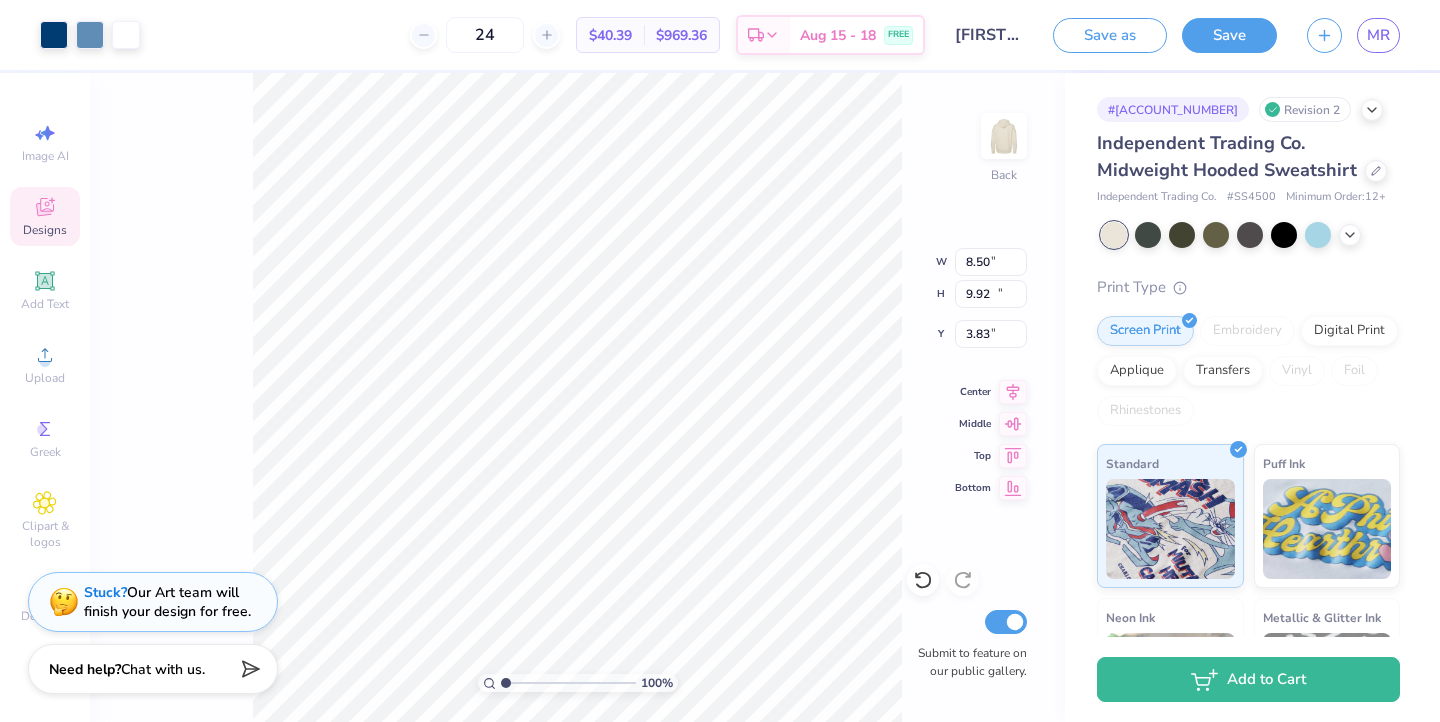 type on "10.63" 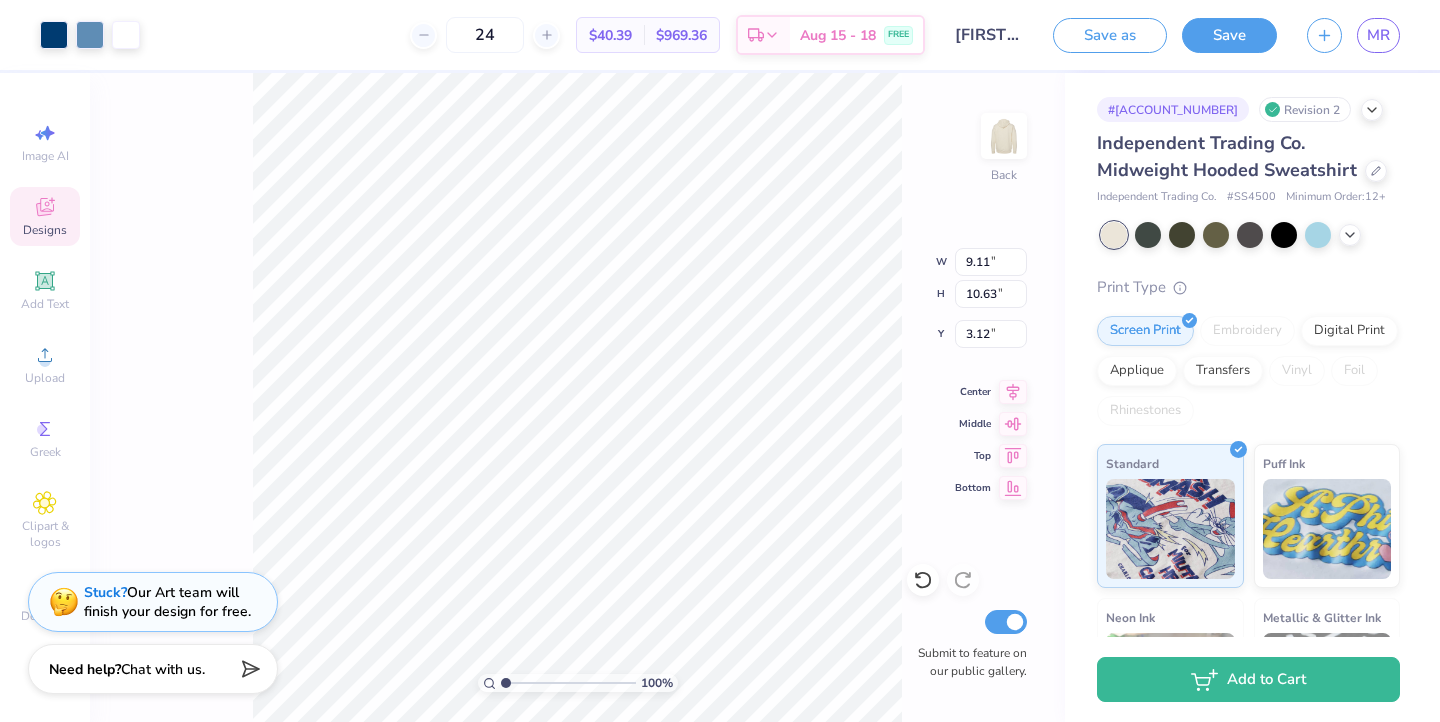type on "2.69" 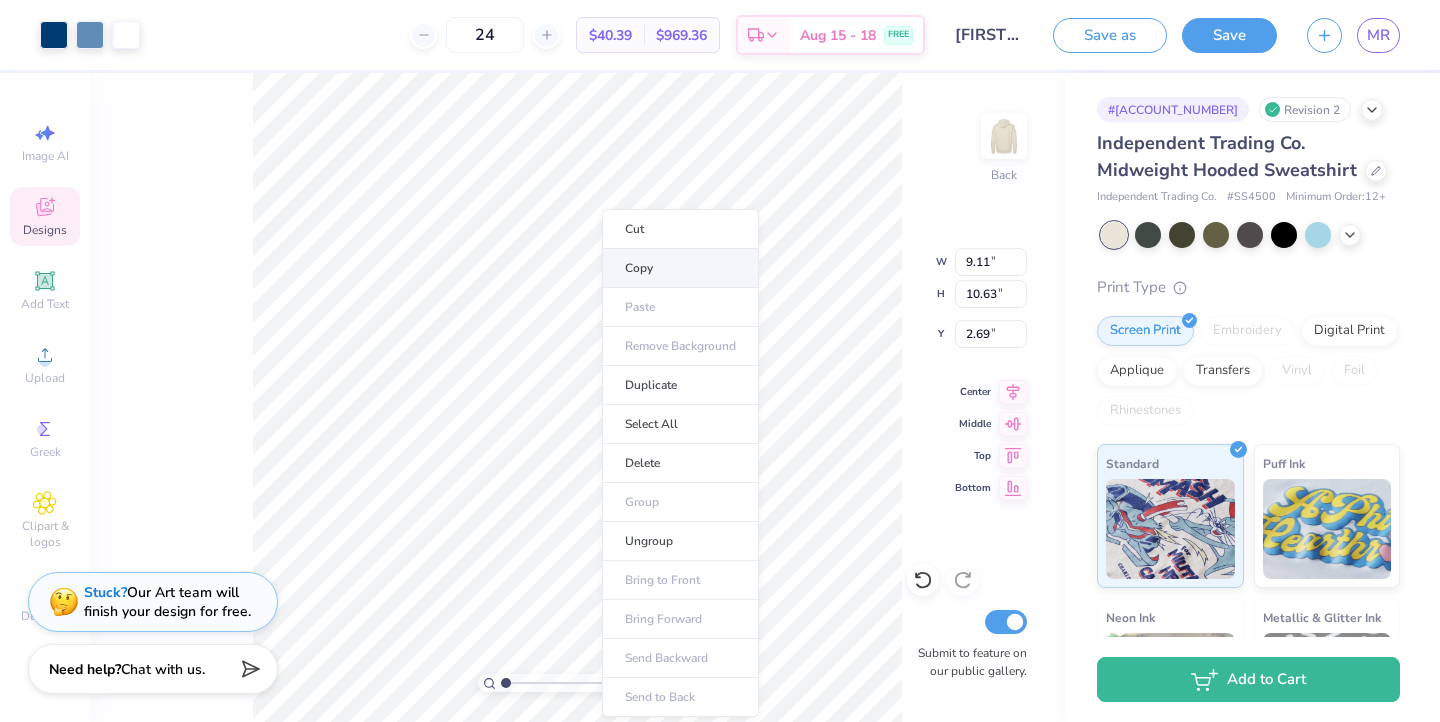 click on "Copy" at bounding box center (680, 268) 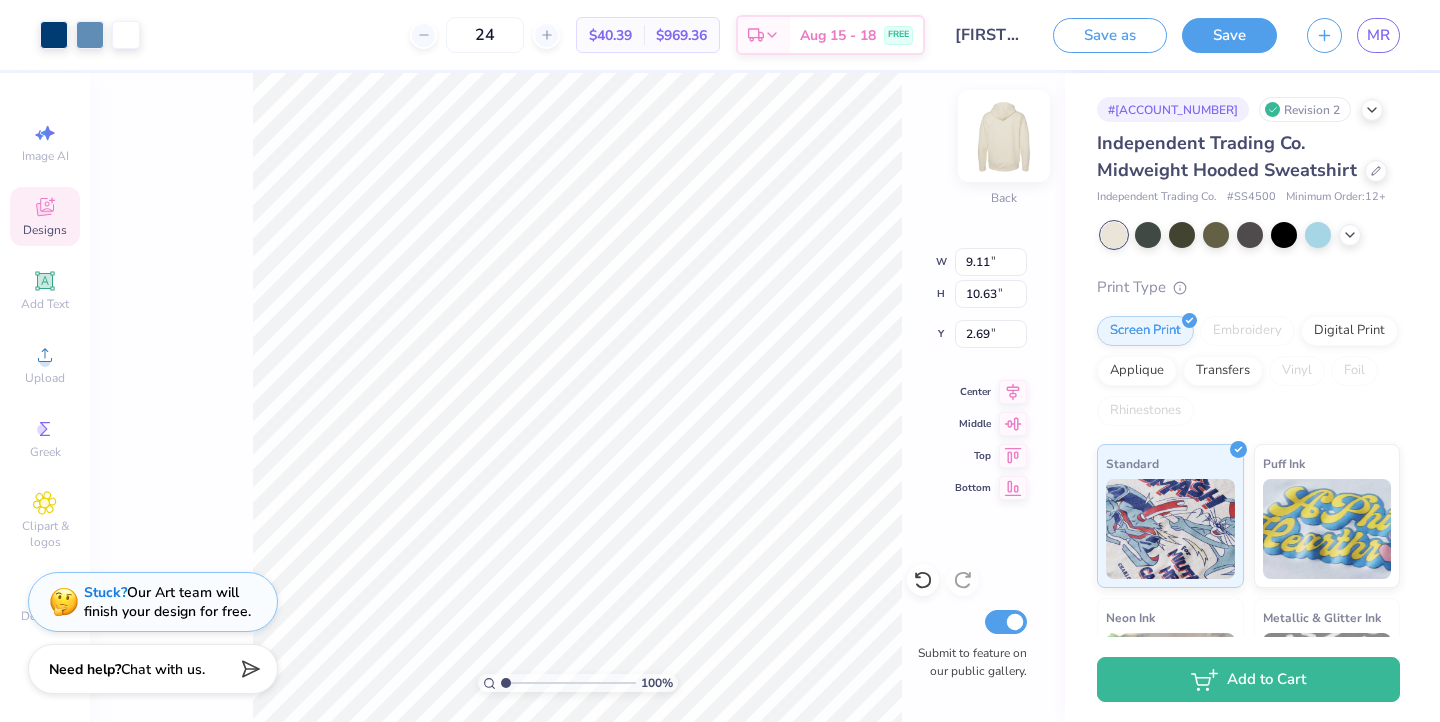 click at bounding box center (1004, 136) 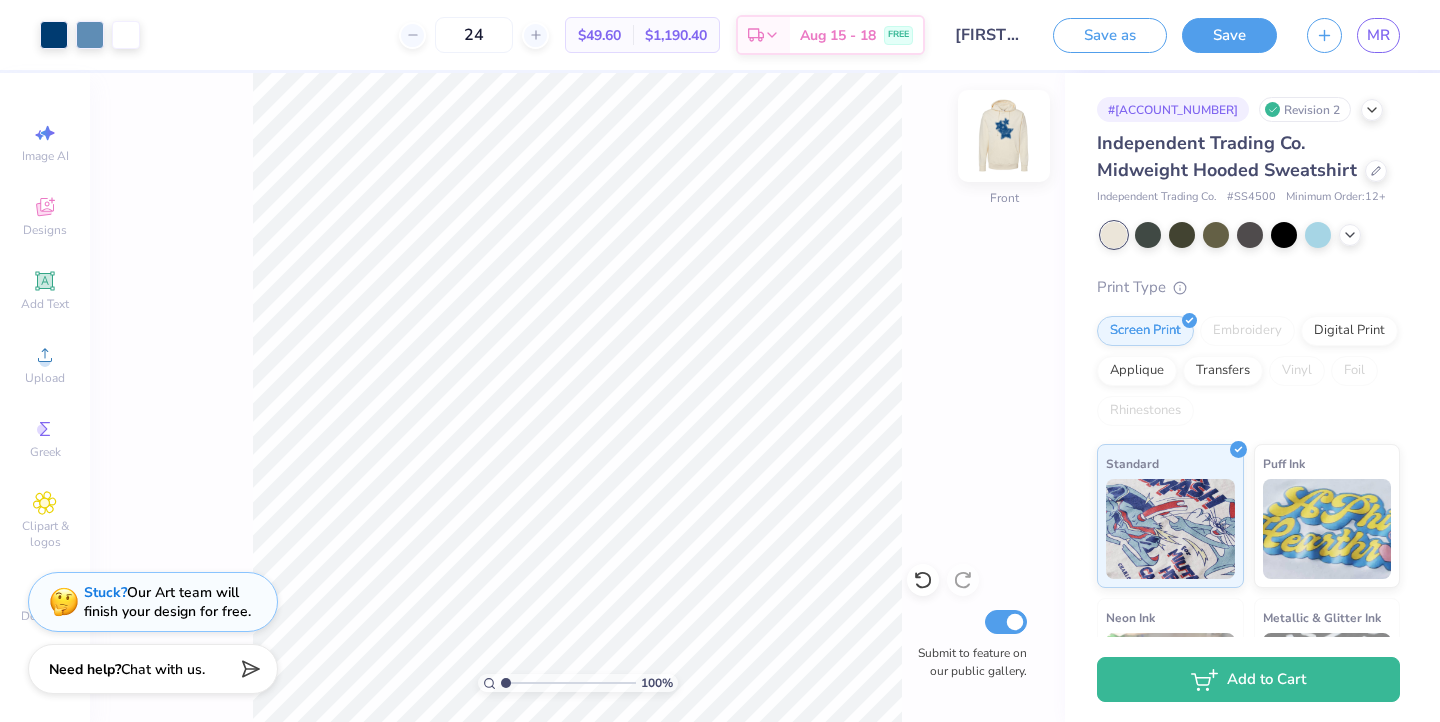 click at bounding box center [1004, 136] 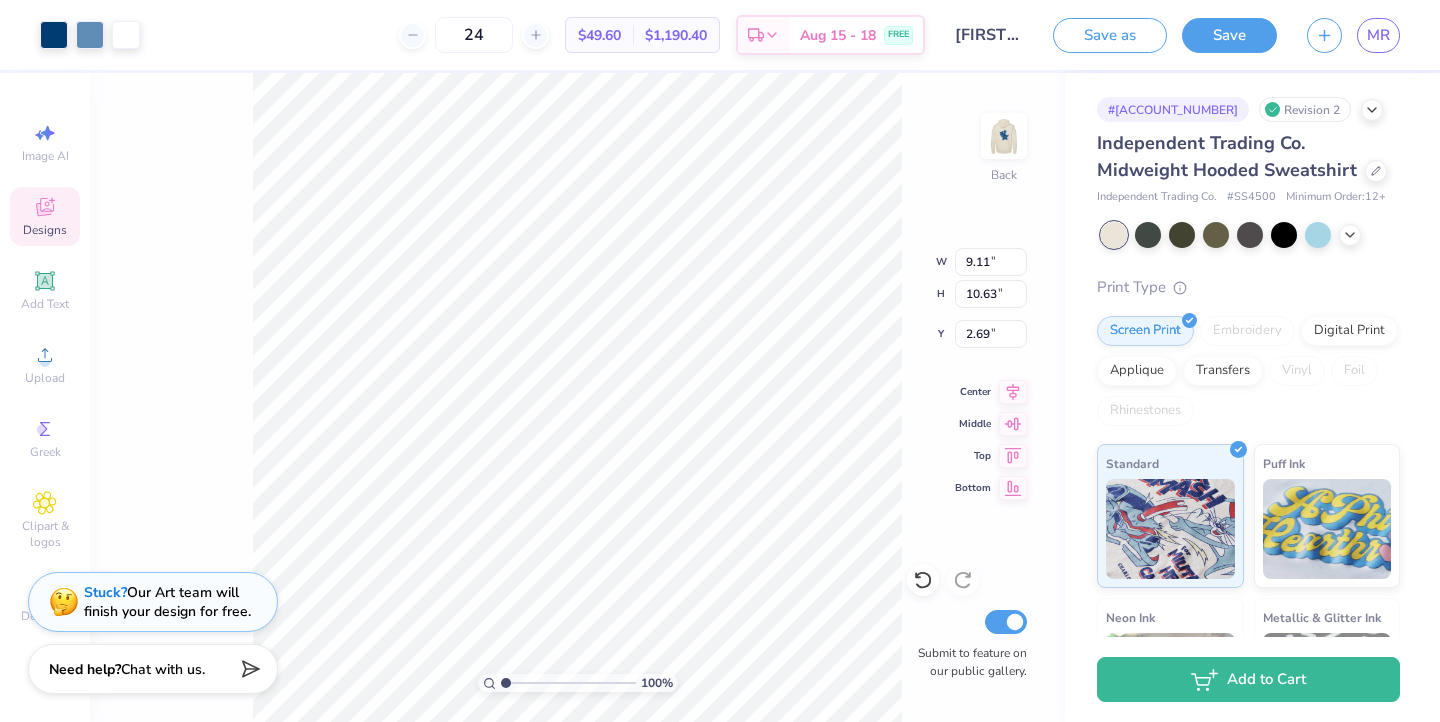 type on "2.43" 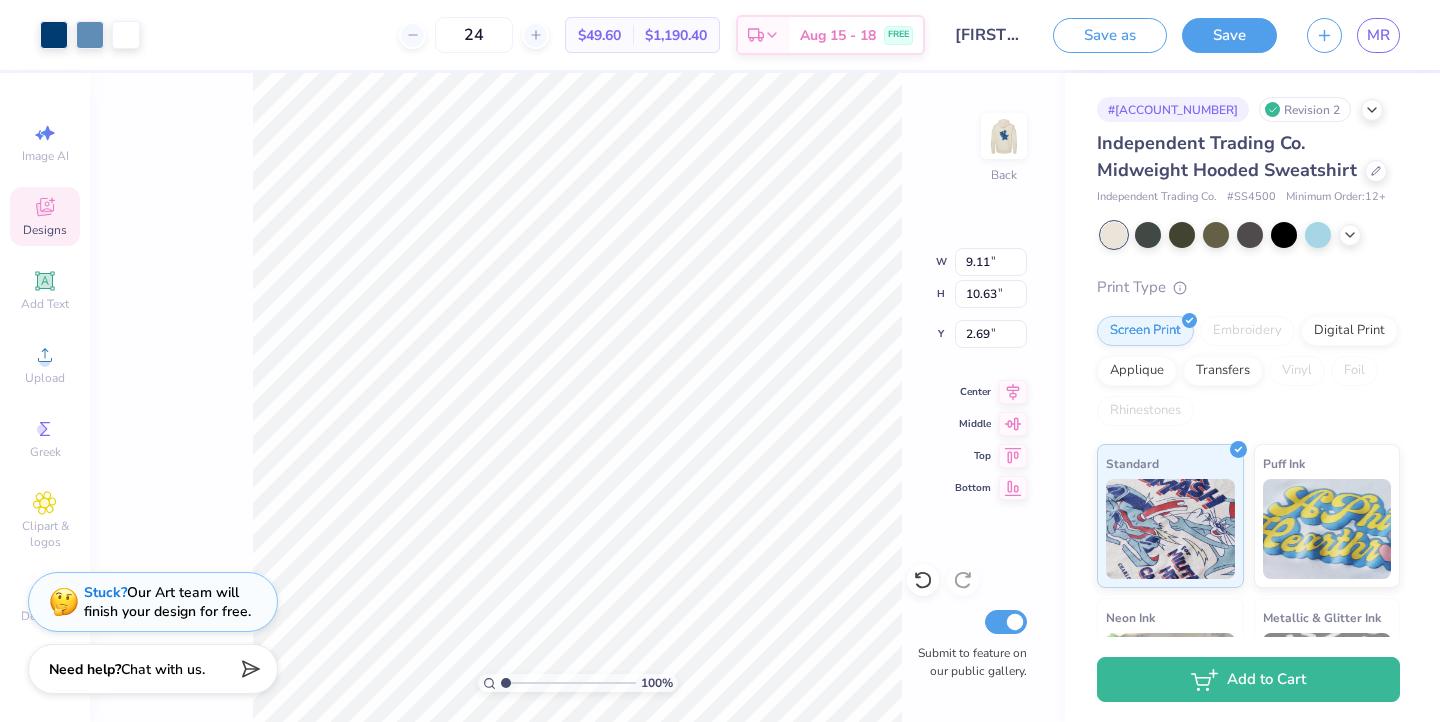 type on "2.84" 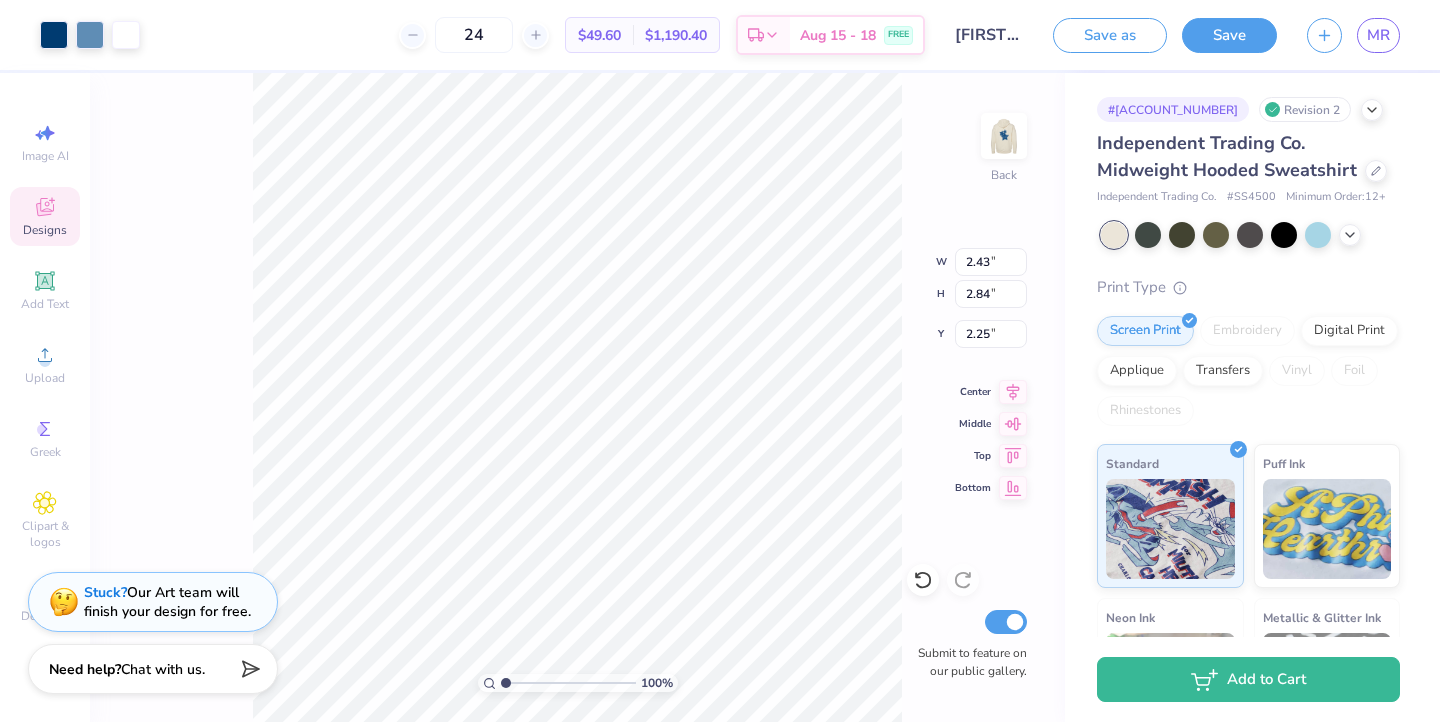 type on "2.25" 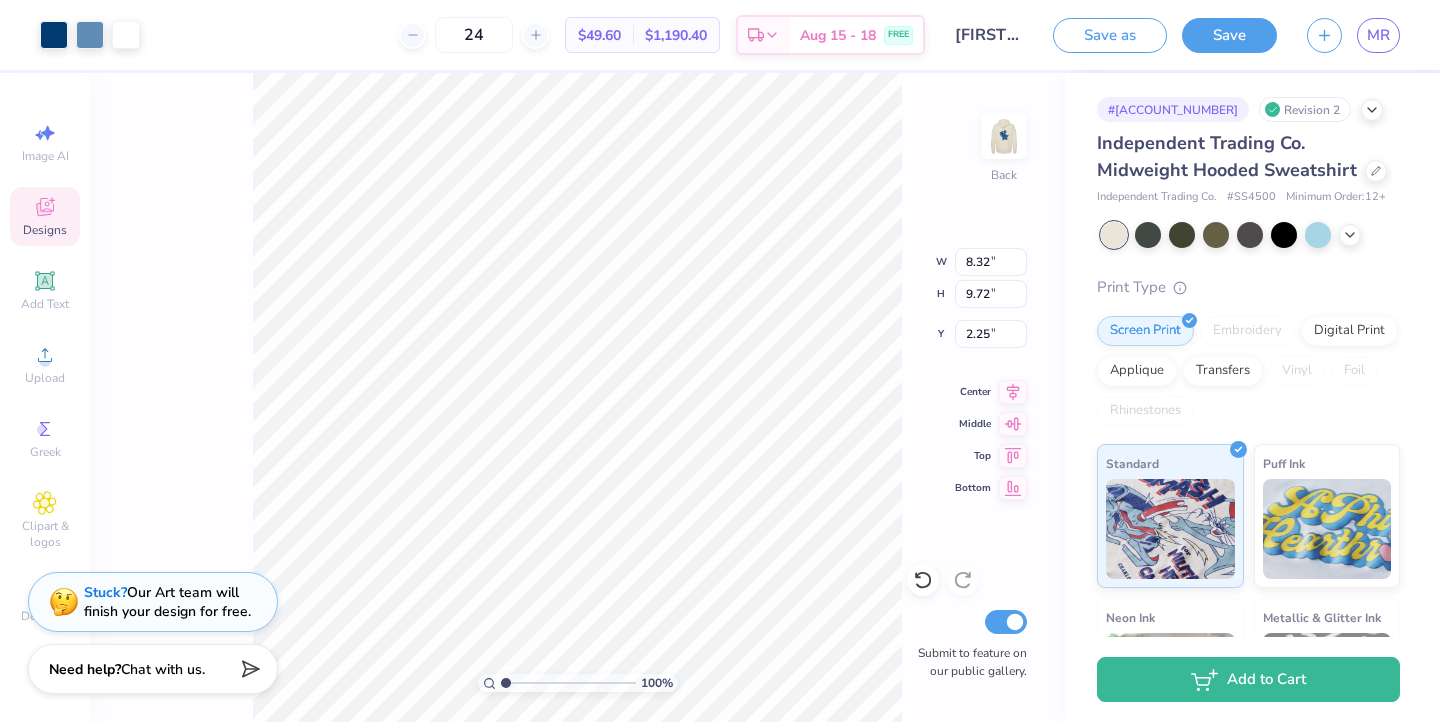 type on "8.32" 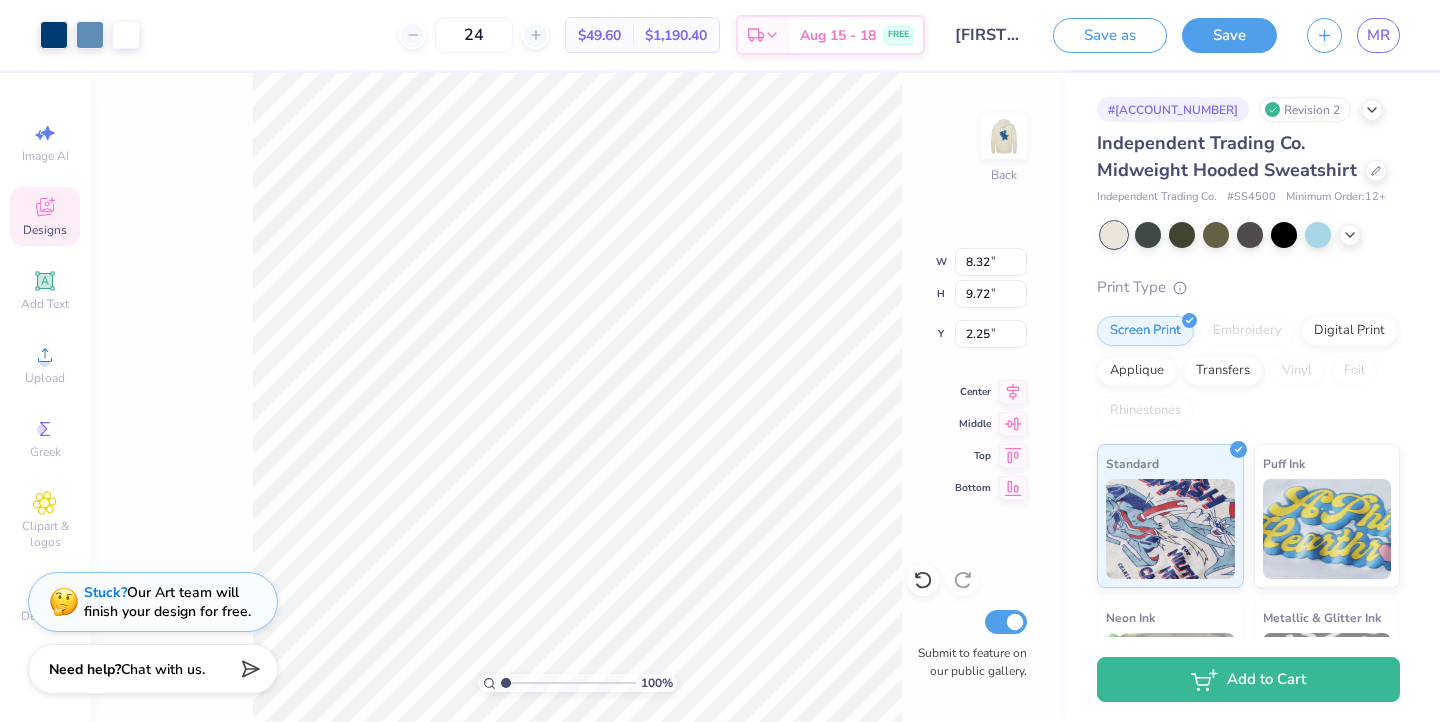 type on "9.72" 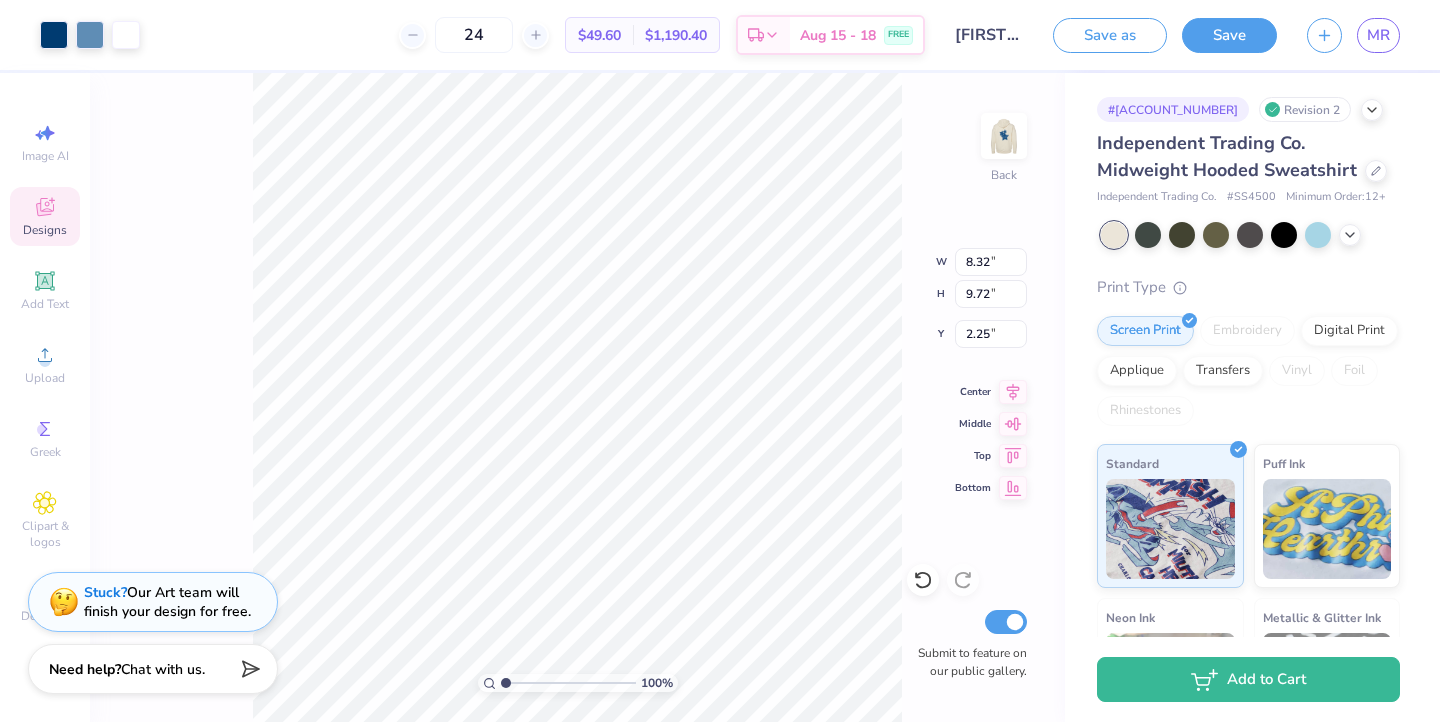 type on "2.27" 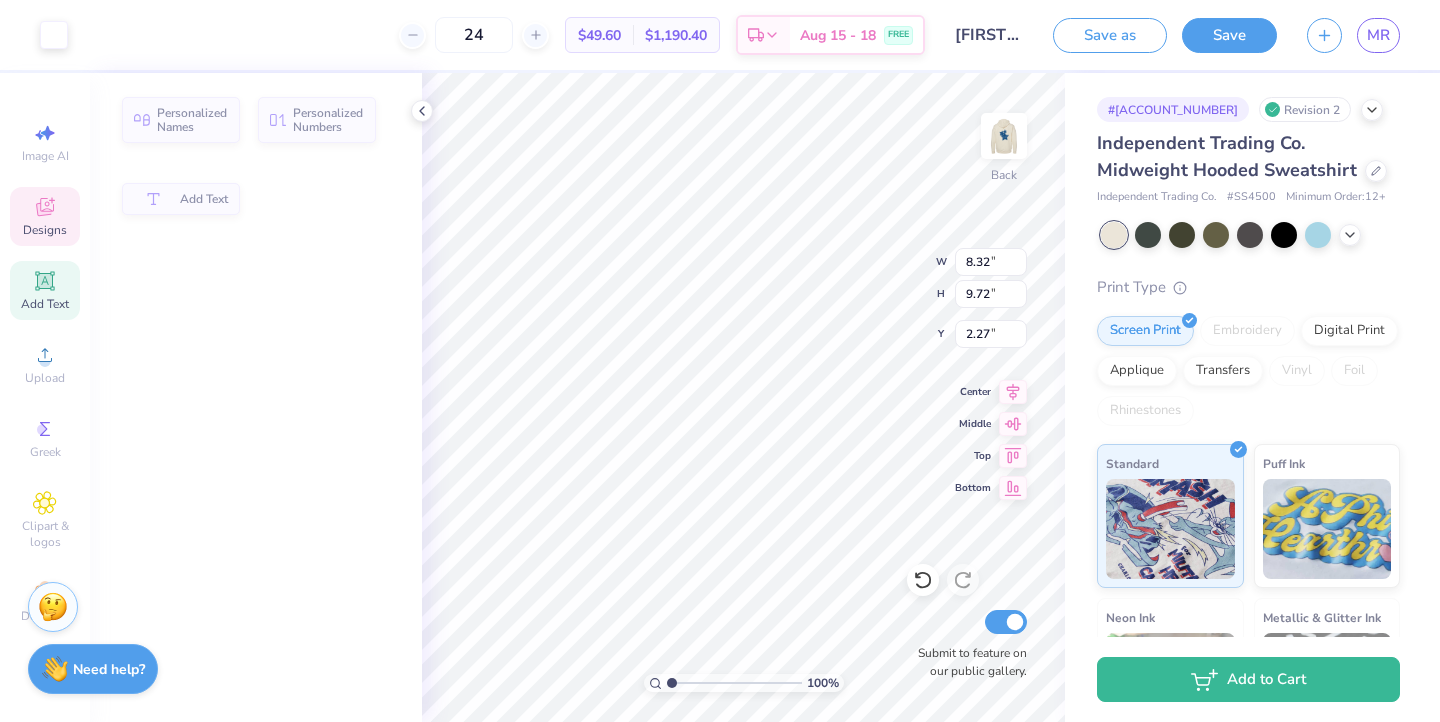 type on "3.44" 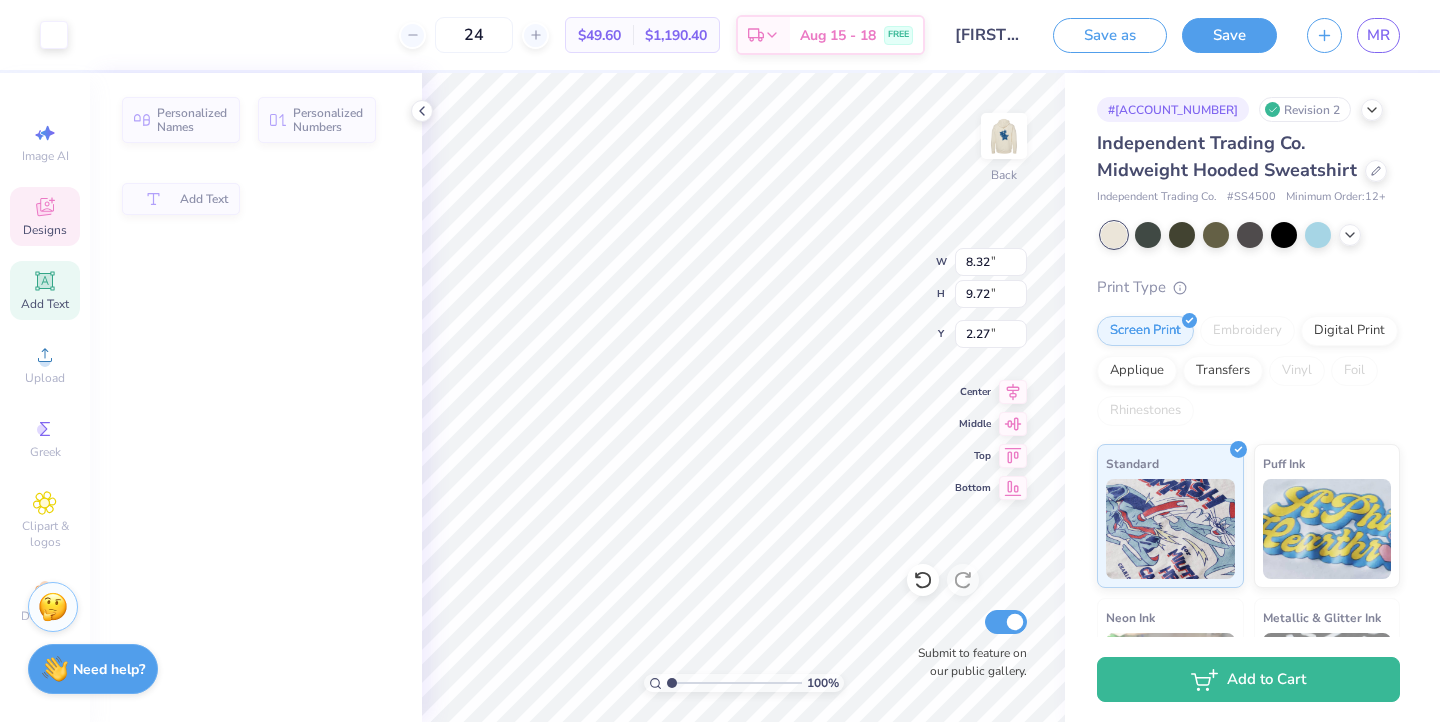 type on "1.26" 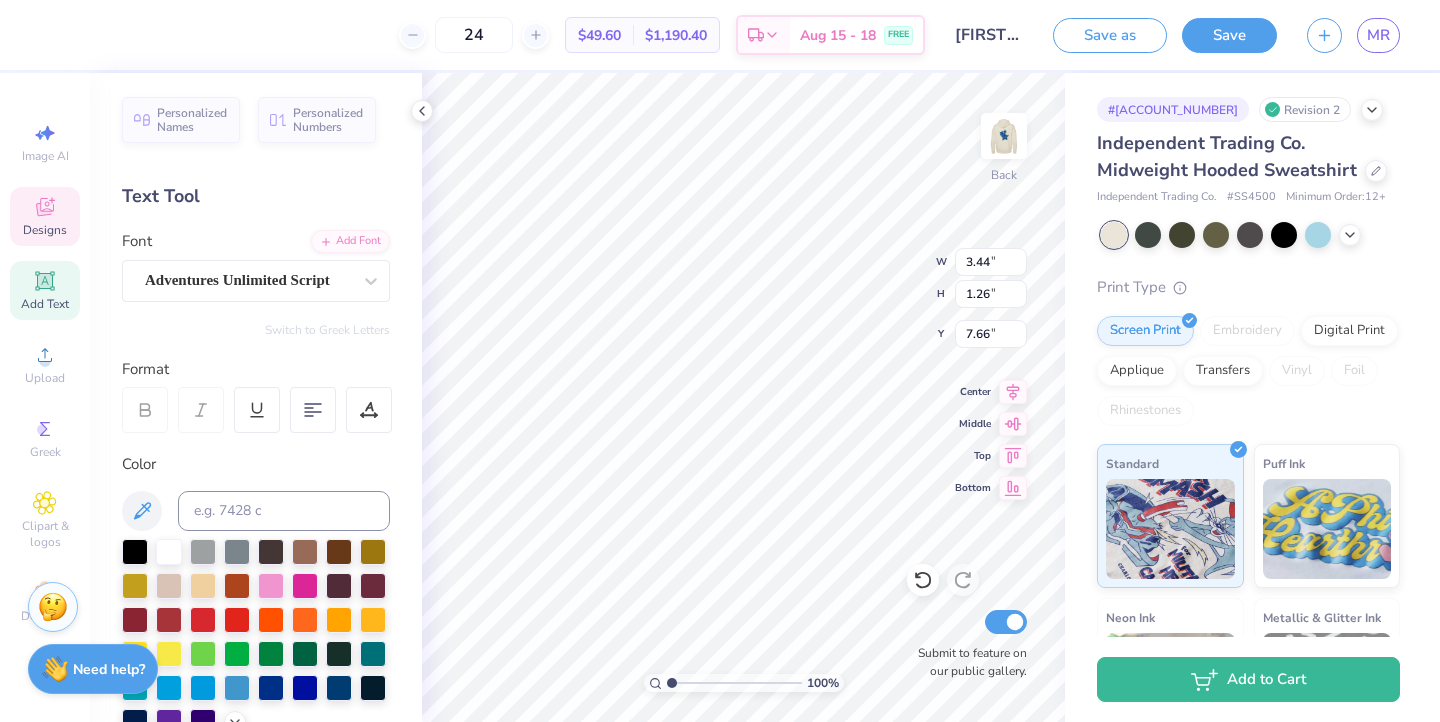 type 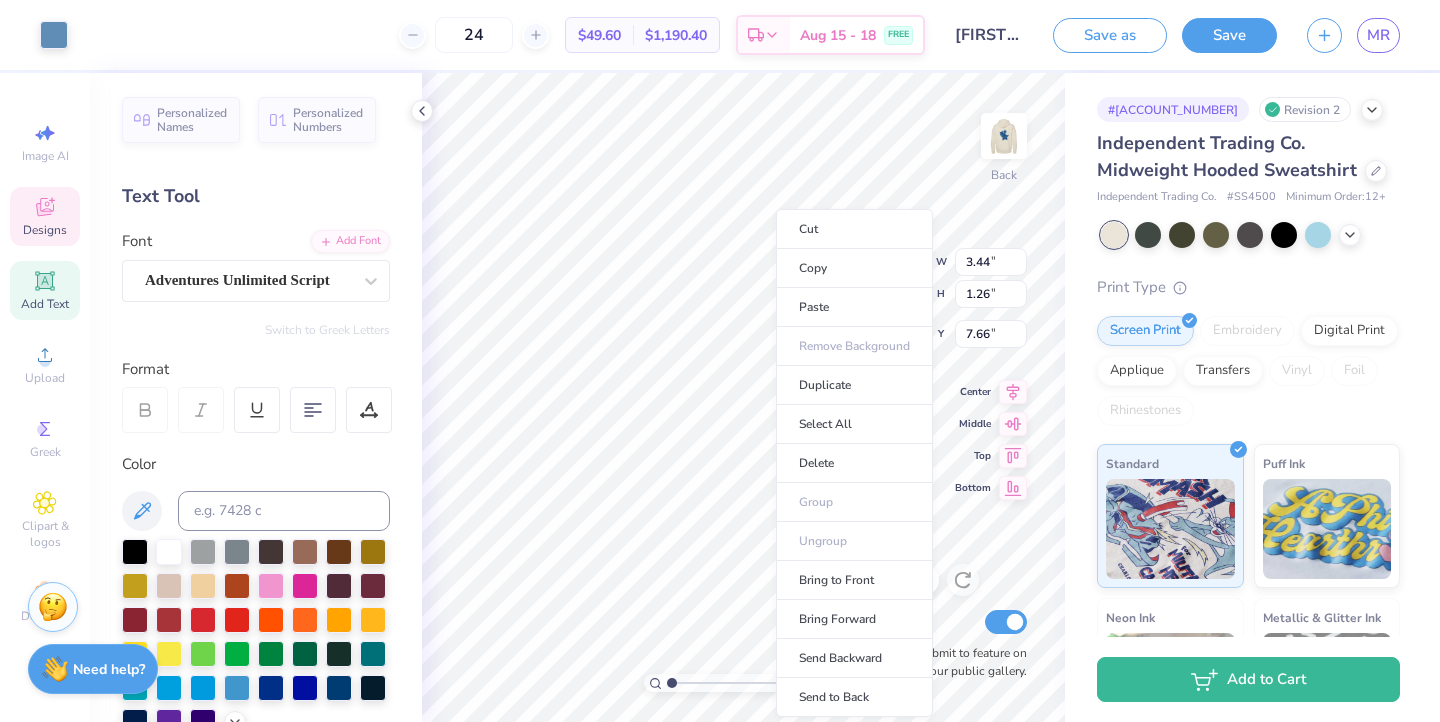 type on "7.04" 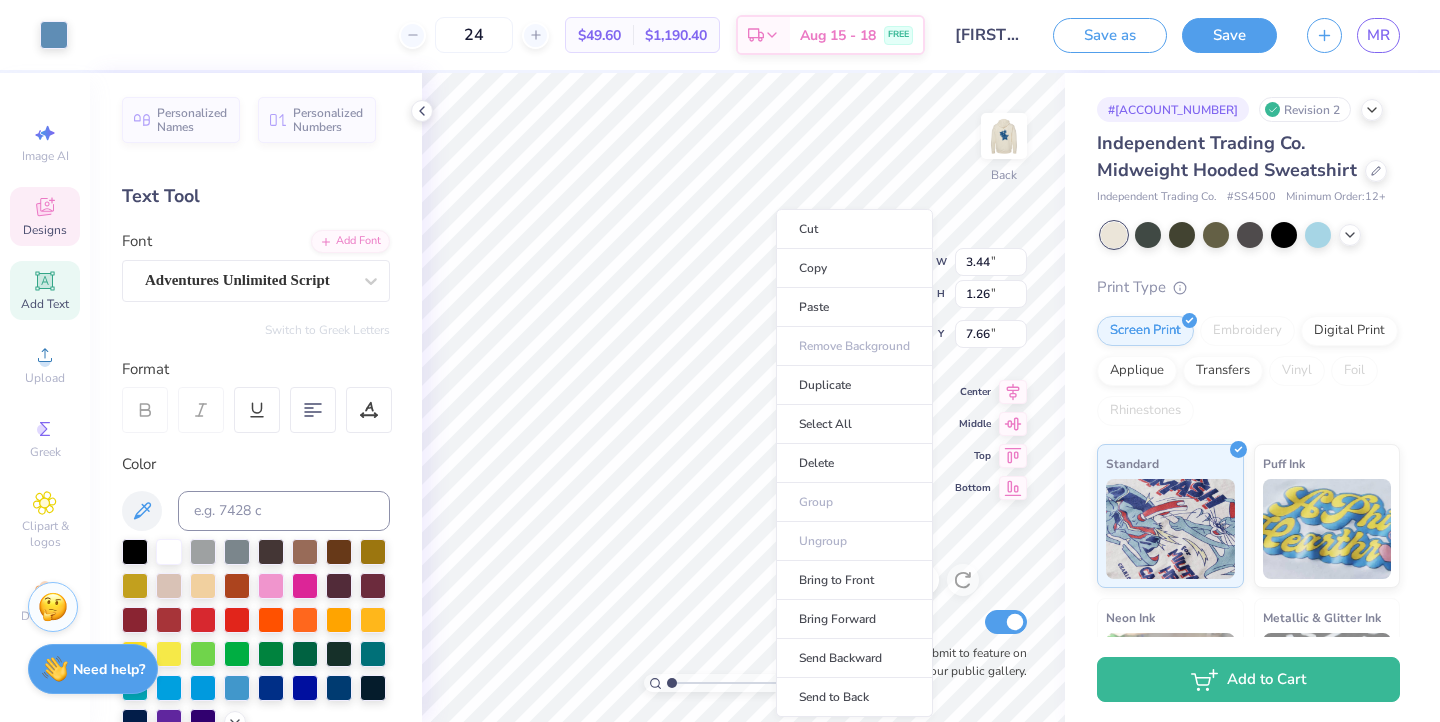 type on "6.87" 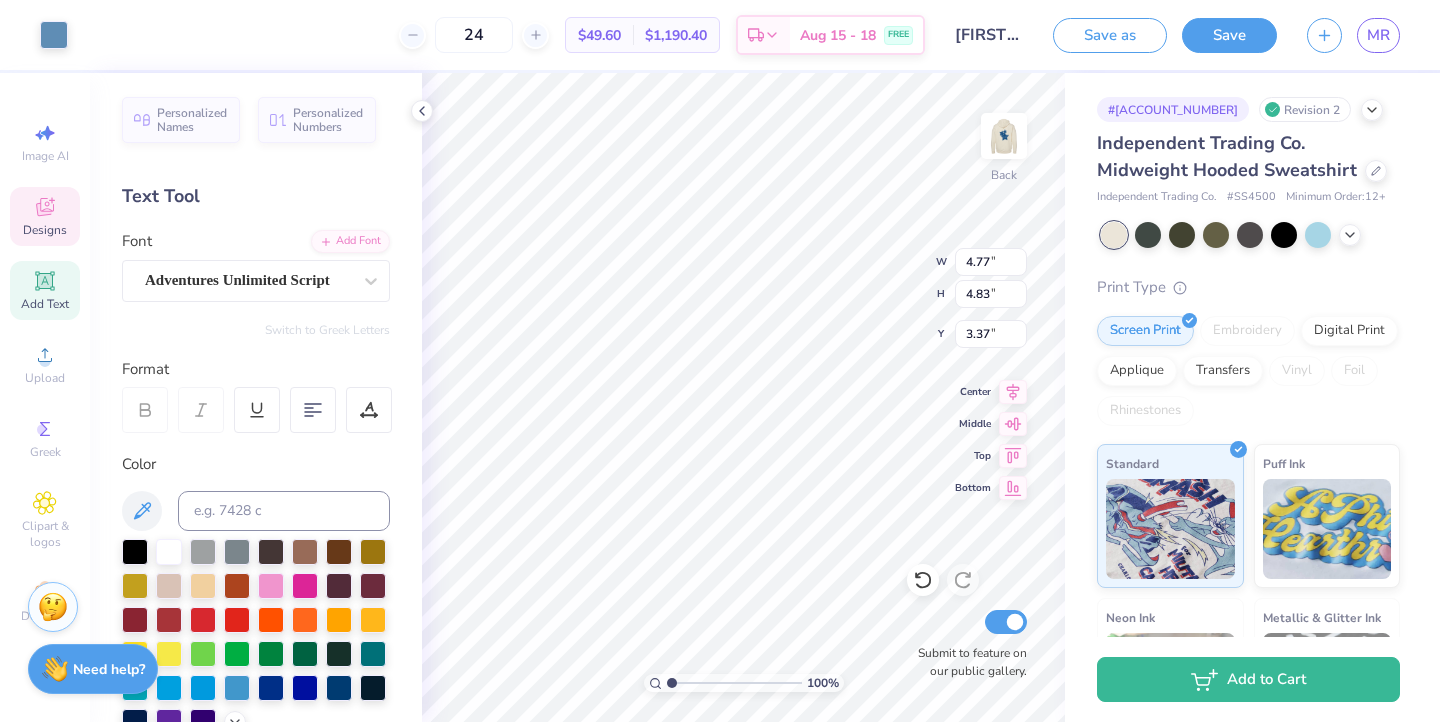 type on "3.11" 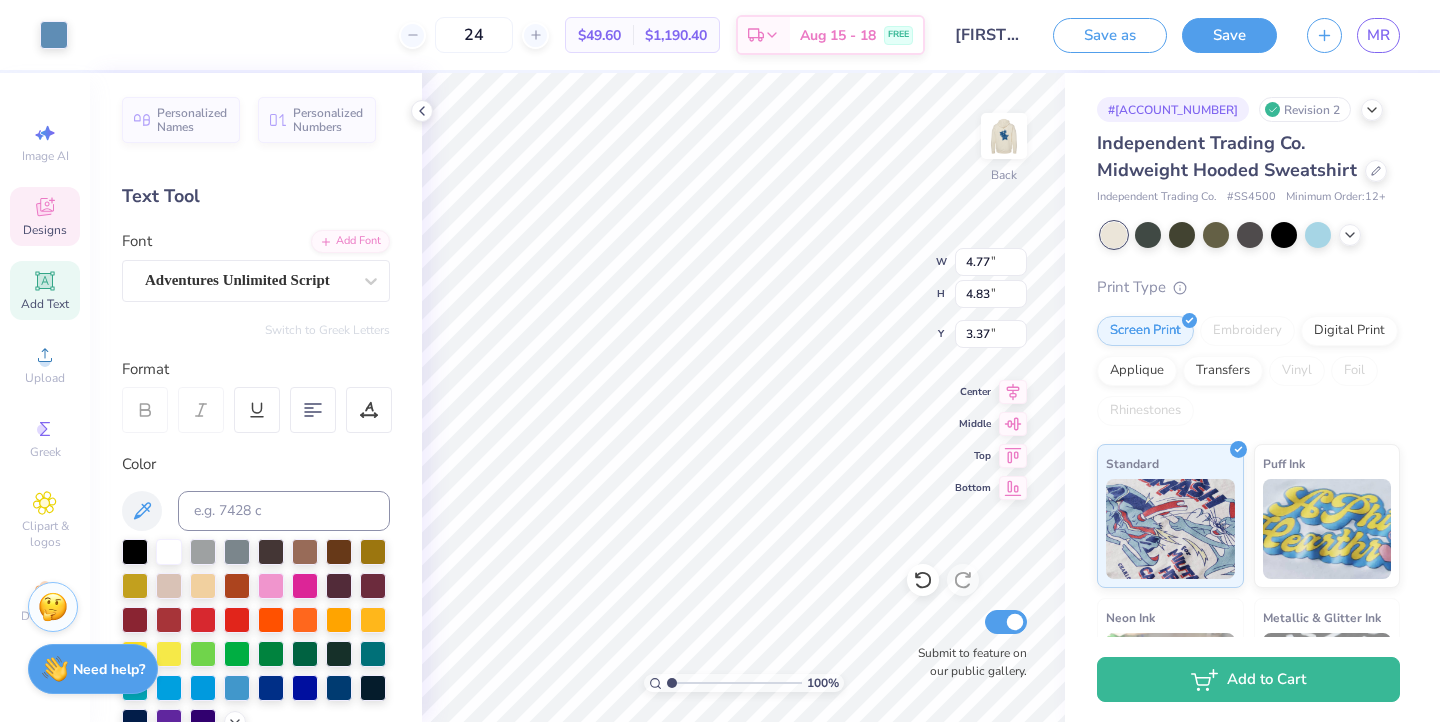 type on "0.58" 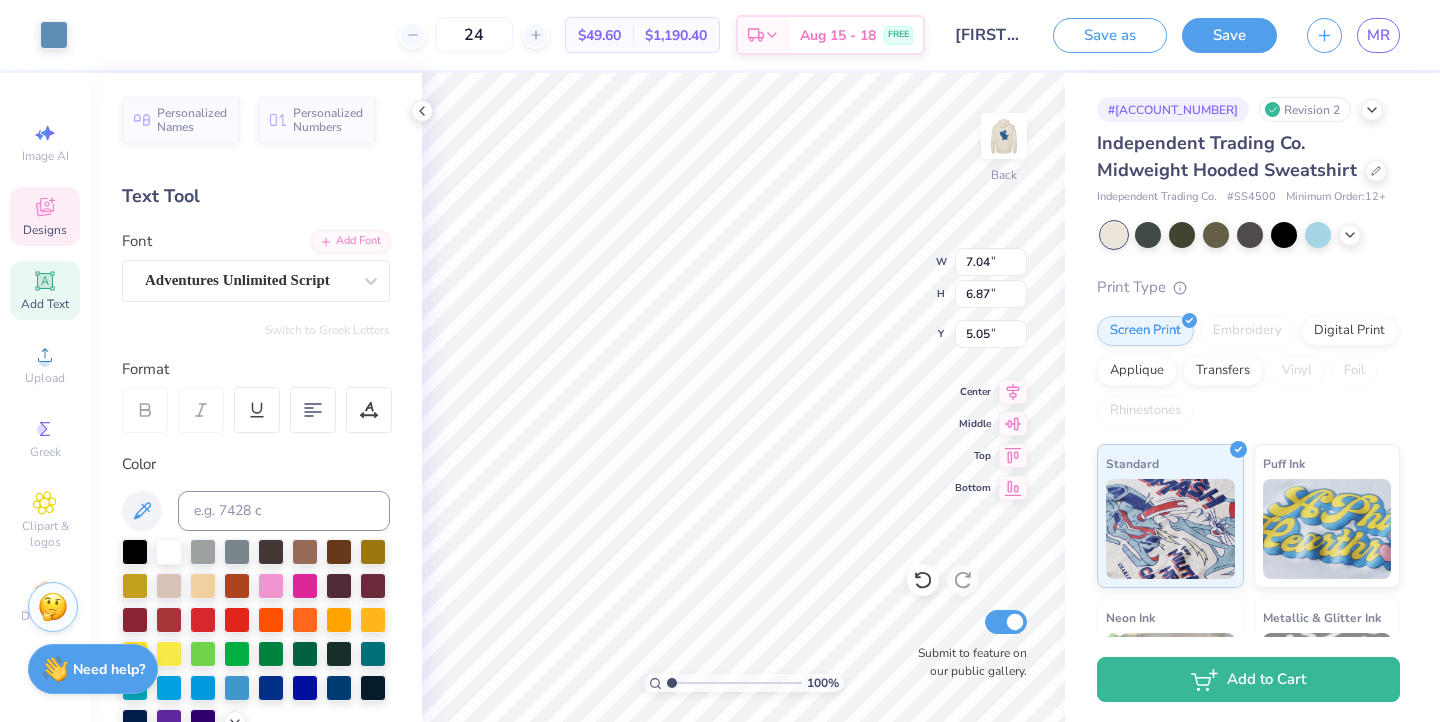 type on "4.86" 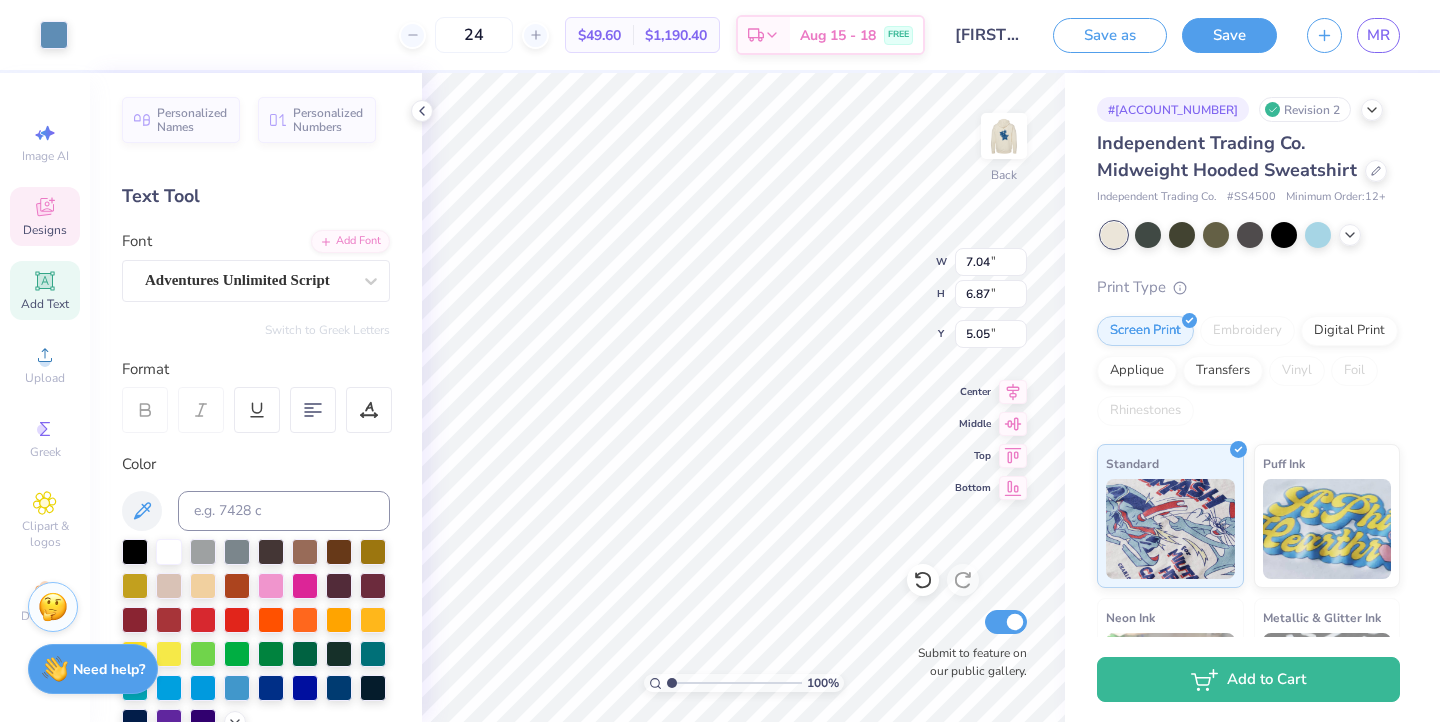 type on "4.92" 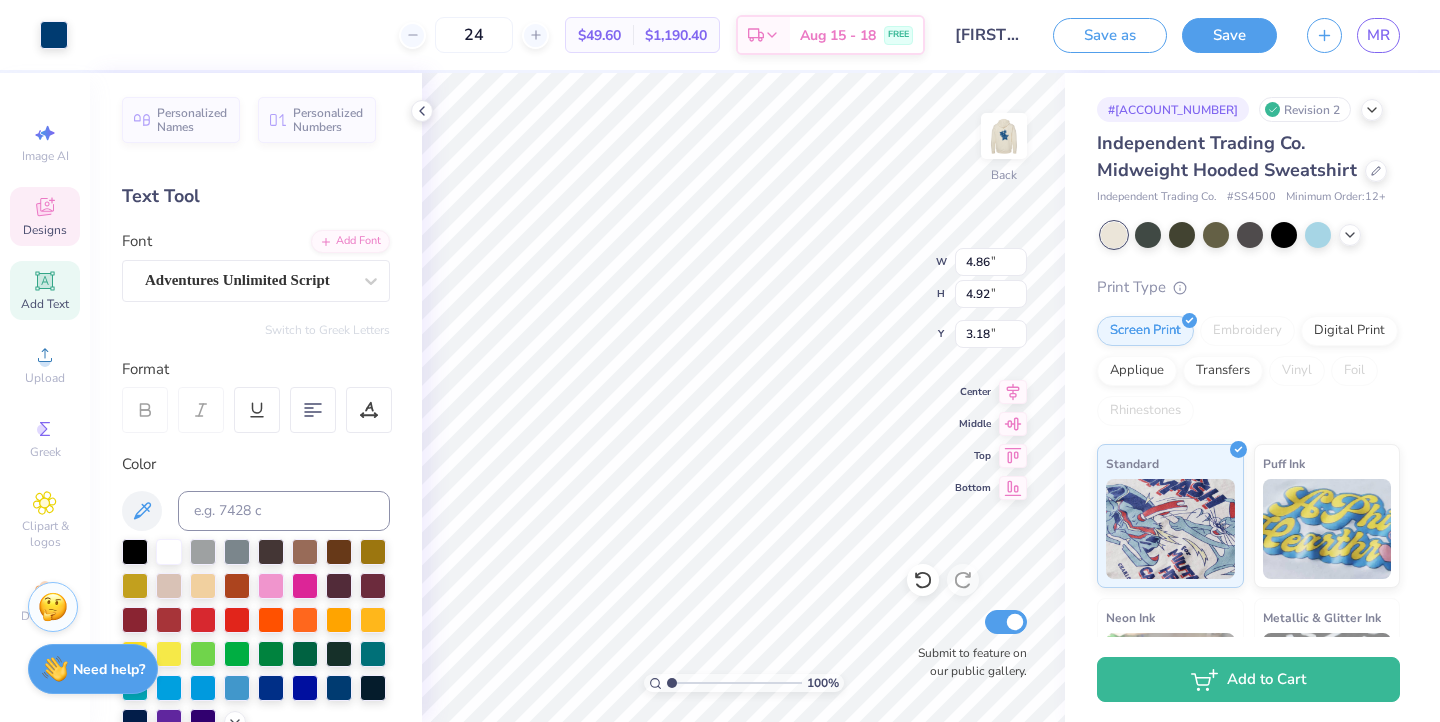 type on "3.00" 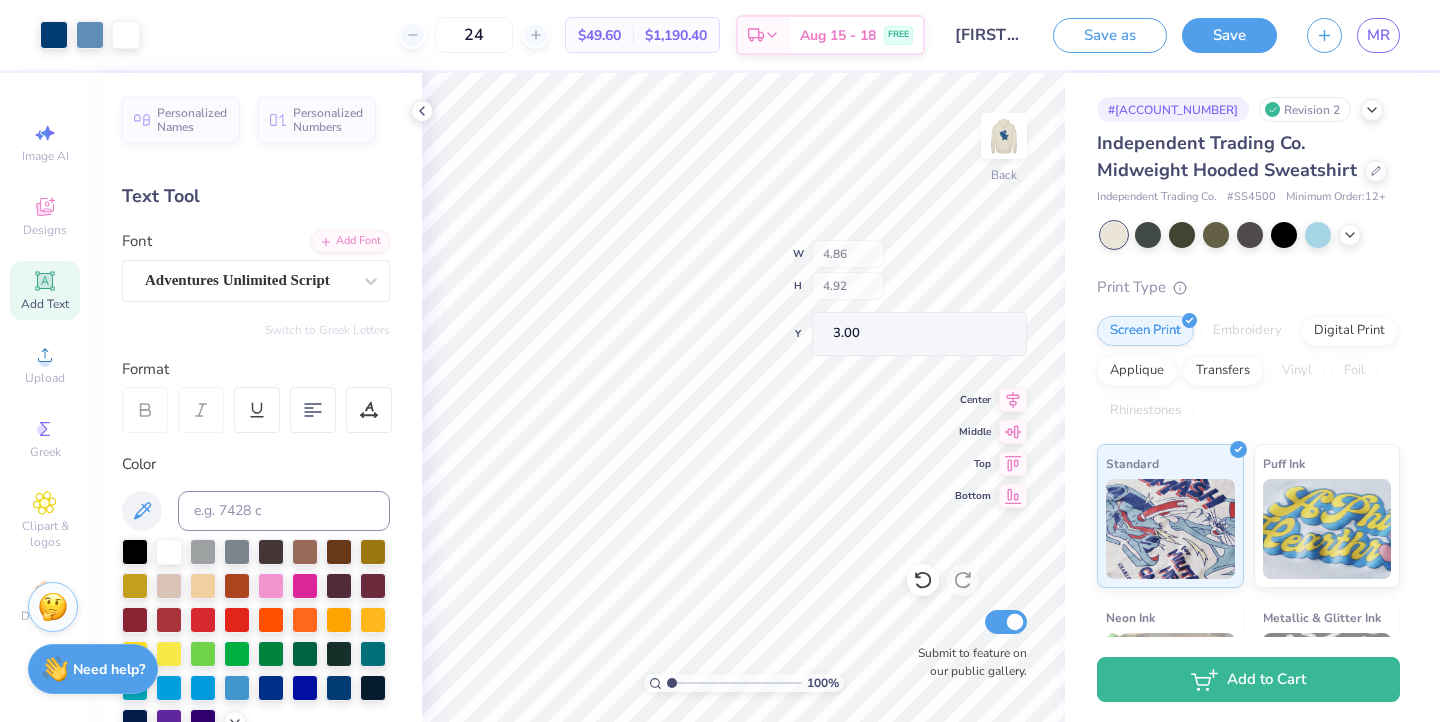 click on "100  % Back W 4.86 H 4.92 Y 3.00 Center Middle Top Bottom Submit to feature on our public gallery." at bounding box center [743, 397] 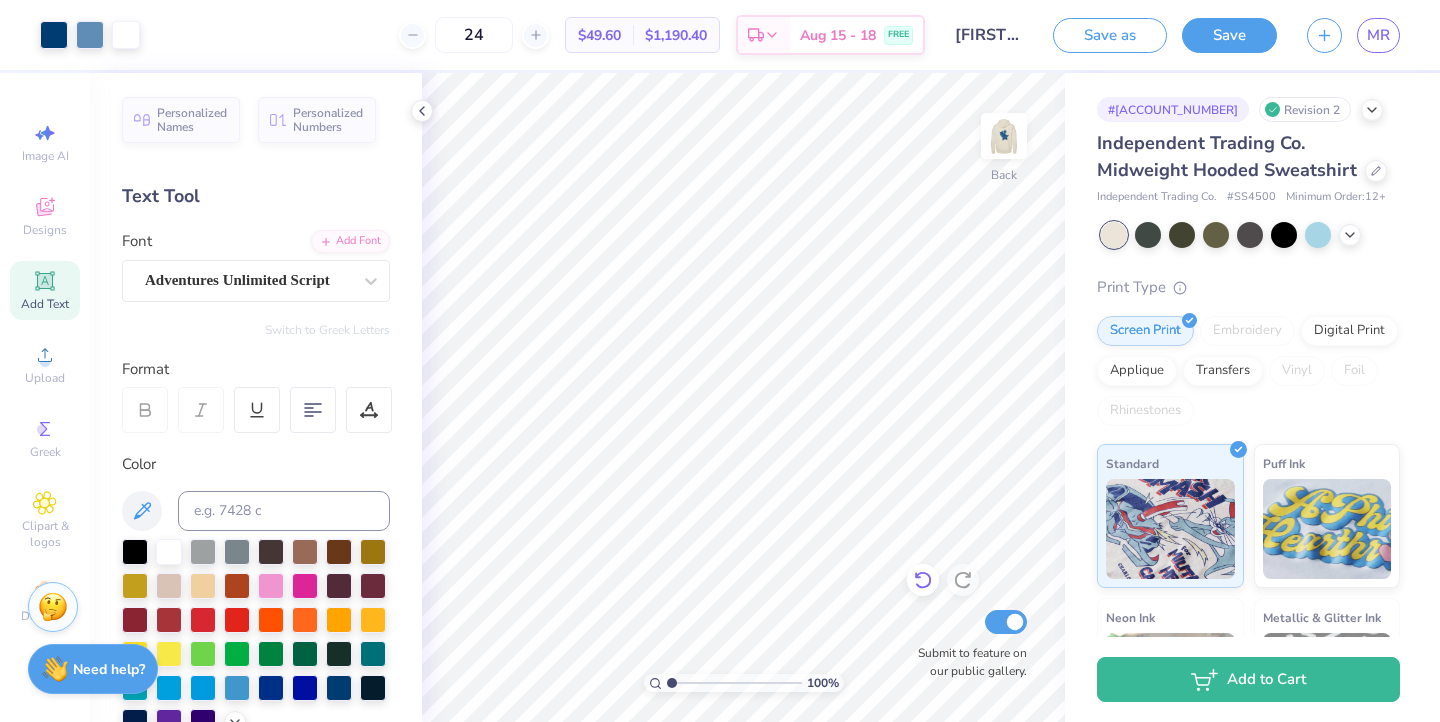 click 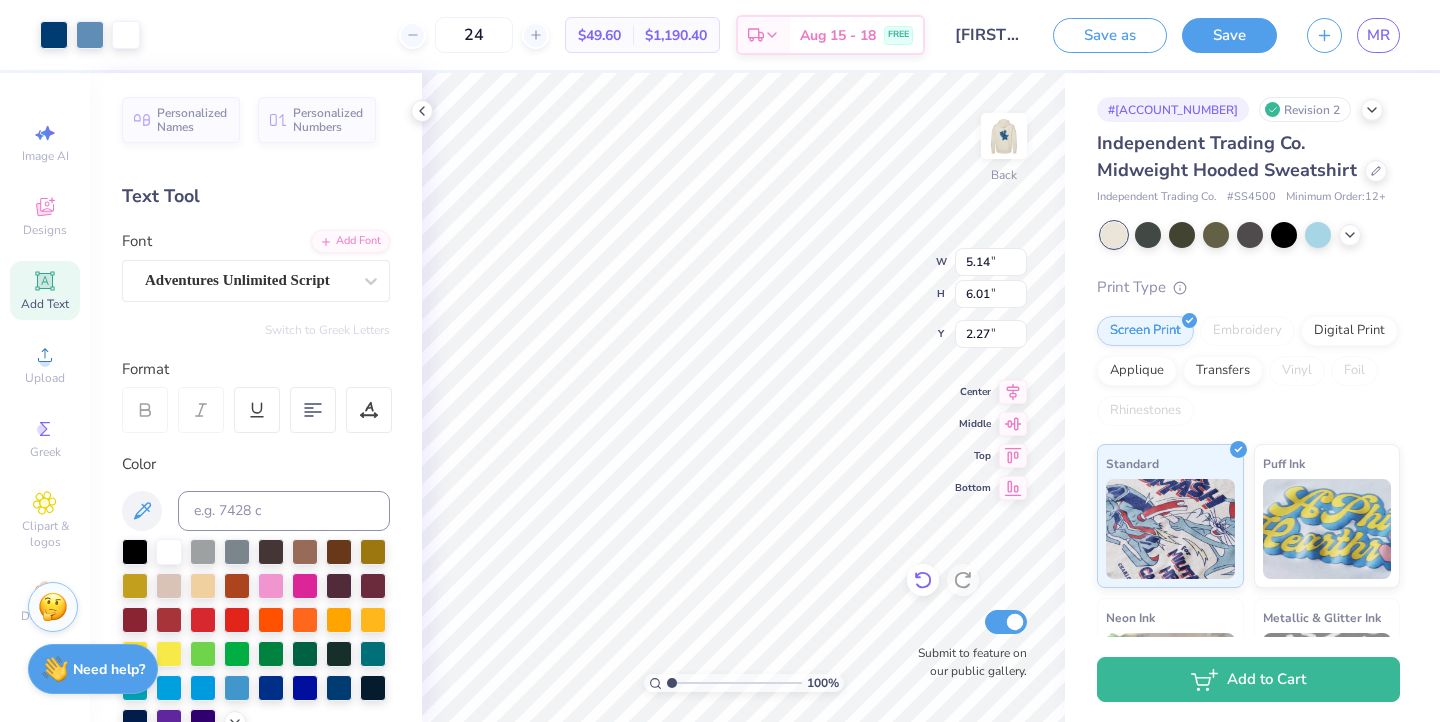 type on "5.14" 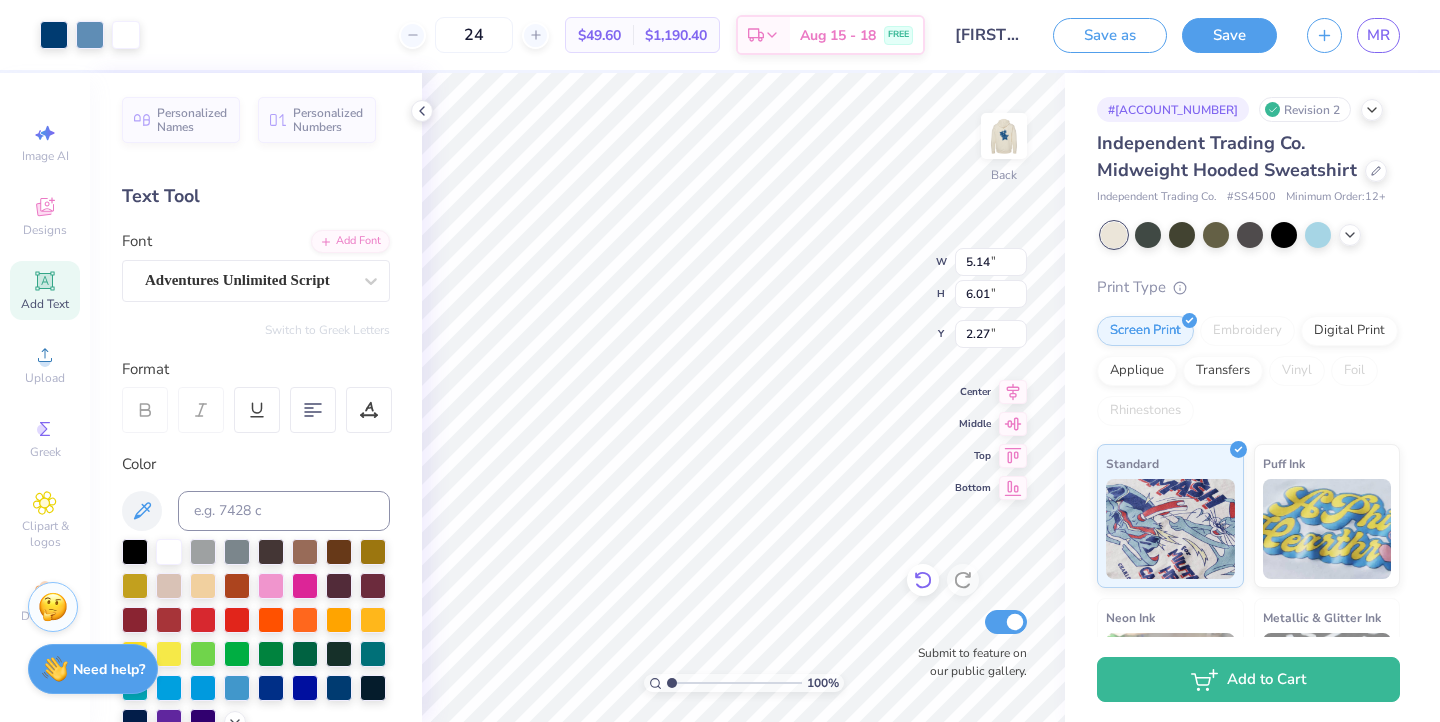 type on "6.01" 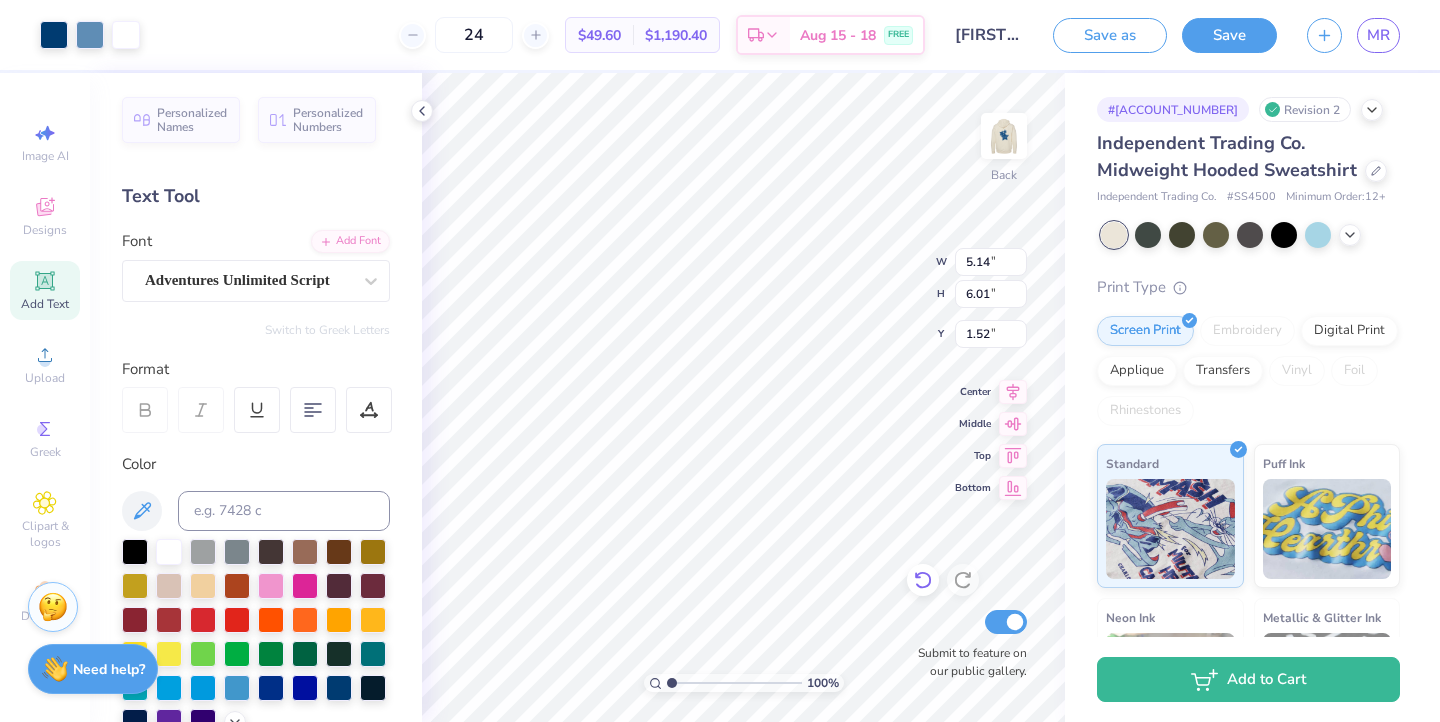 type on "2.14" 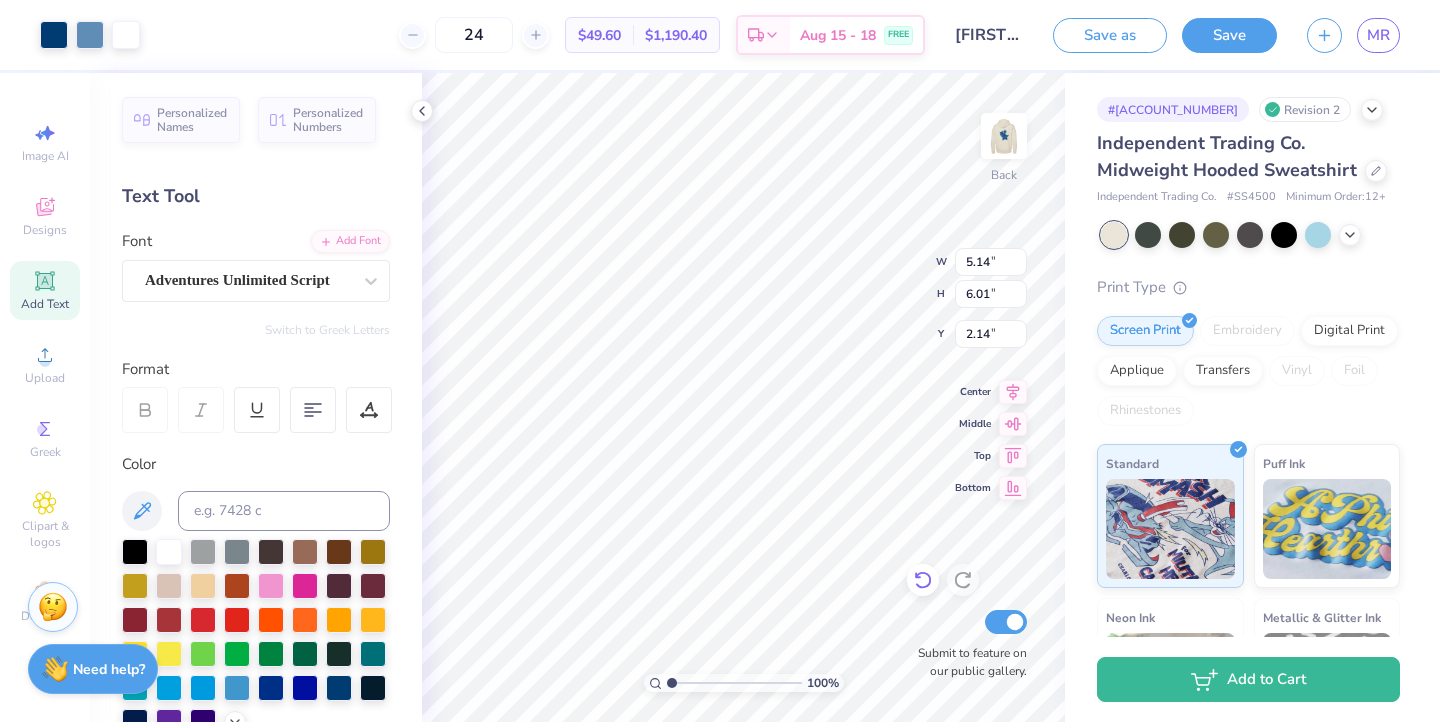 type on "3.30" 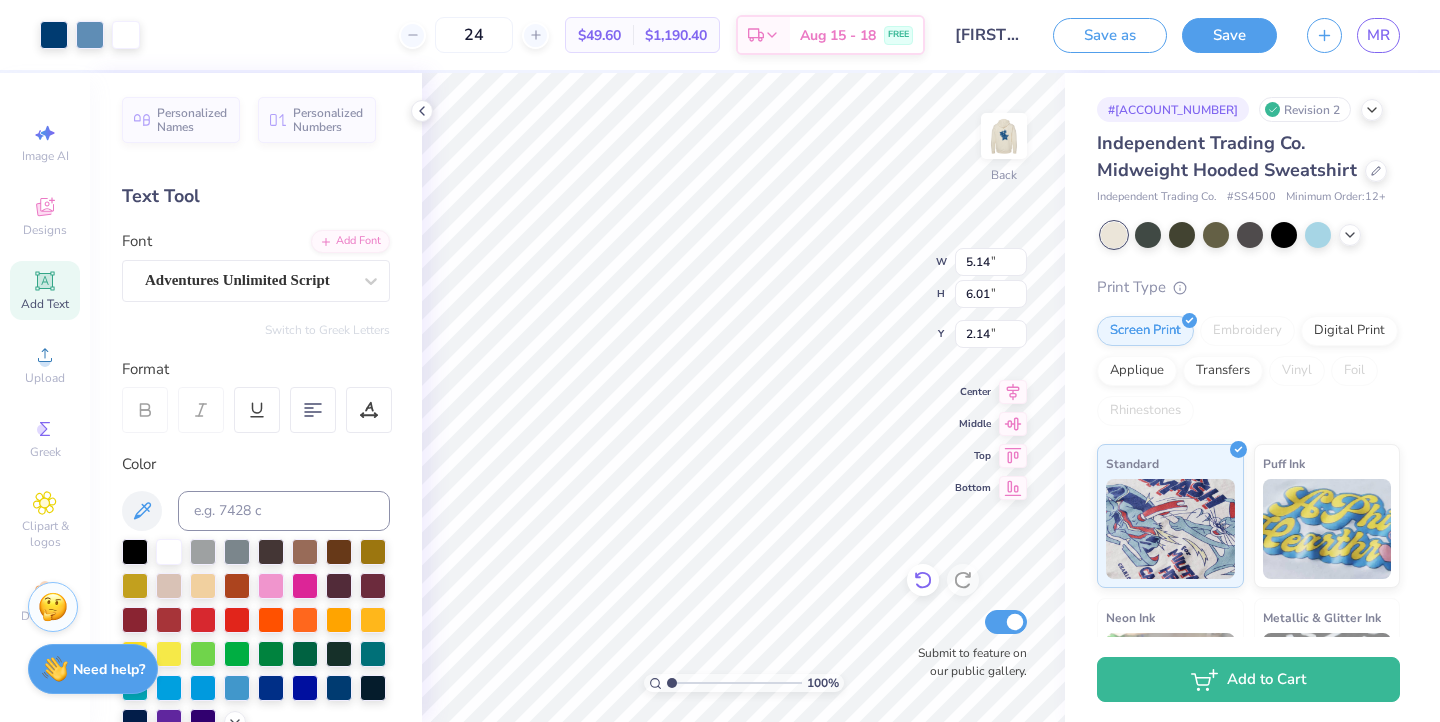 type on "3.86" 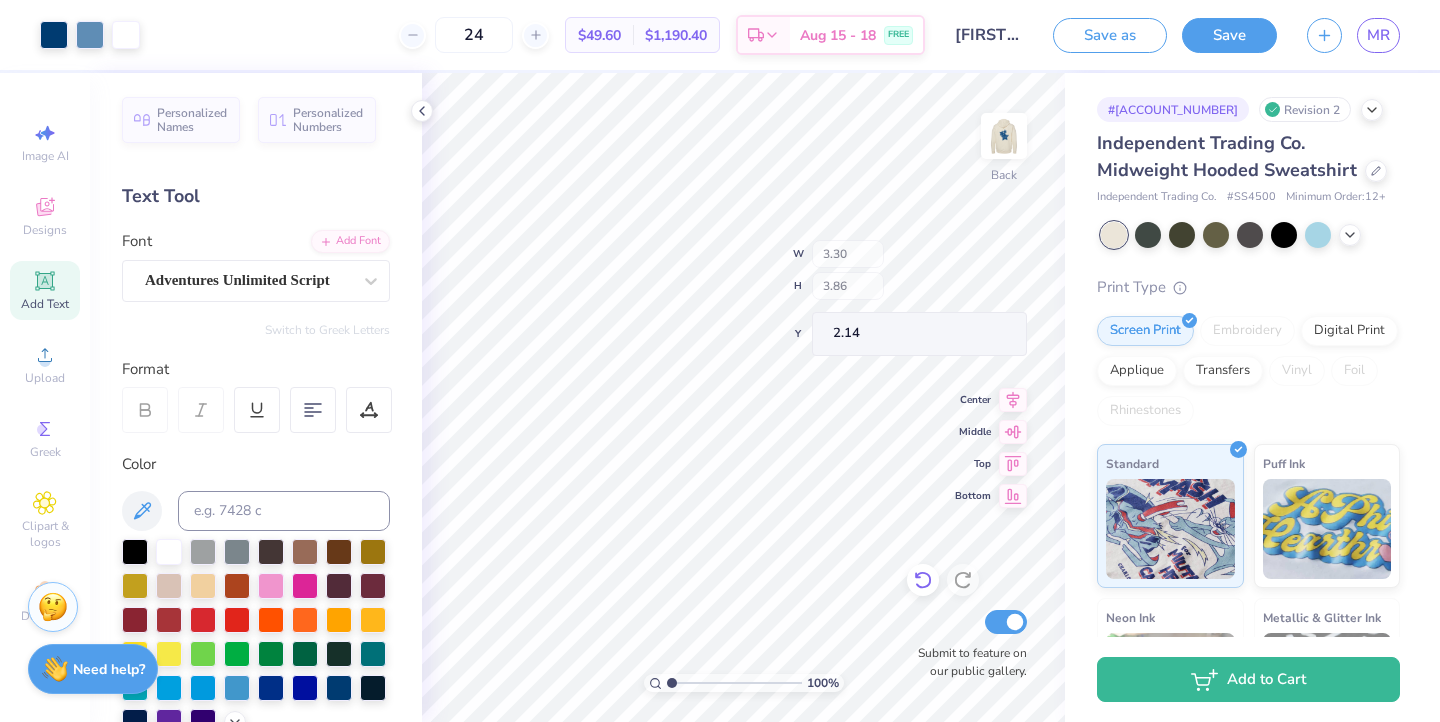 type on "2.24" 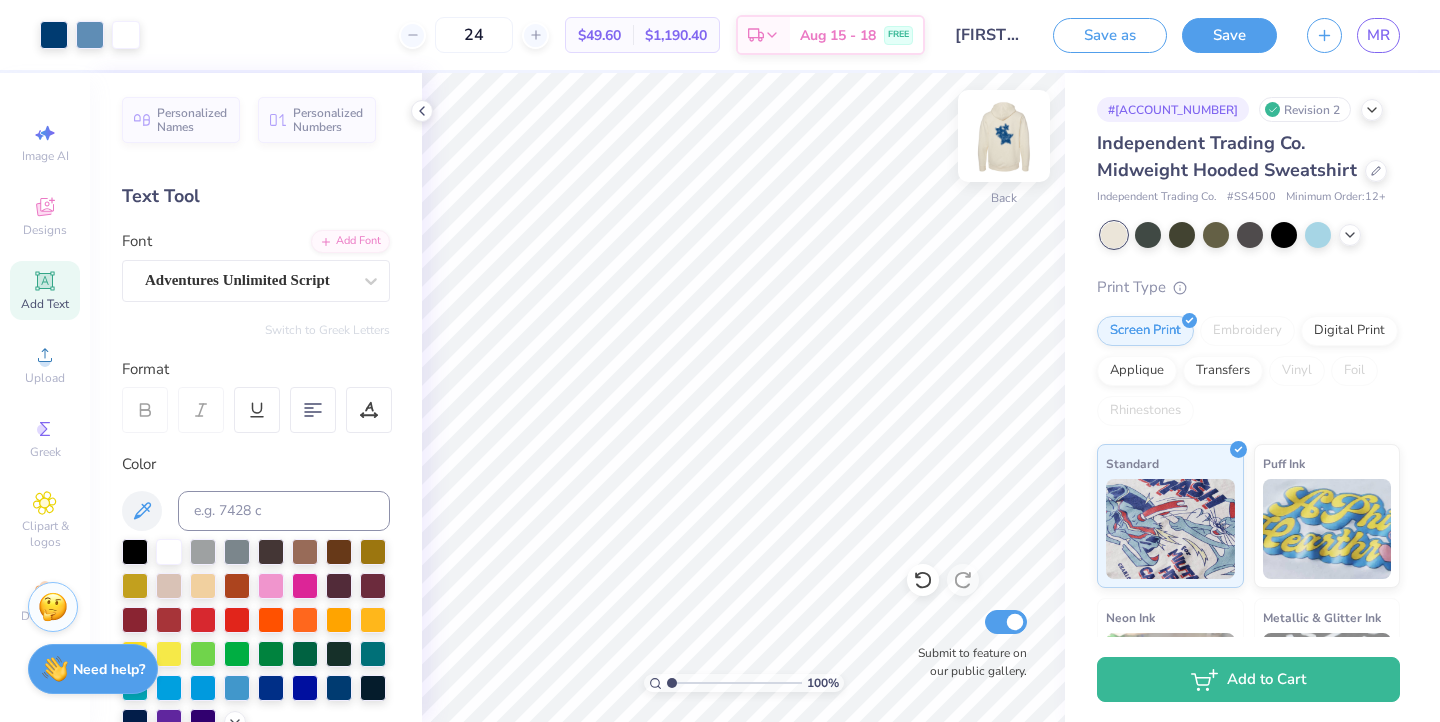 click at bounding box center [1004, 136] 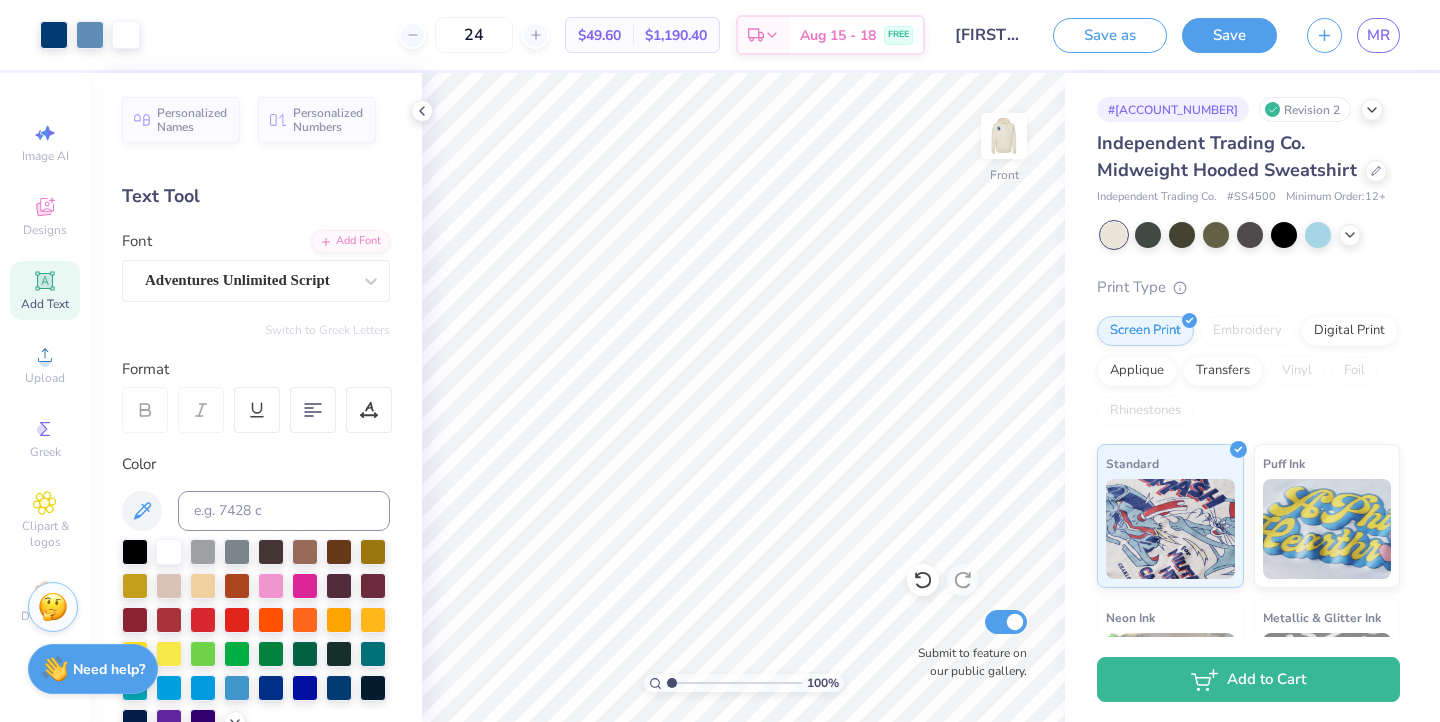 click at bounding box center [1004, 136] 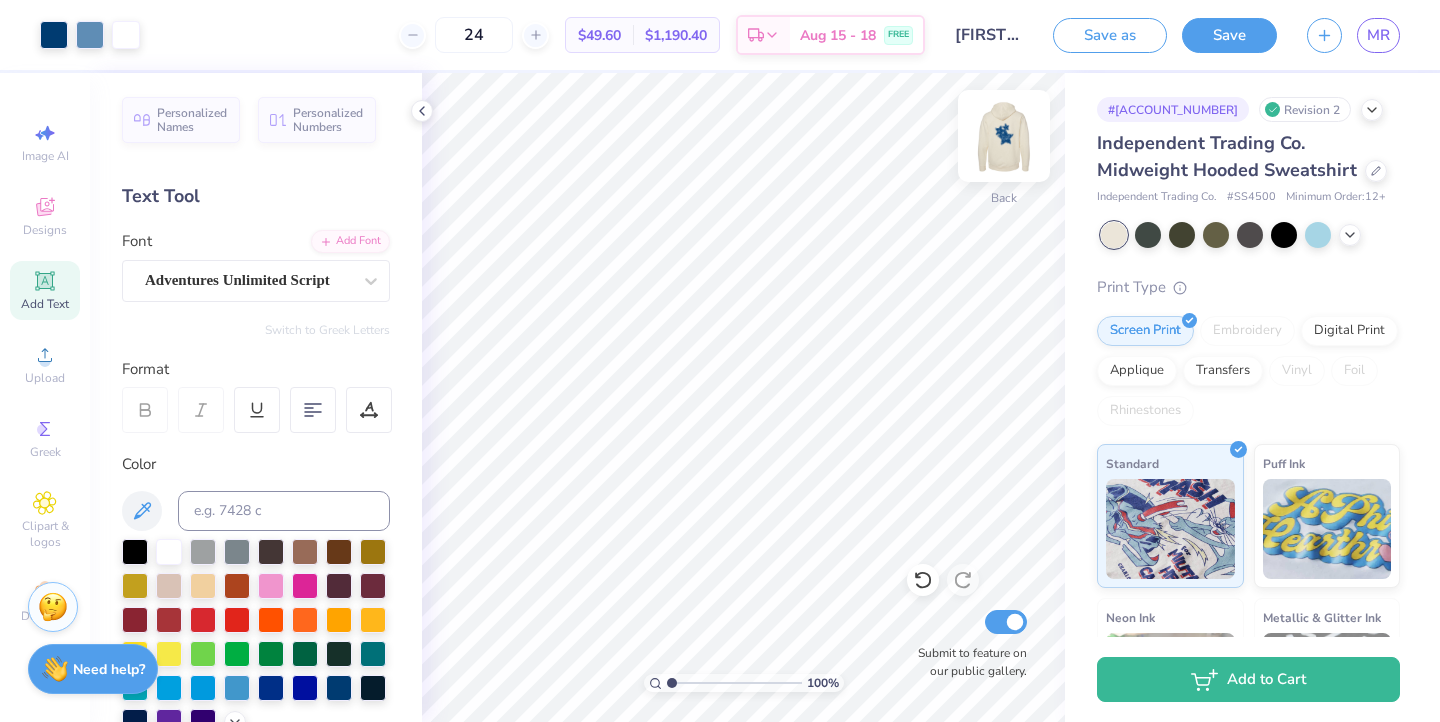 click at bounding box center [1004, 136] 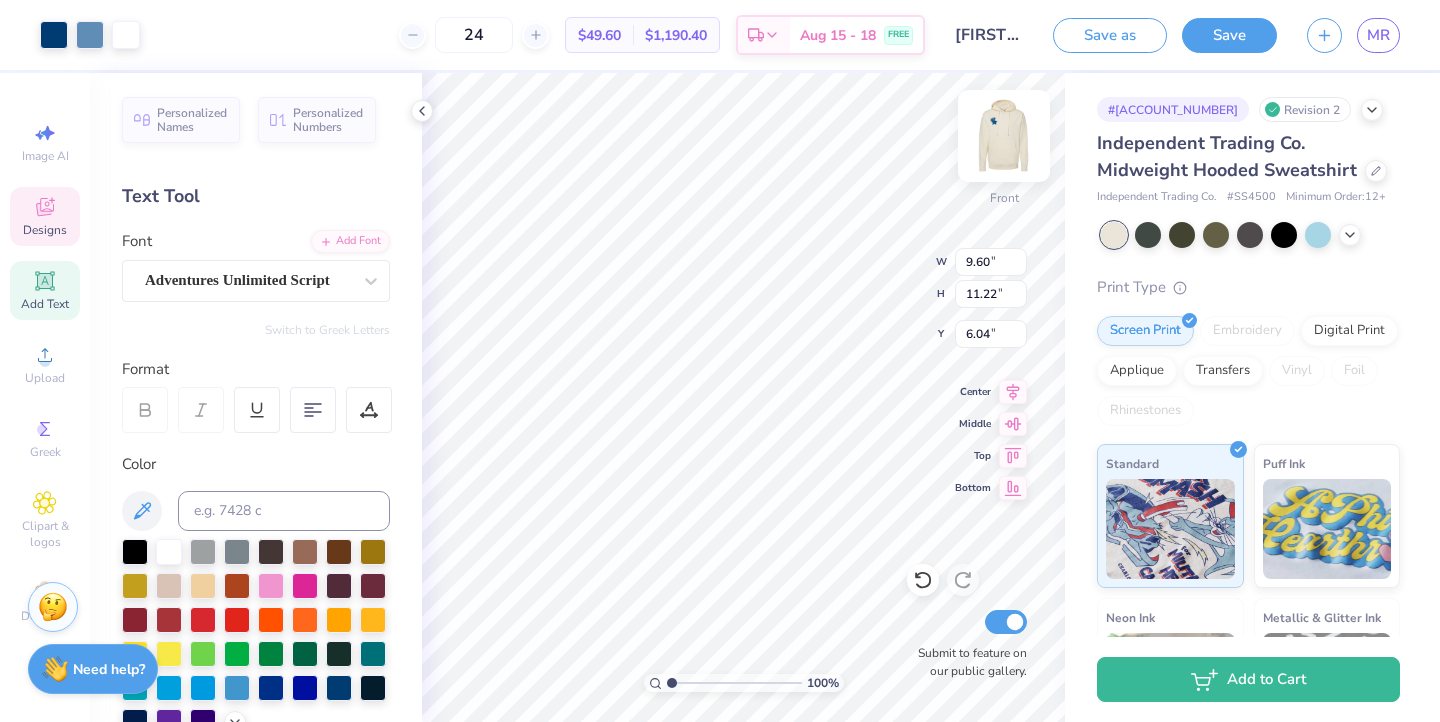 type on "9.60" 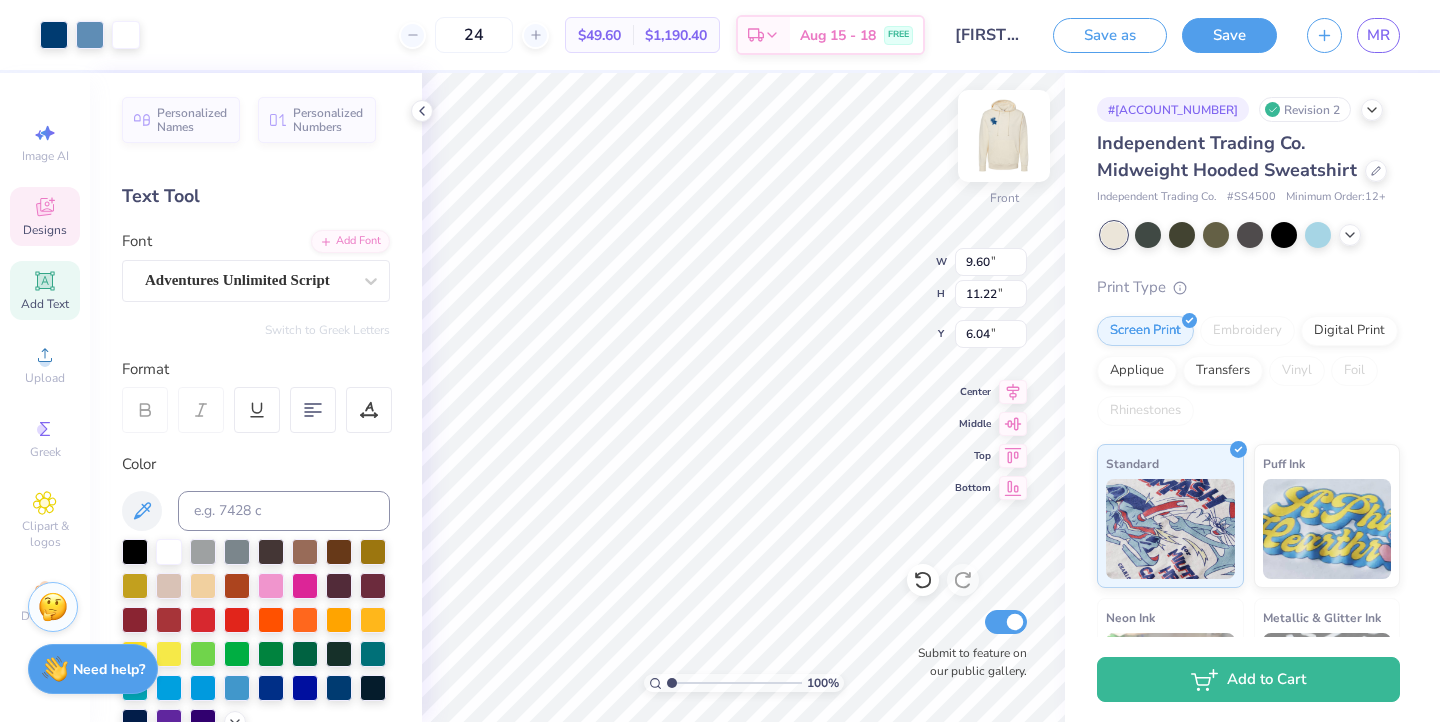 type on "11.22" 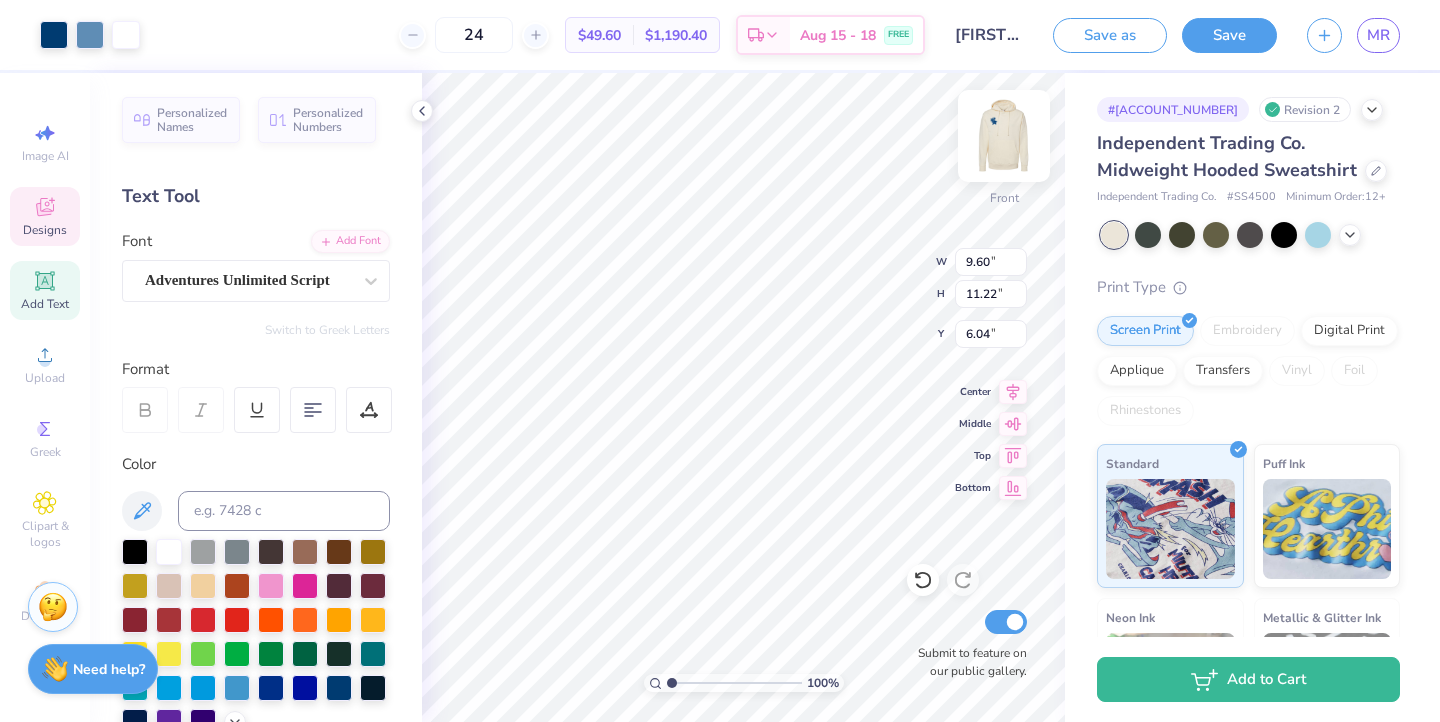 type on "7.73" 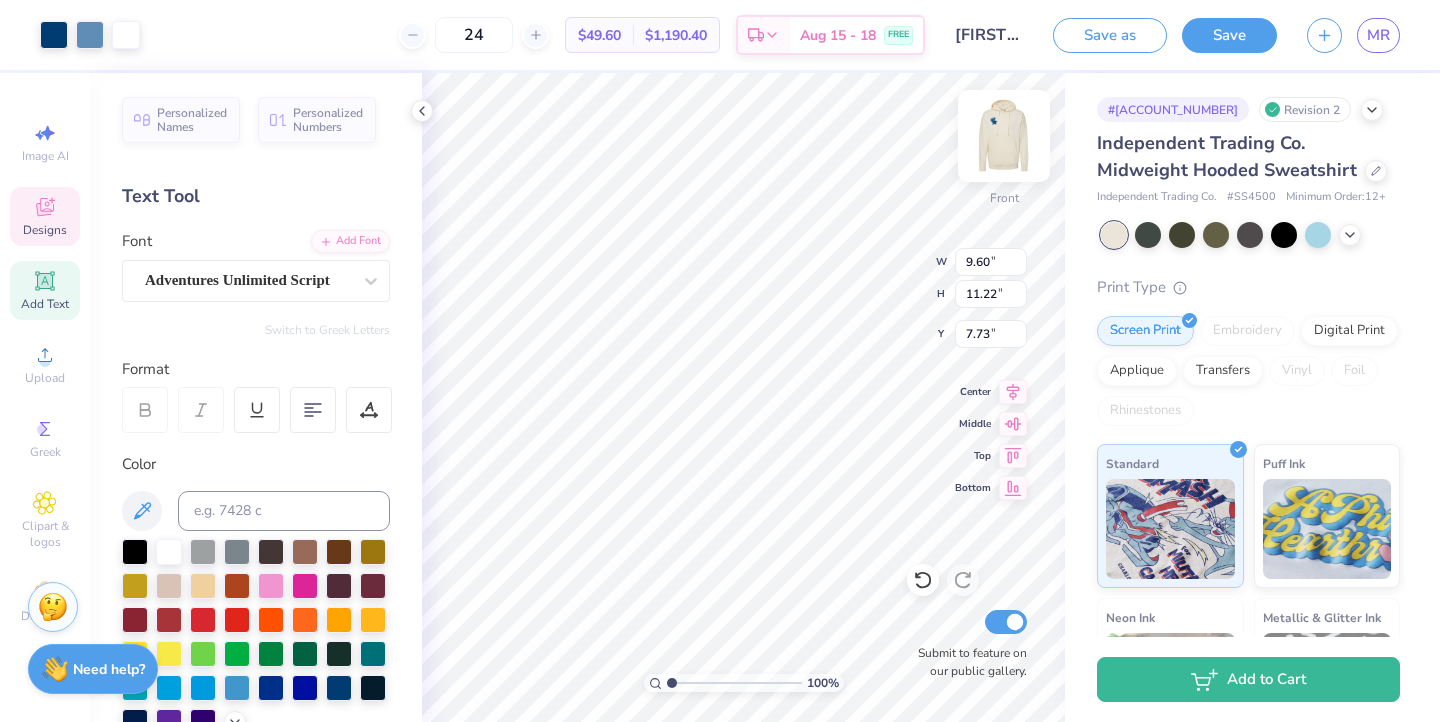 type on "11.36" 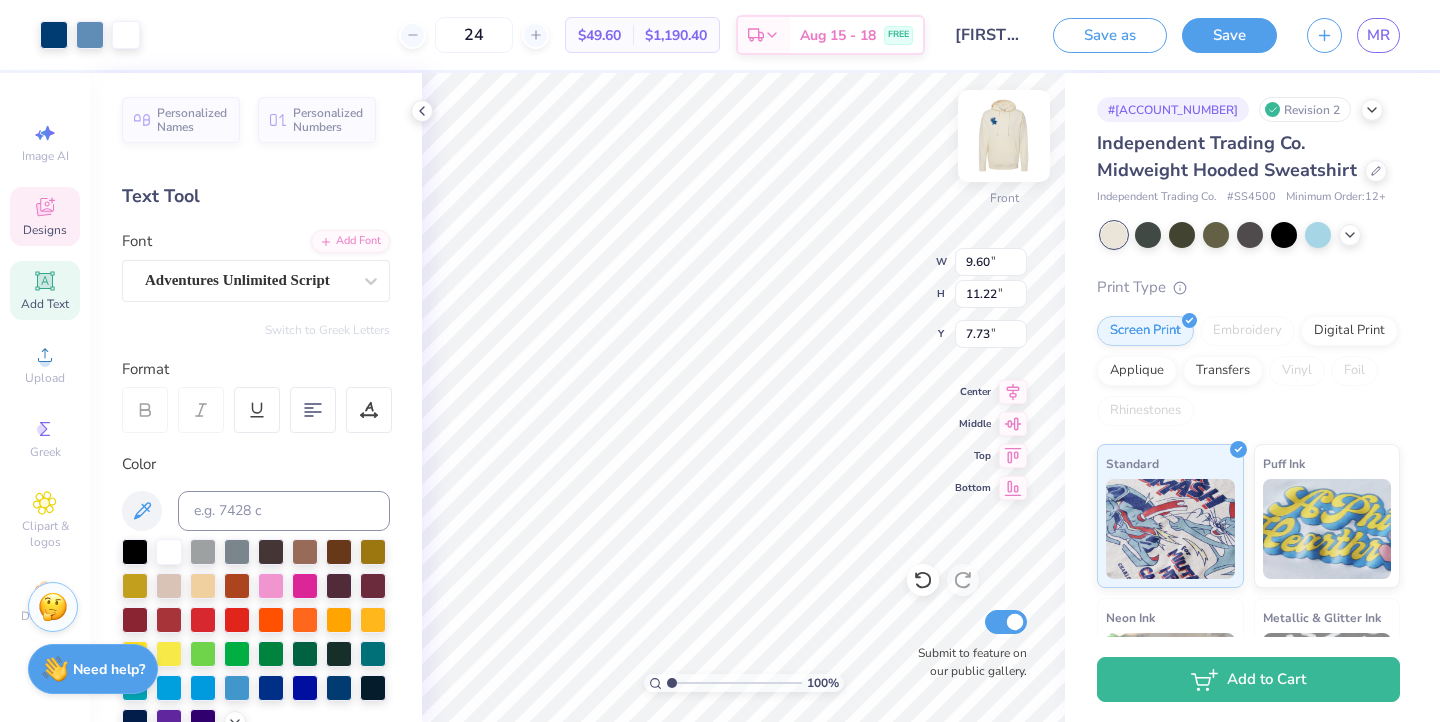 type on "13.27" 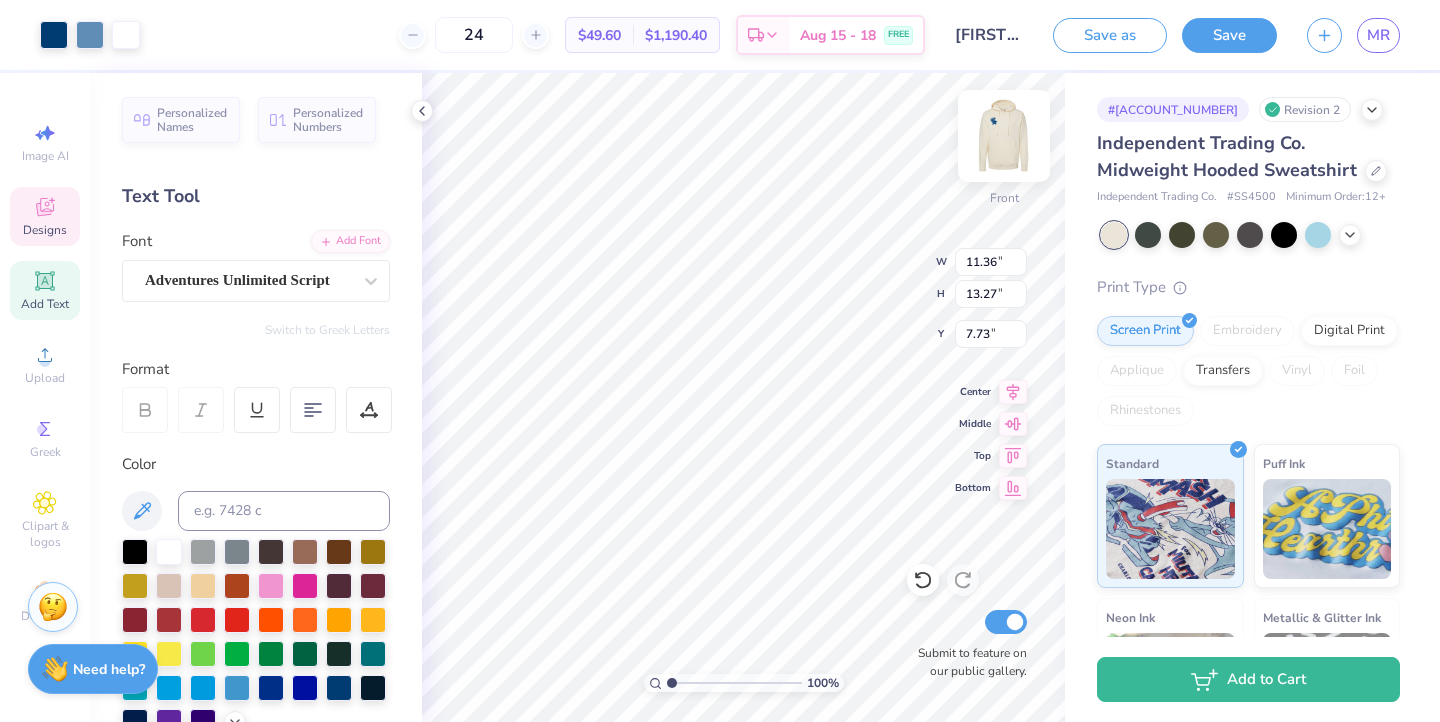 type on "6.44" 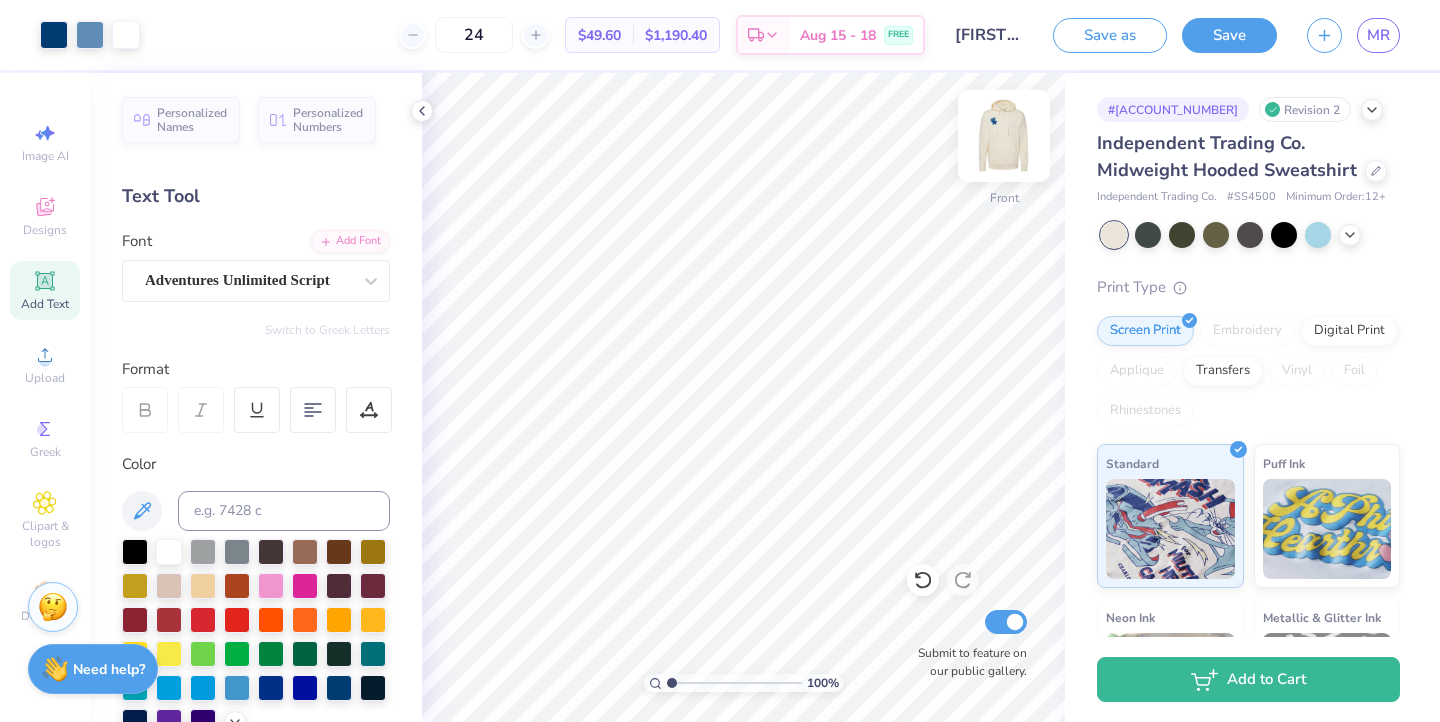 click at bounding box center (1004, 136) 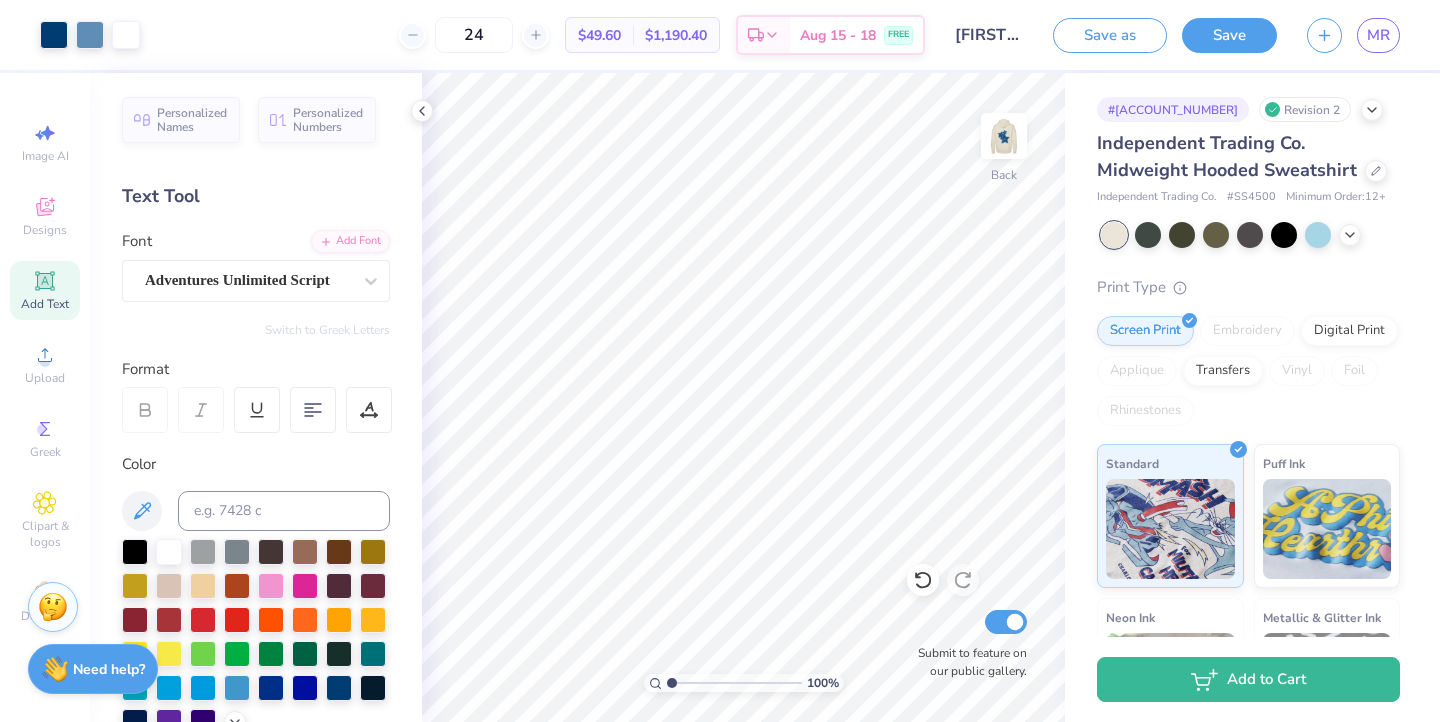 click at bounding box center (1004, 136) 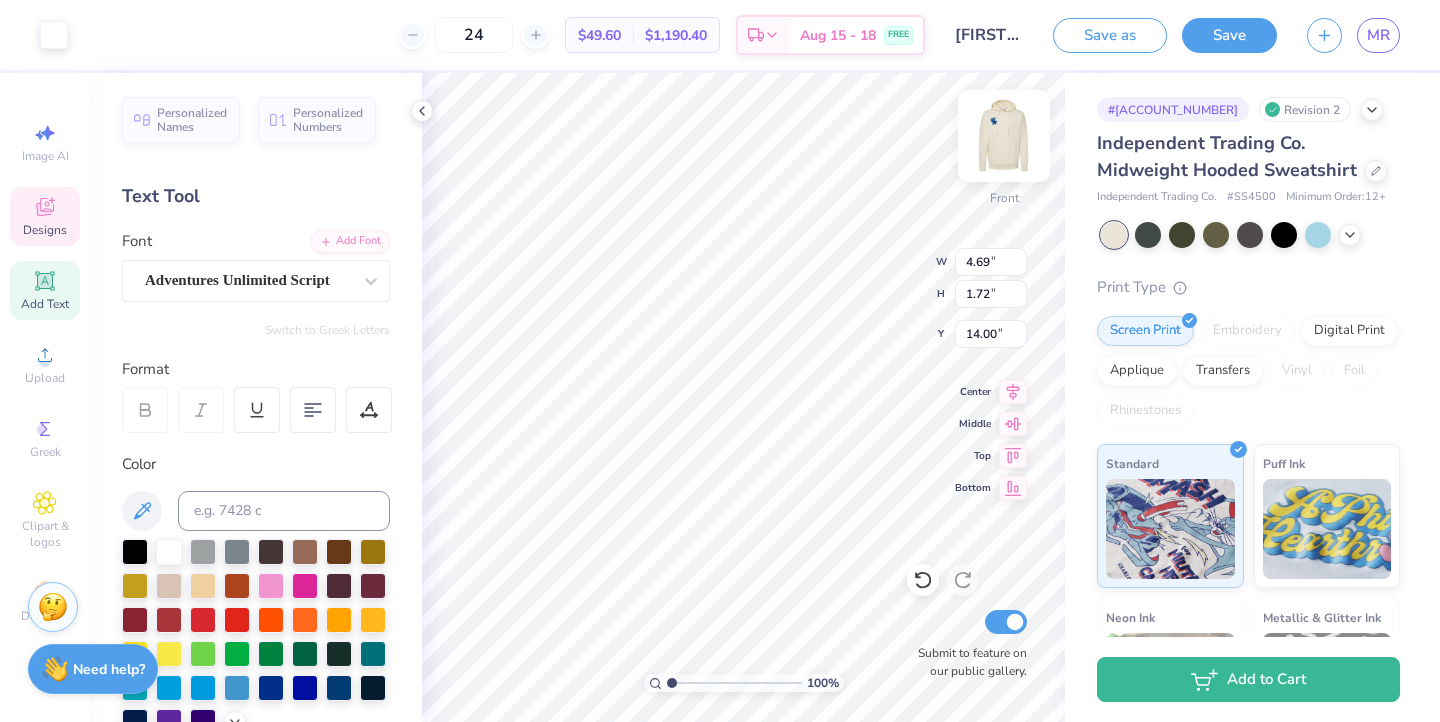 type on "4.69" 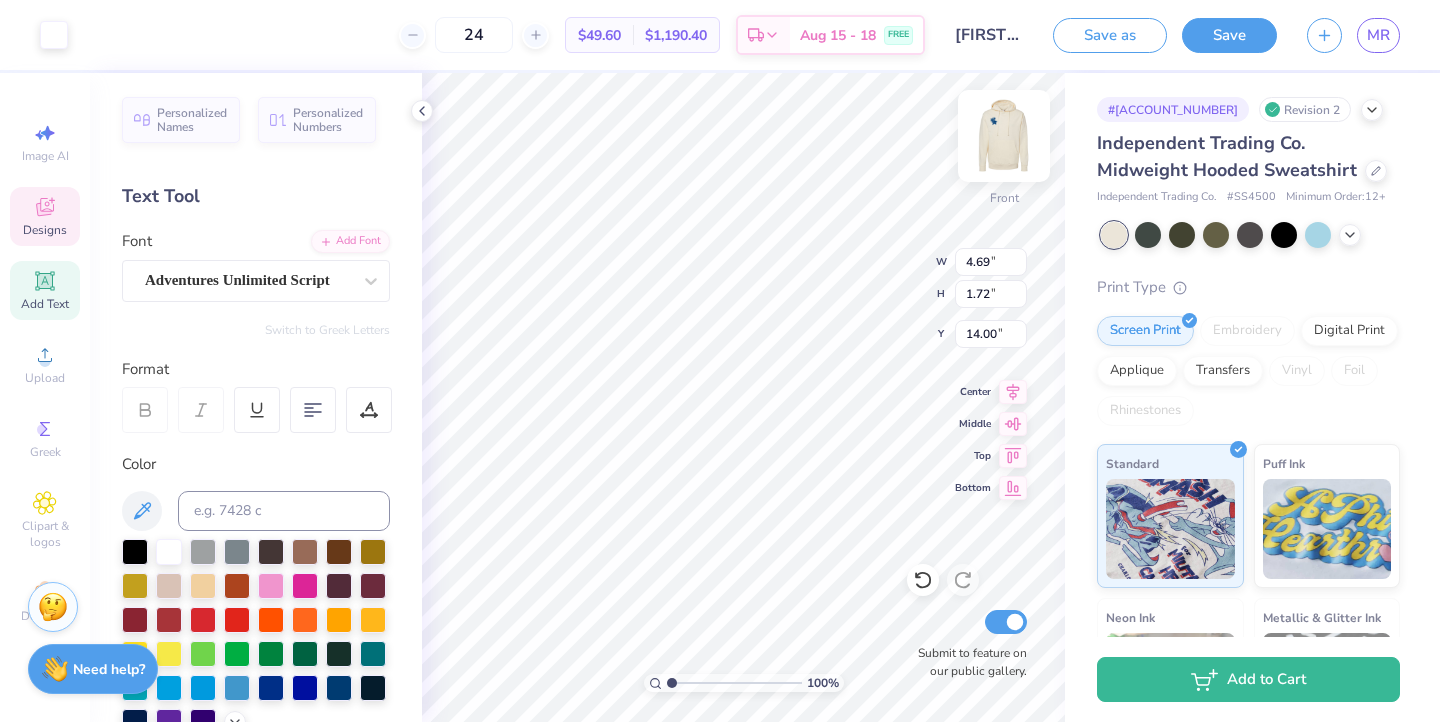 type on "1.72" 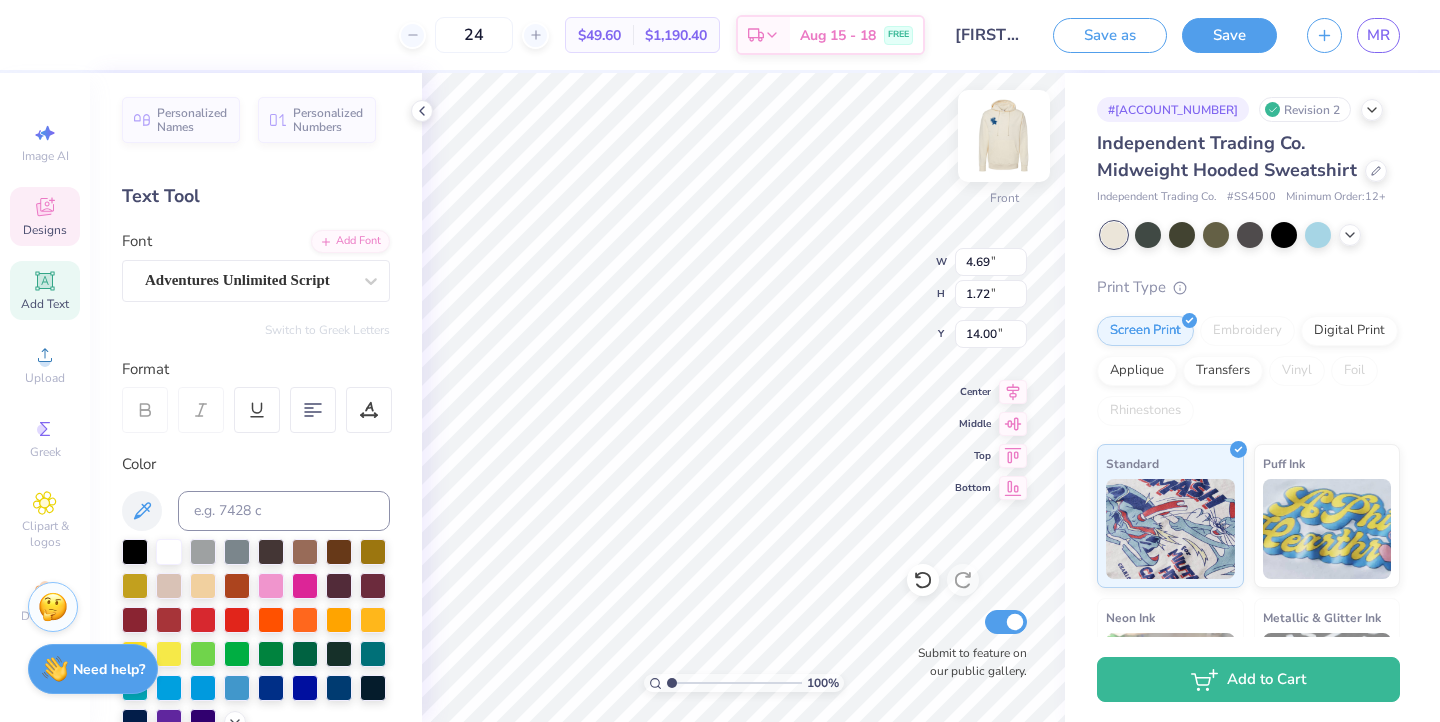 type on "13.81" 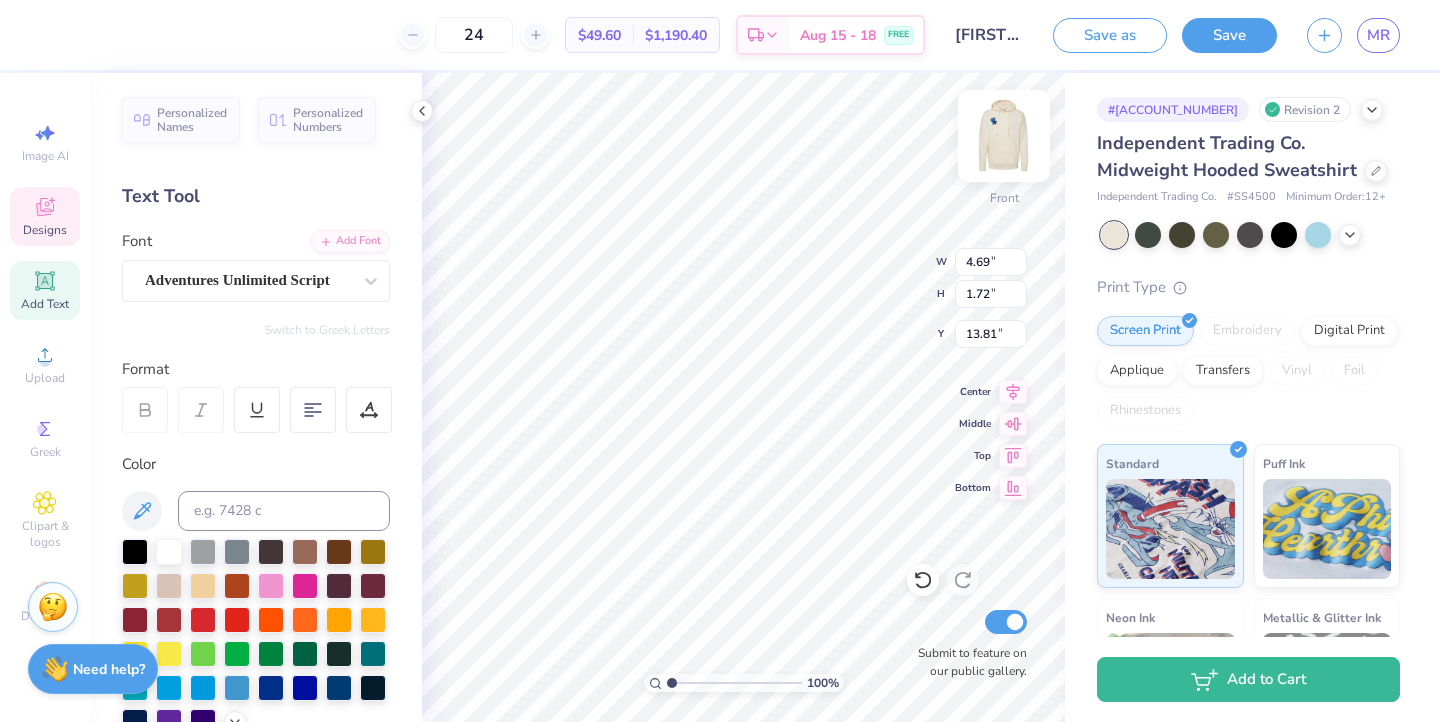 type on "9.62" 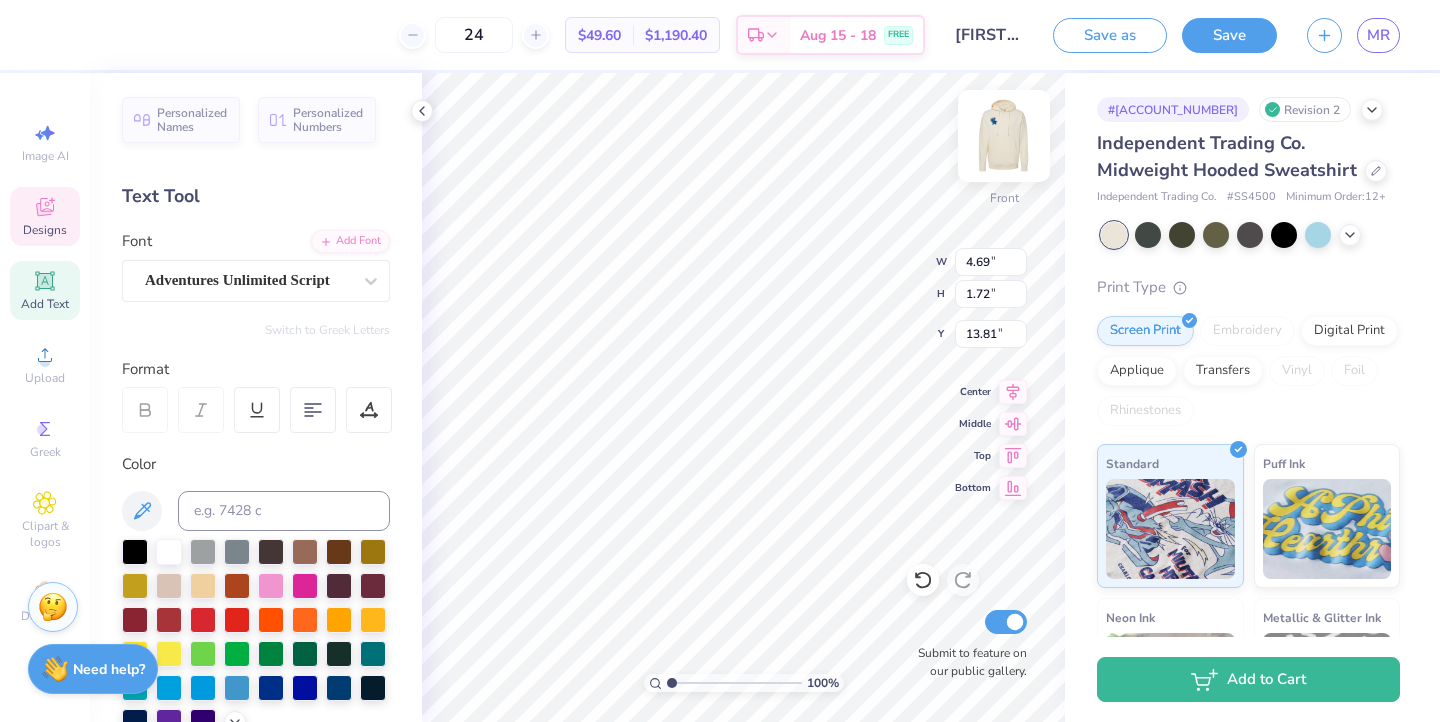 type on "9.38" 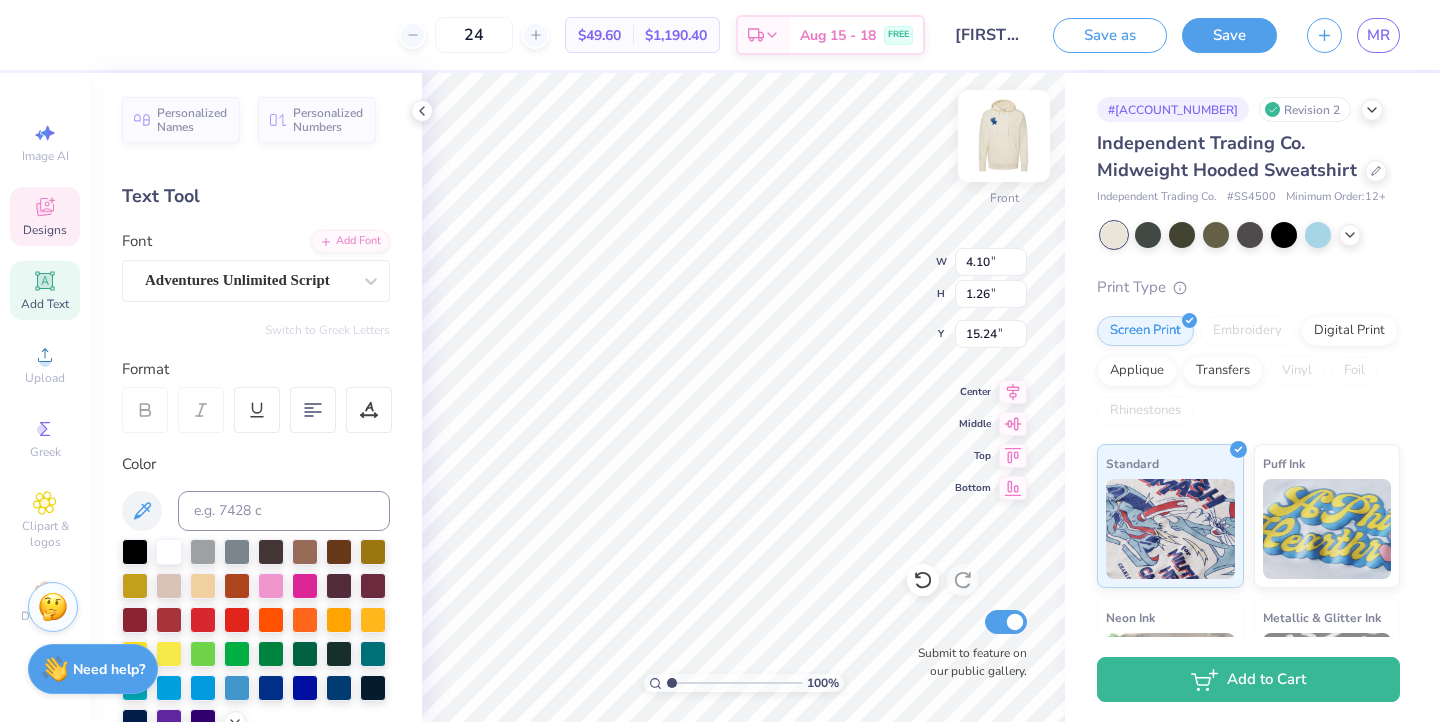 type on "15.87" 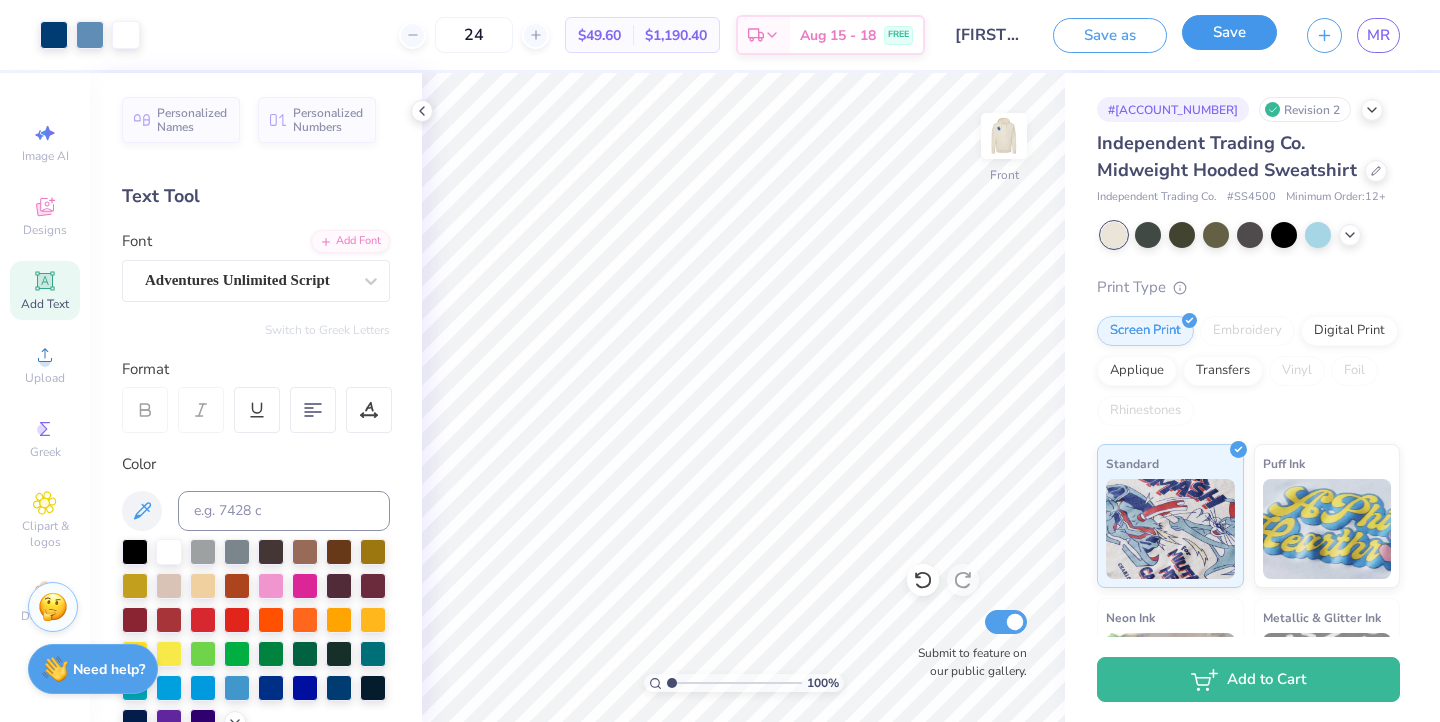 click on "Save" at bounding box center (1229, 32) 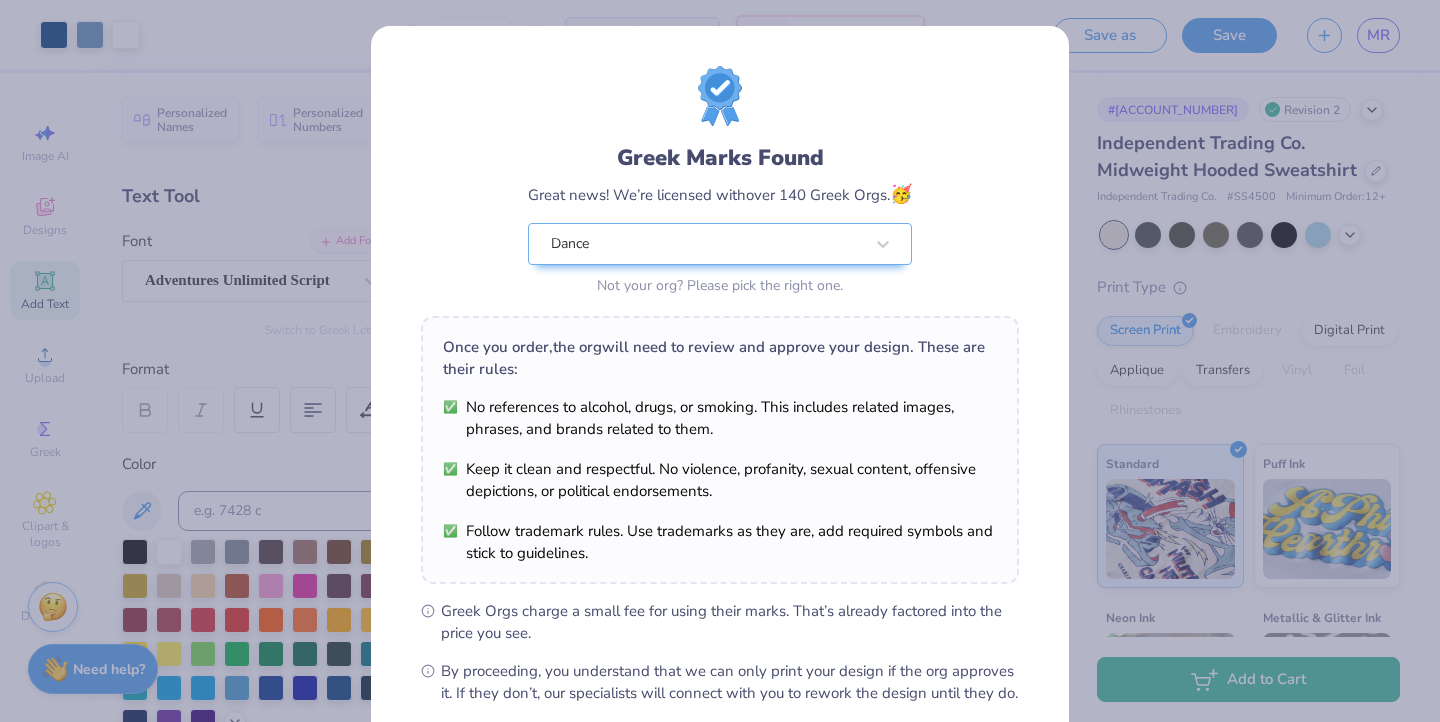 scroll, scrollTop: 214, scrollLeft: 0, axis: vertical 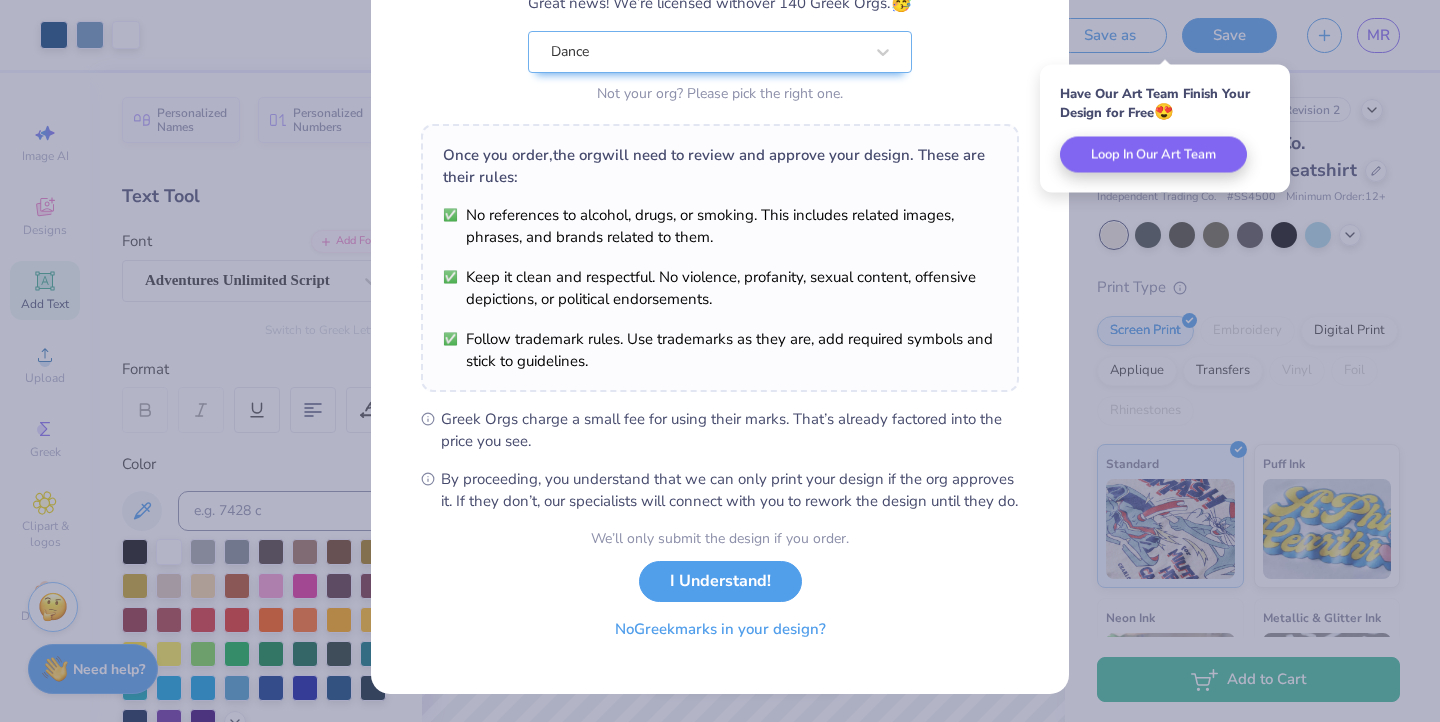click on "No  Greek  marks in your design?" at bounding box center (720, 629) 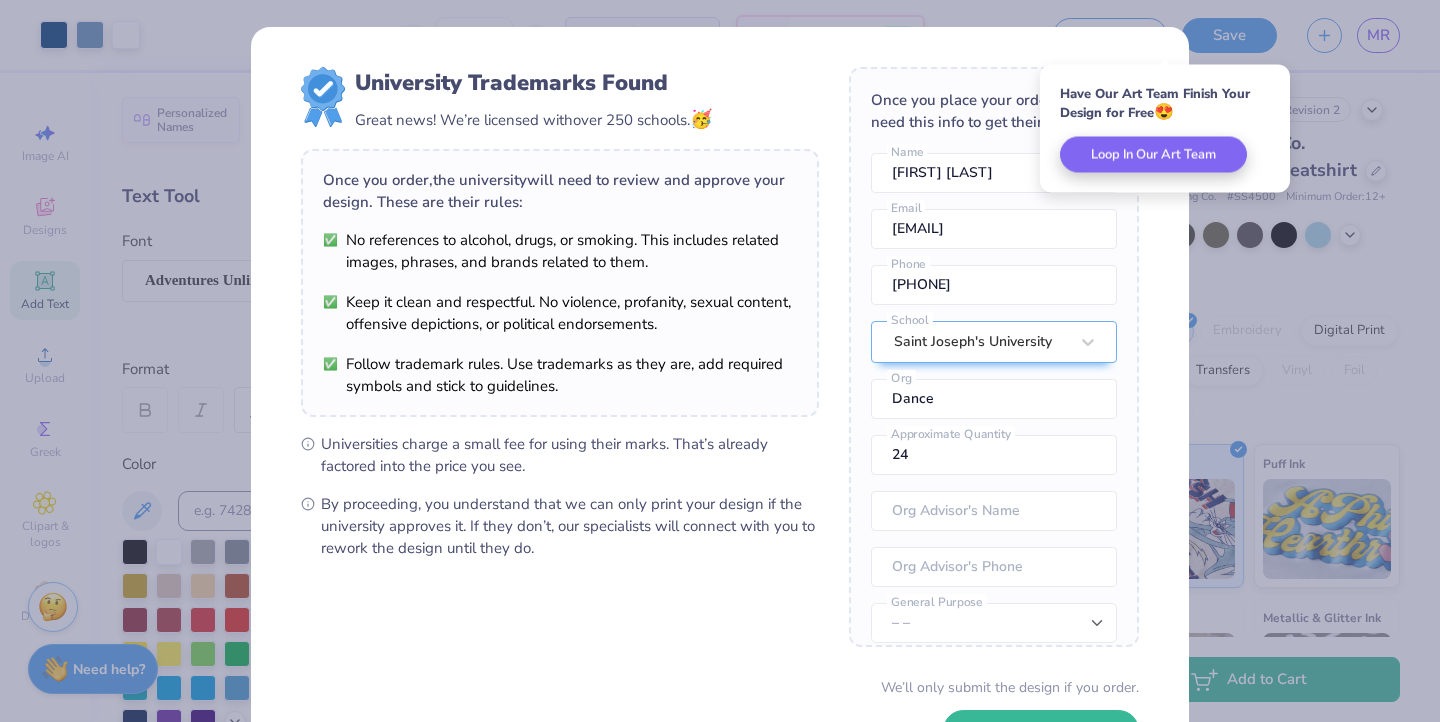 scroll, scrollTop: 74, scrollLeft: 0, axis: vertical 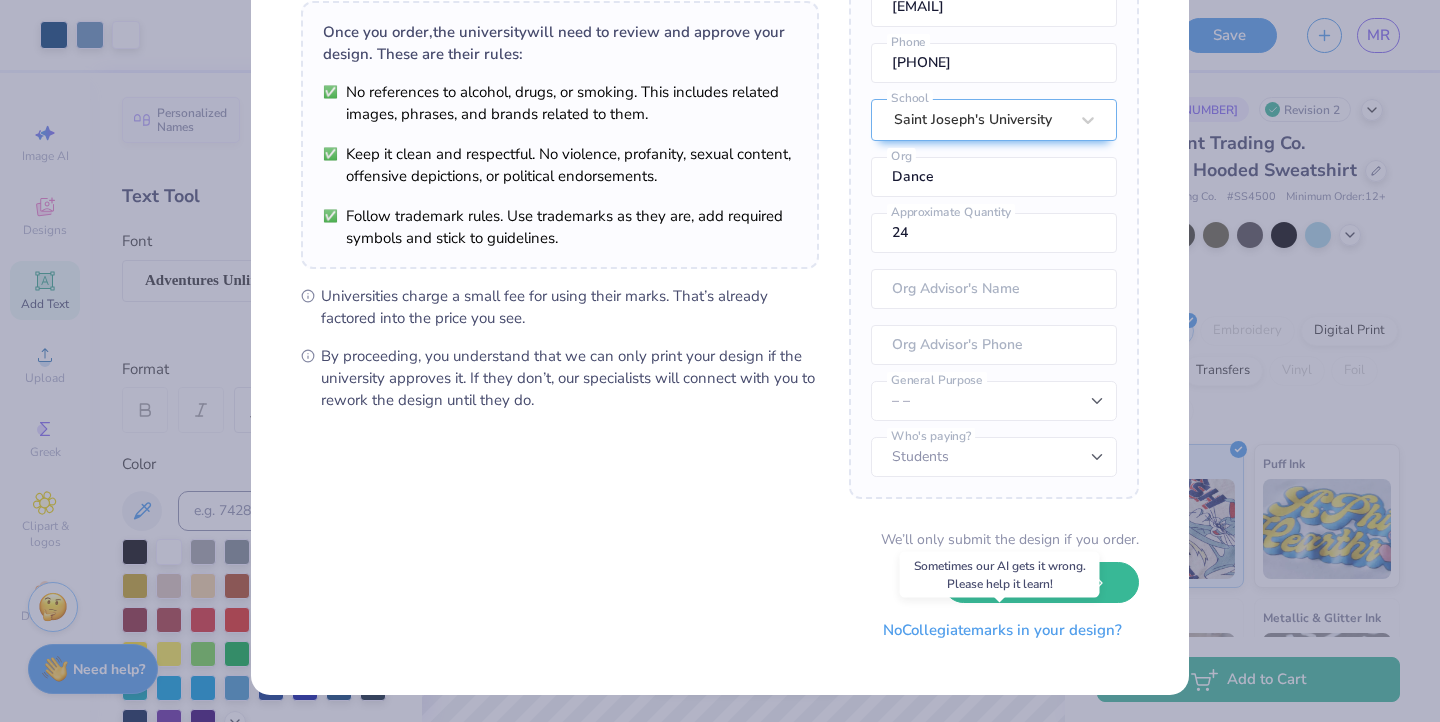click on "No  Collegiate  marks in your design?" at bounding box center (1002, 630) 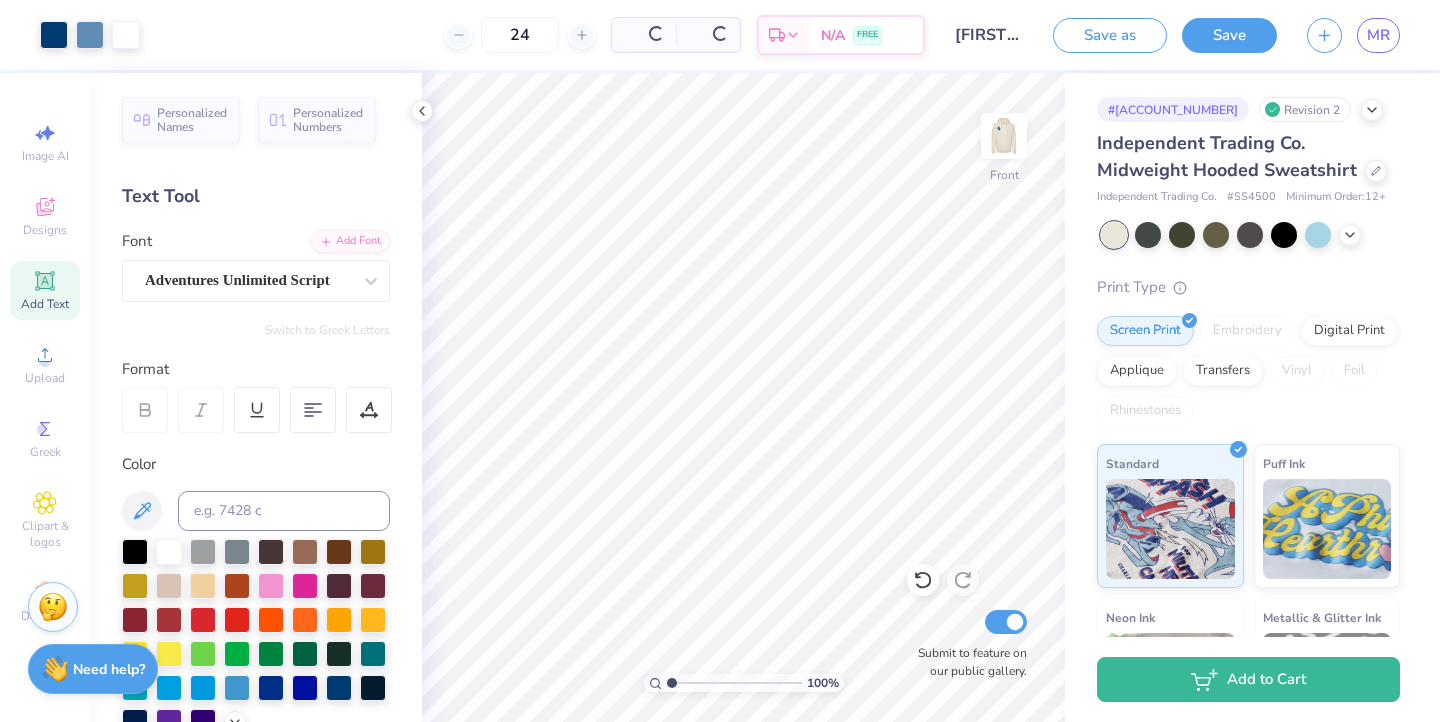 scroll, scrollTop: 0, scrollLeft: 0, axis: both 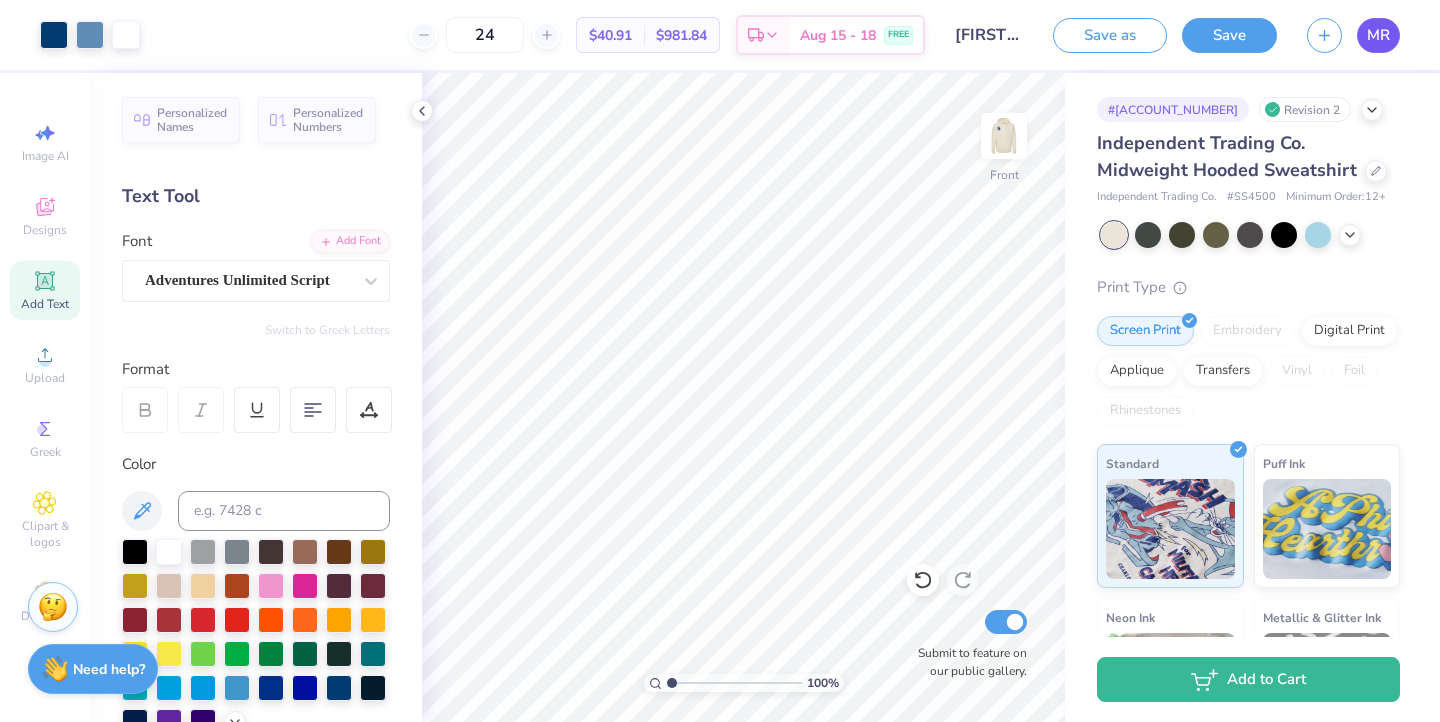 click on "MR" at bounding box center (1378, 35) 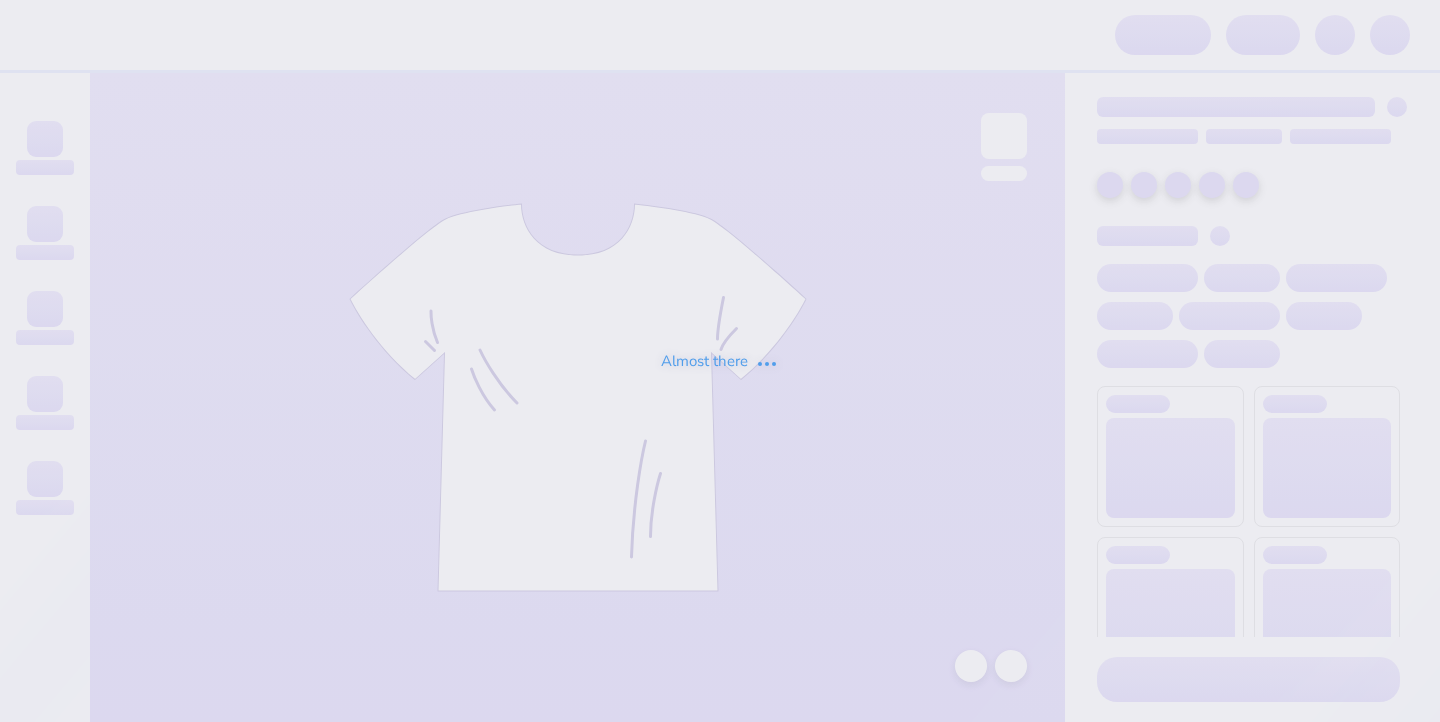 scroll, scrollTop: 0, scrollLeft: 0, axis: both 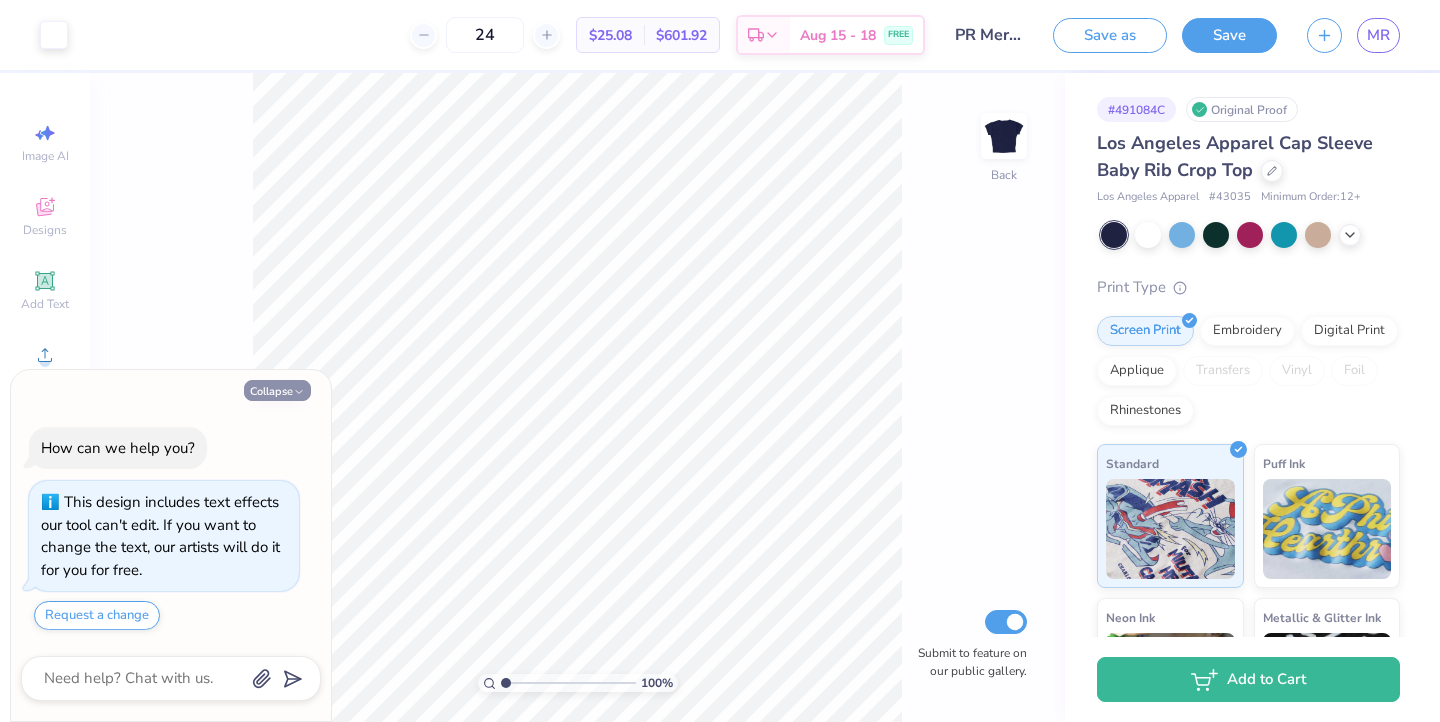 click on "Collapse" at bounding box center [277, 390] 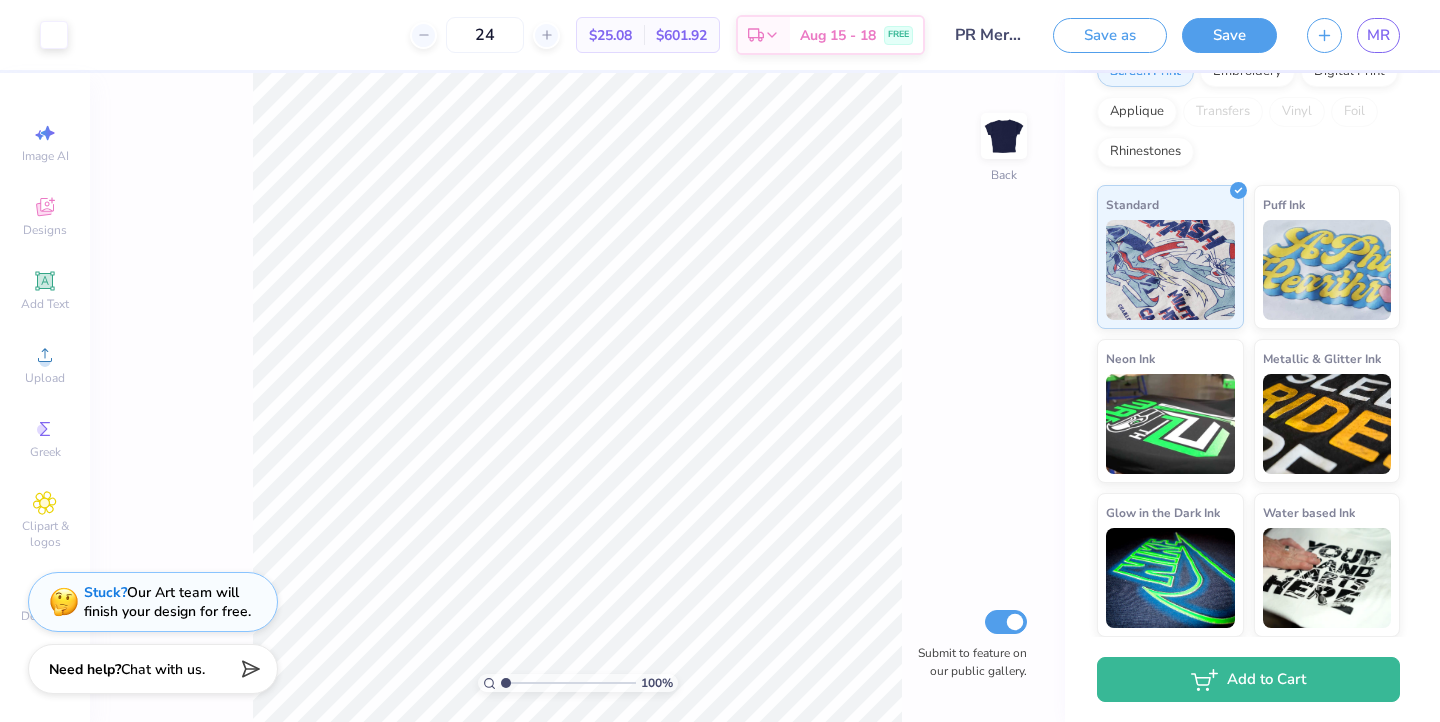 scroll, scrollTop: 0, scrollLeft: 0, axis: both 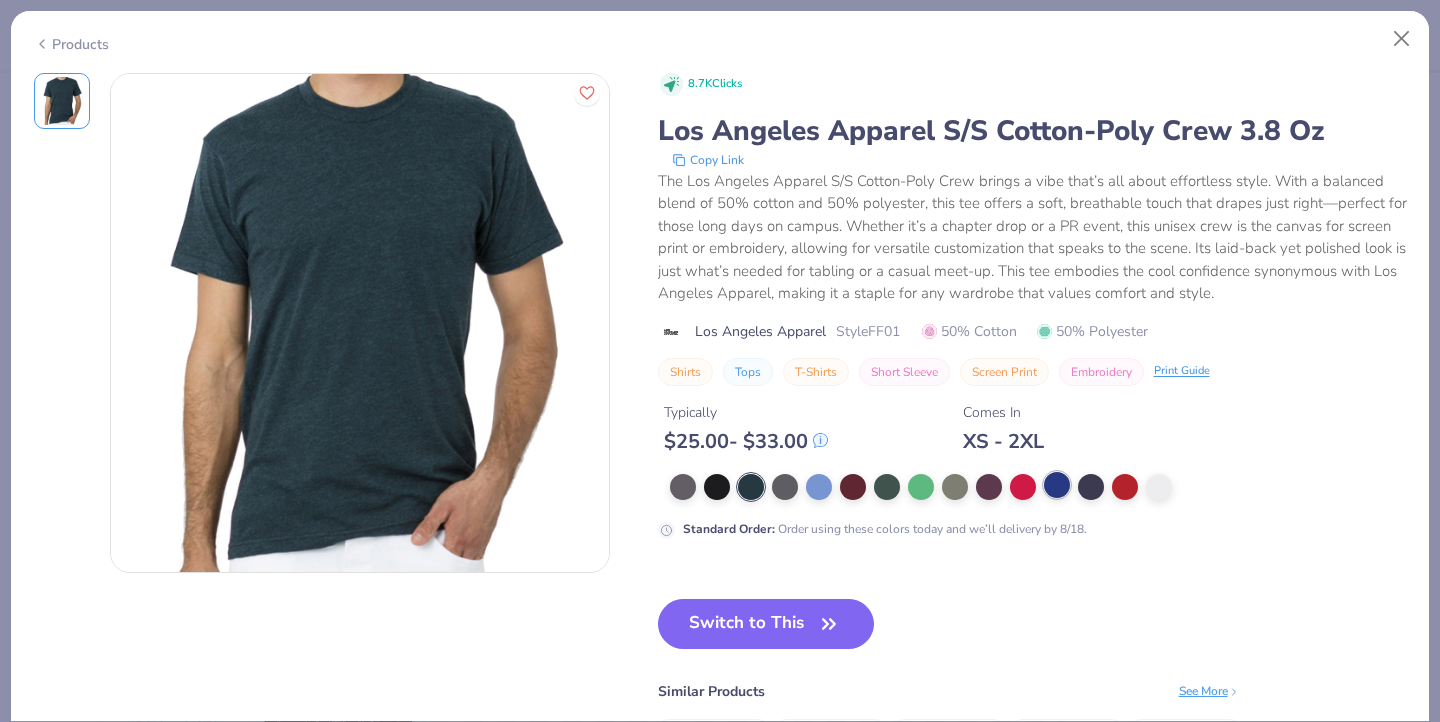 click at bounding box center [1057, 485] 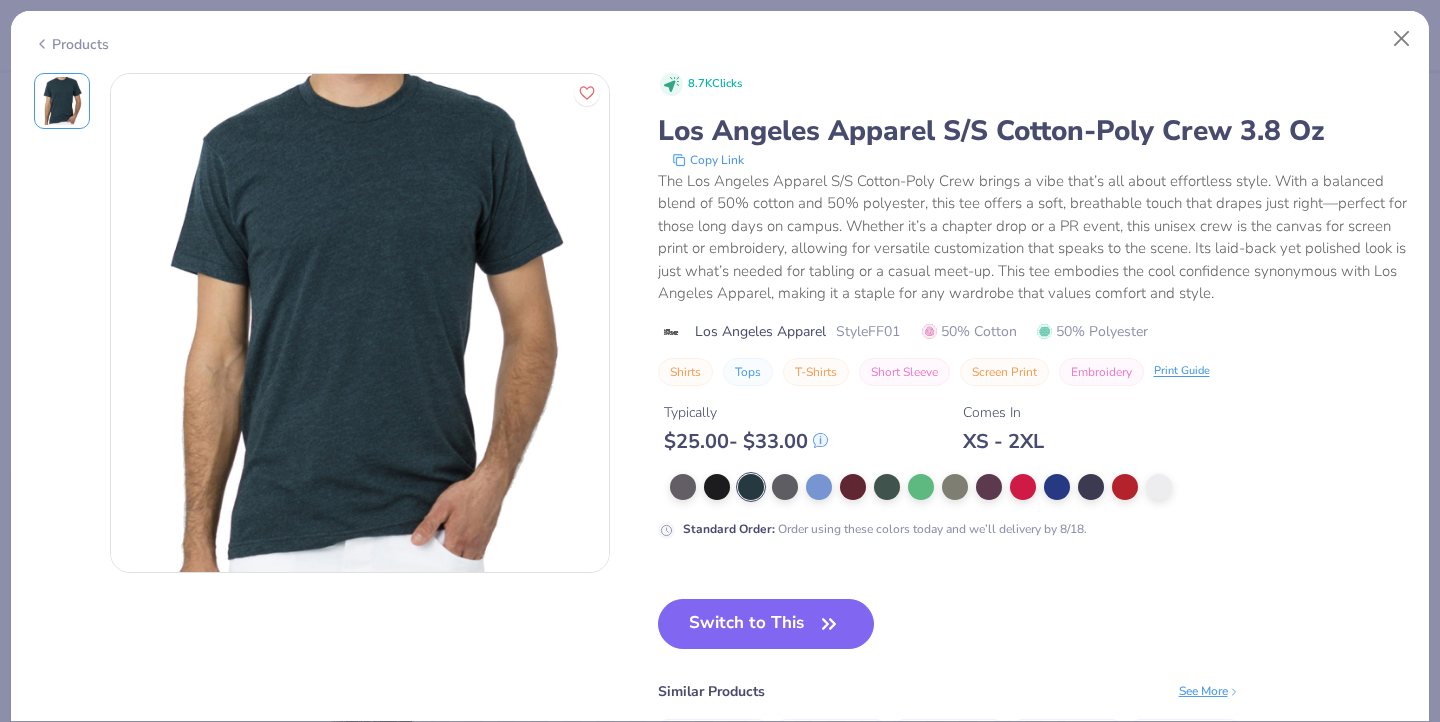 click on "Products" at bounding box center (71, 44) 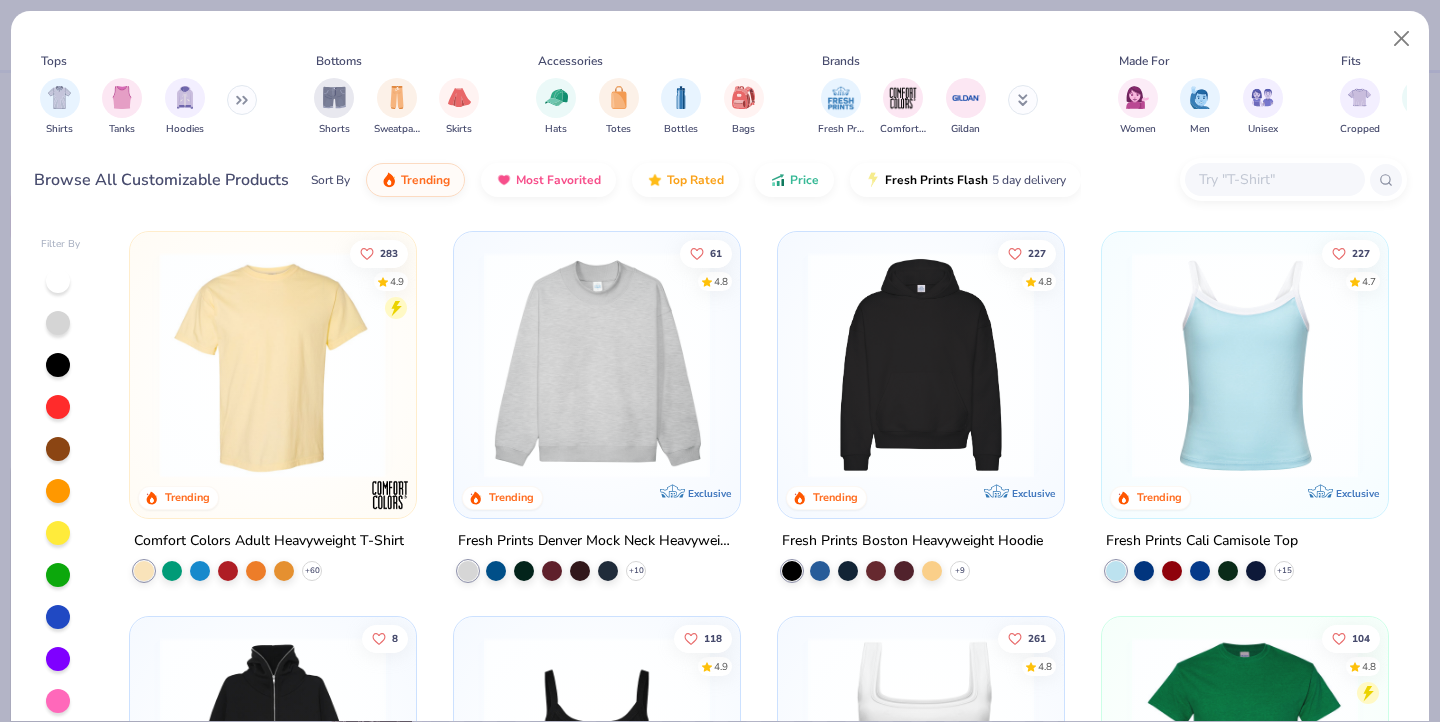 click at bounding box center (27, 365) 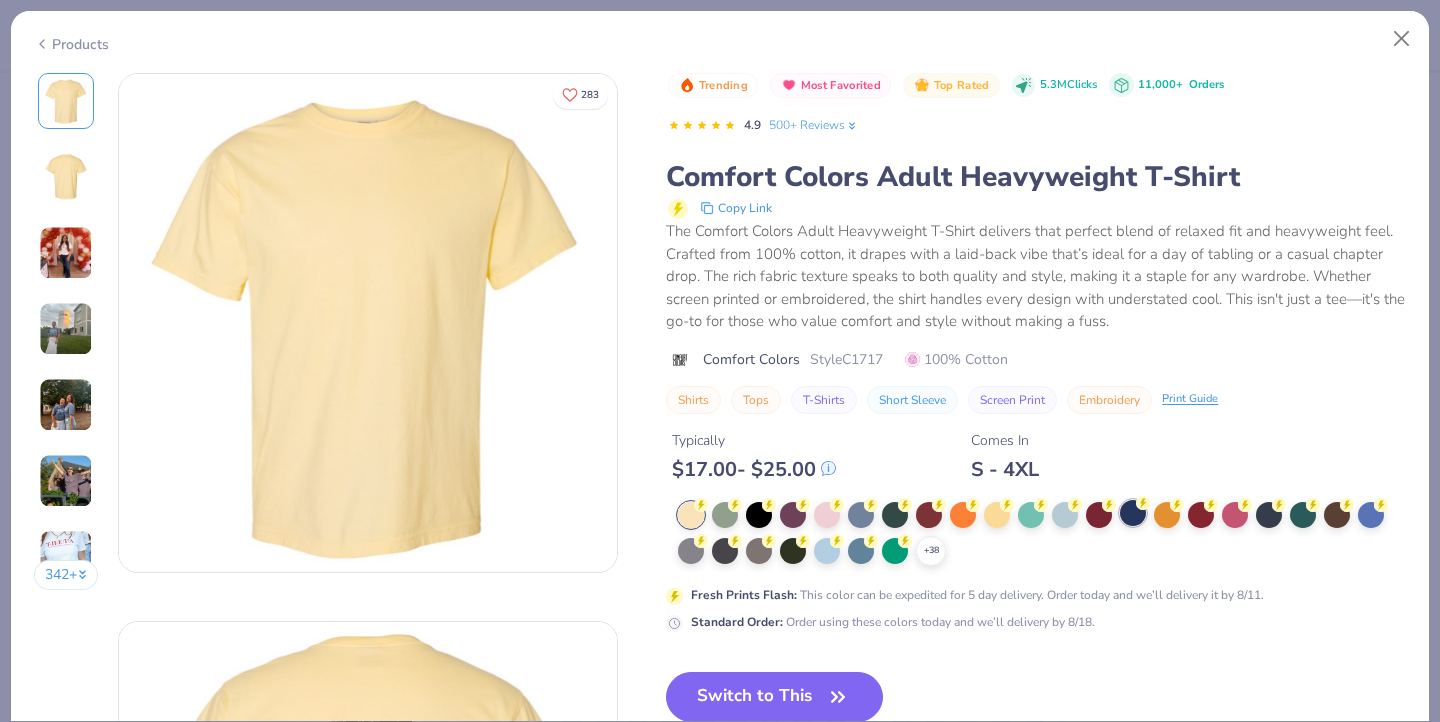 click at bounding box center [1133, 513] 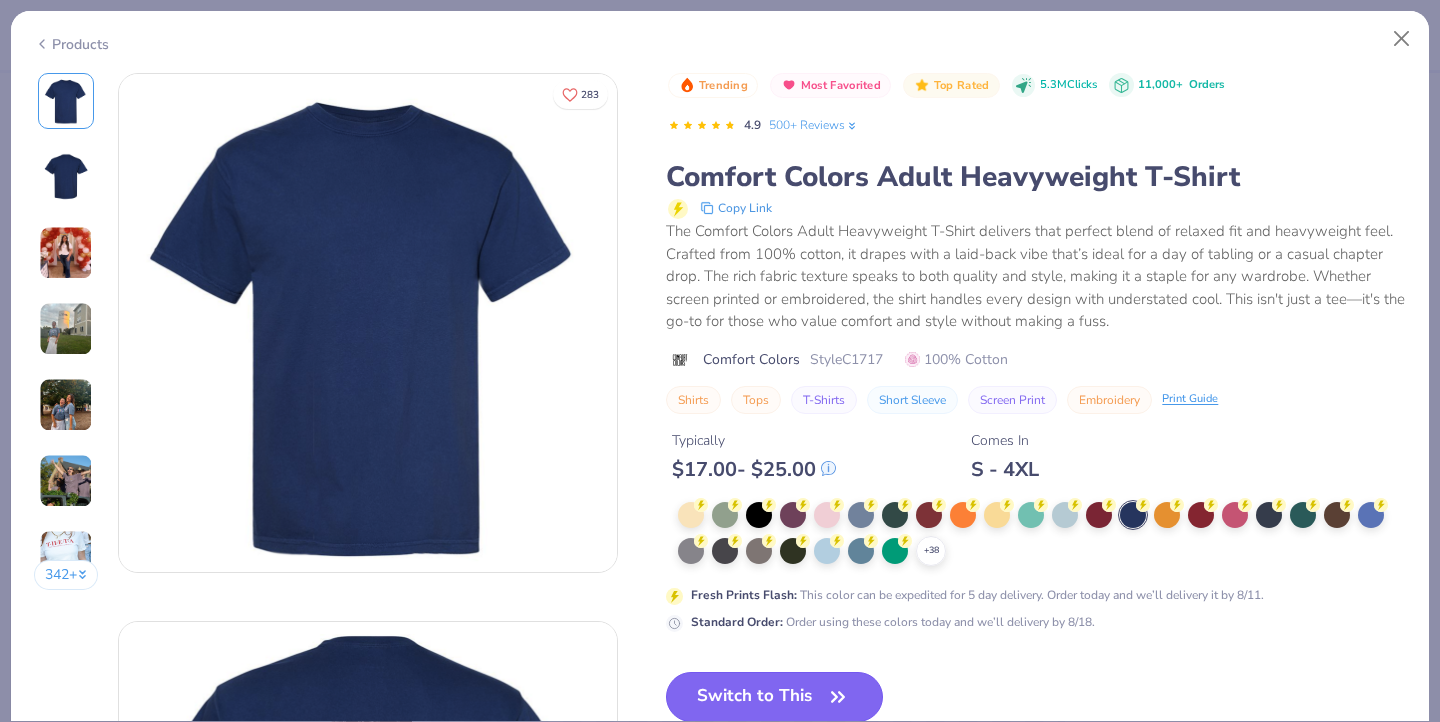 click on "Switch to This" at bounding box center [774, 697] 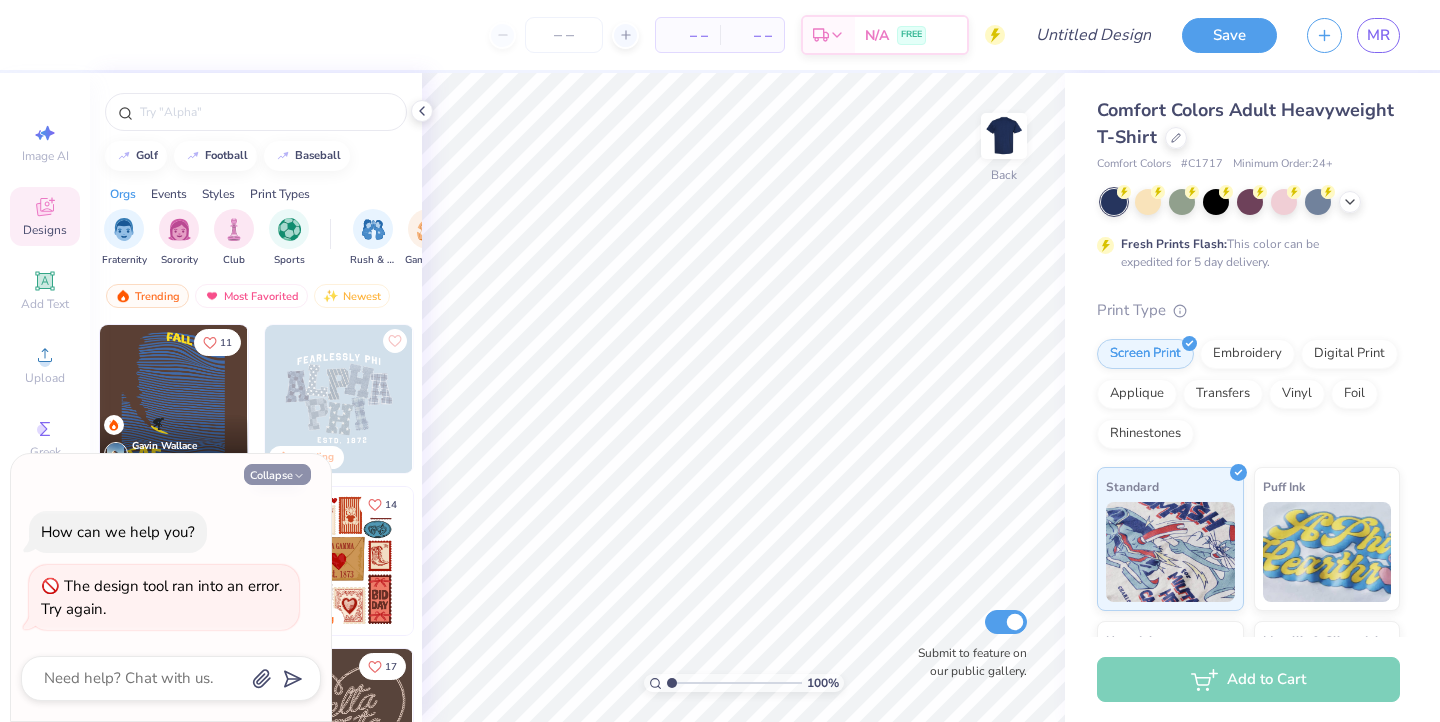 click on "Collapse" at bounding box center (277, 474) 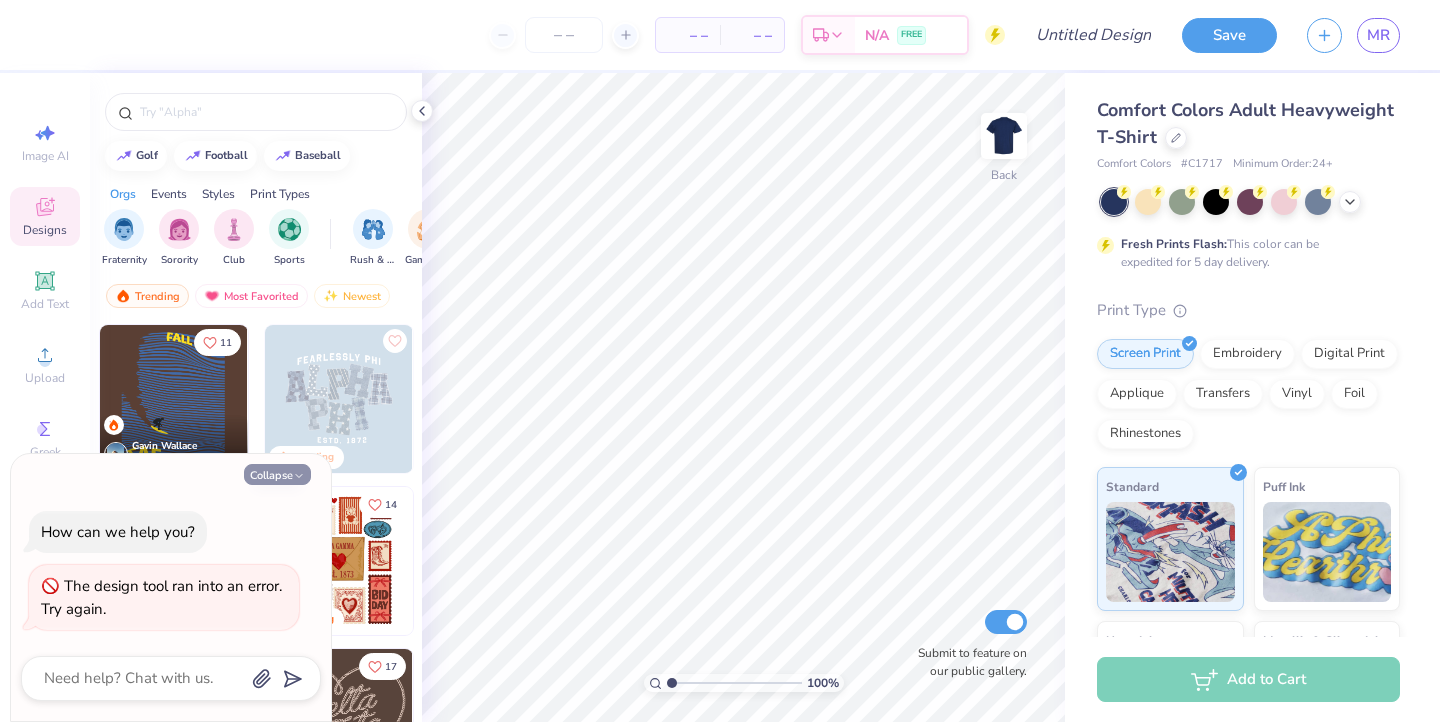 type on "x" 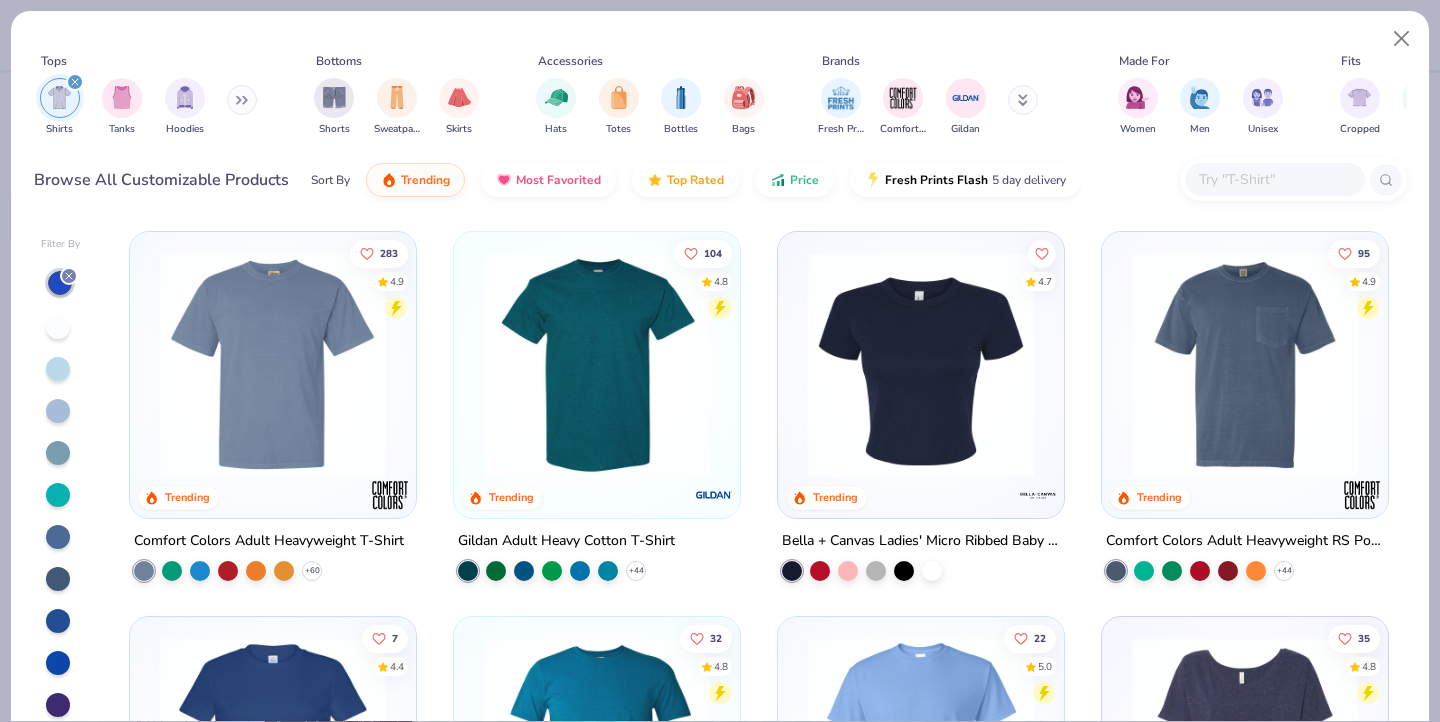scroll, scrollTop: 0, scrollLeft: 0, axis: both 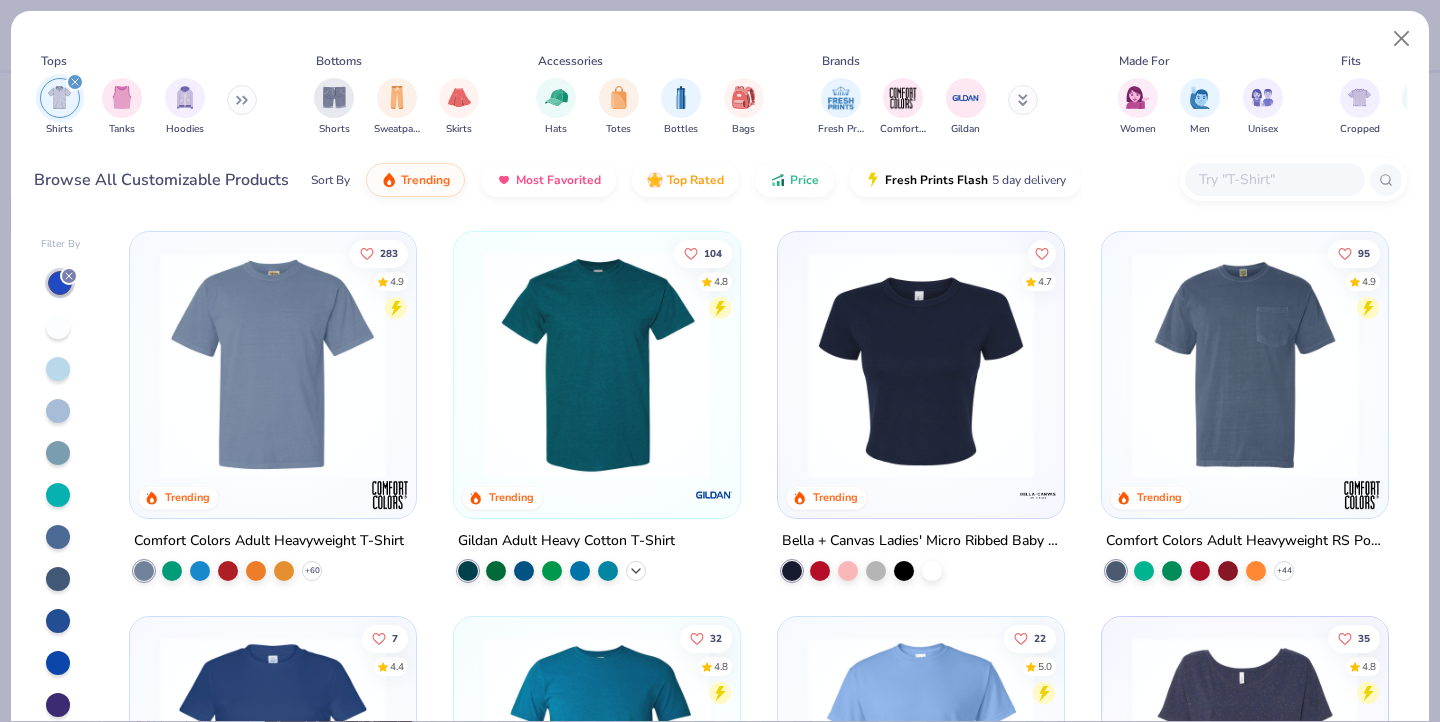click 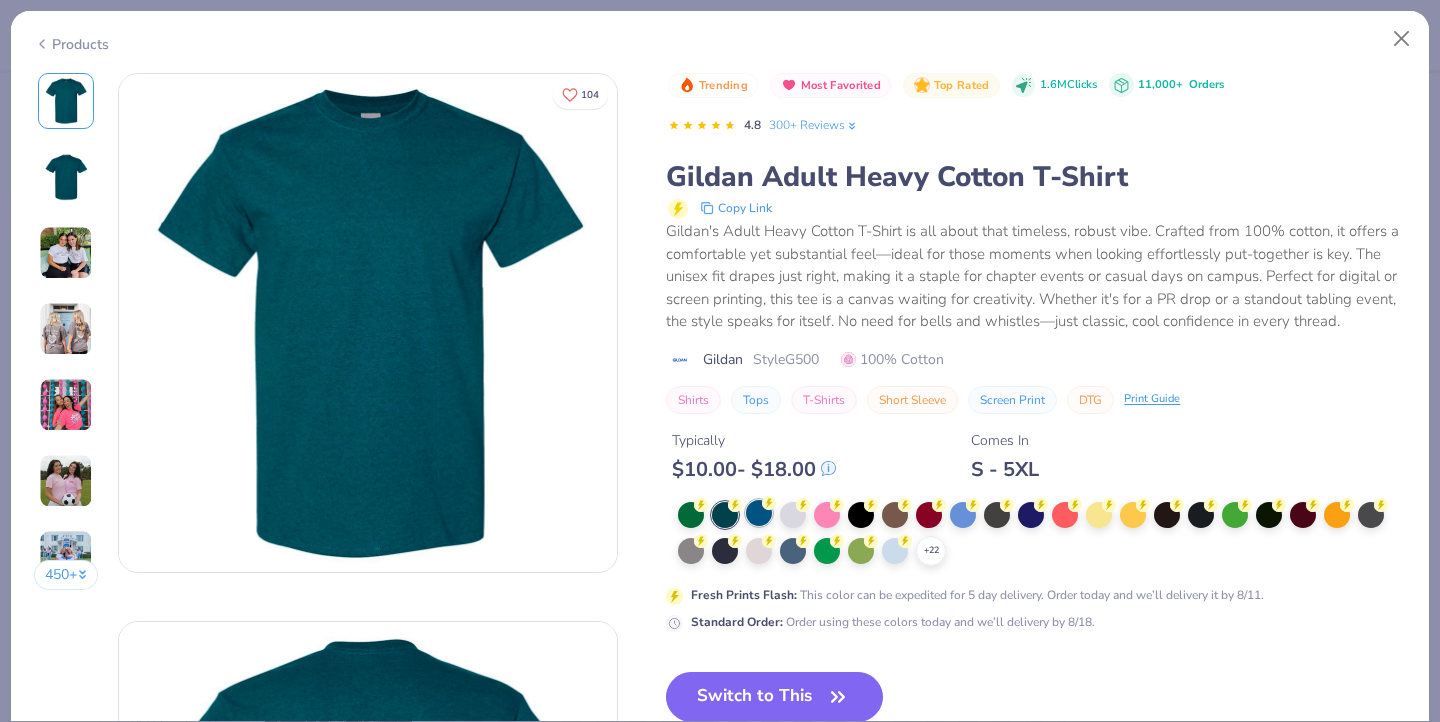 click at bounding box center (759, 513) 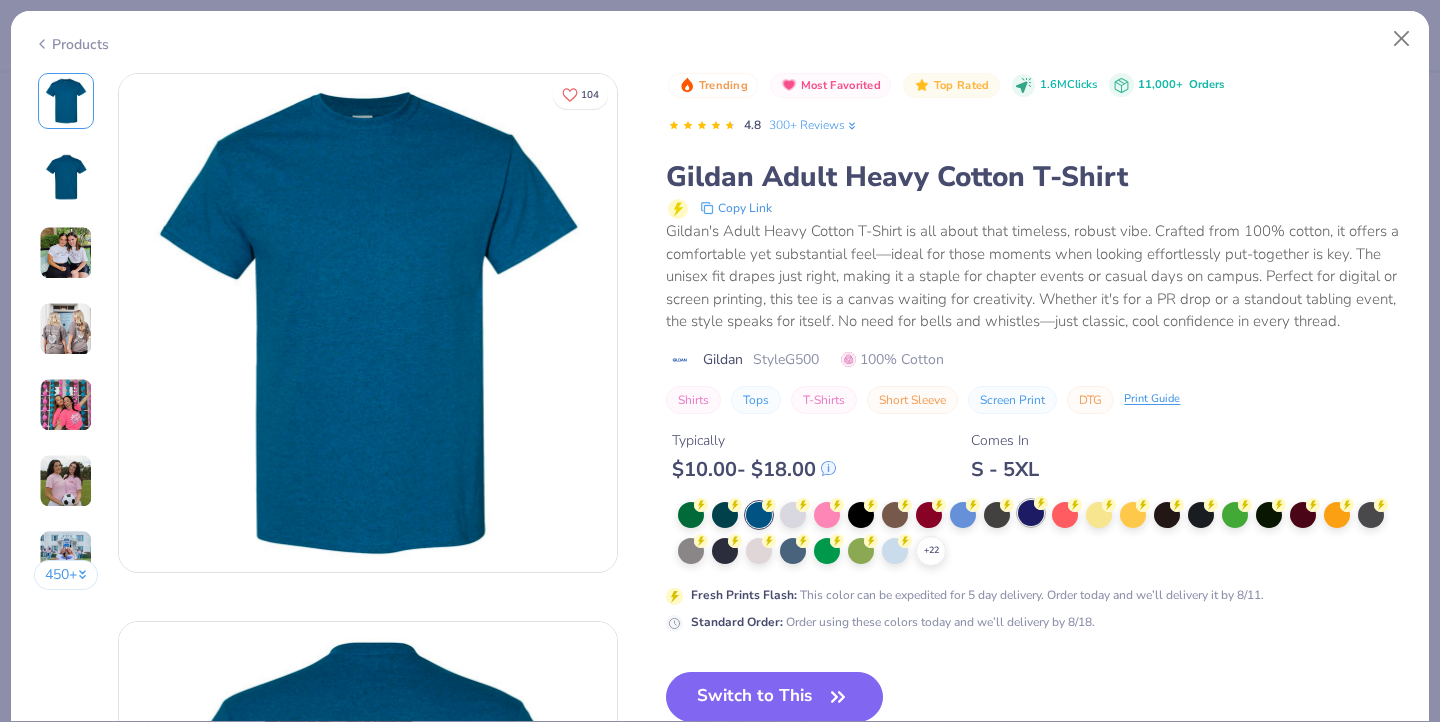 click at bounding box center (1031, 513) 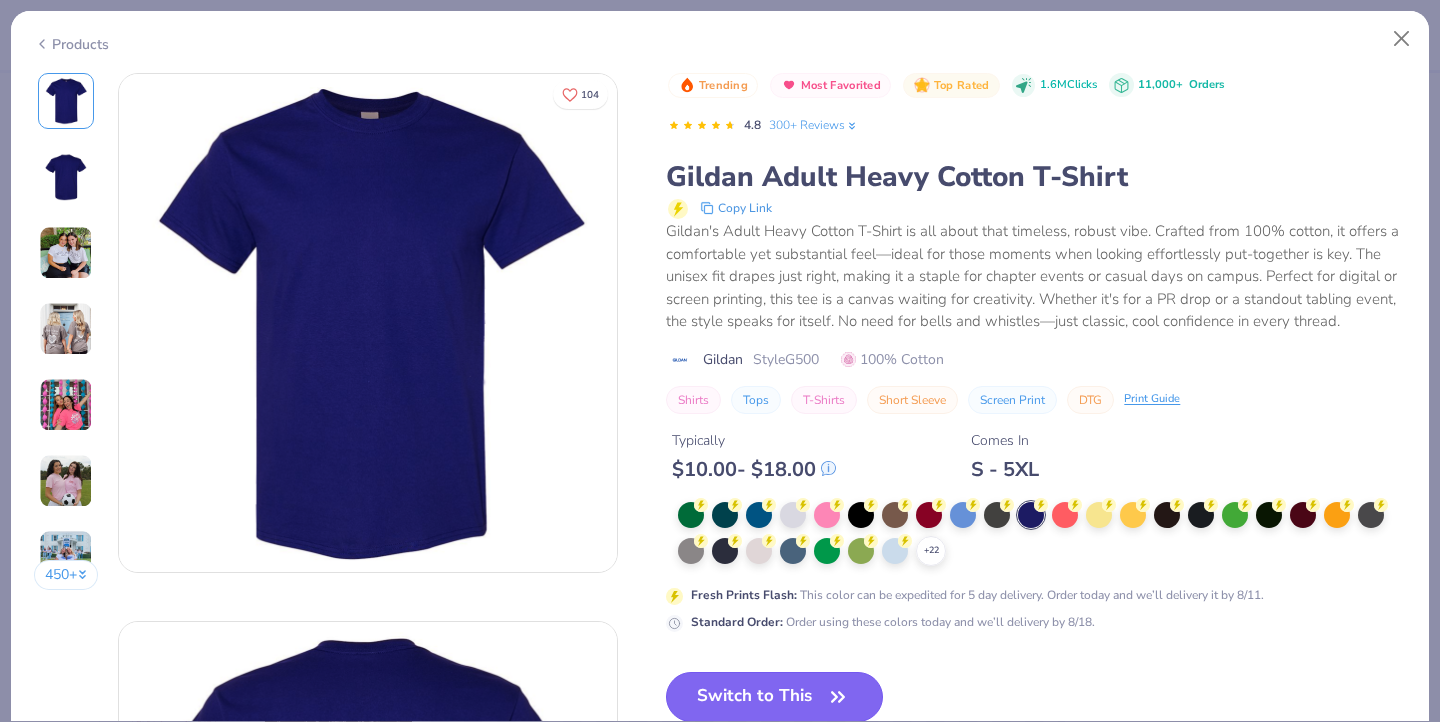 click on "Switch to This" at bounding box center (774, 697) 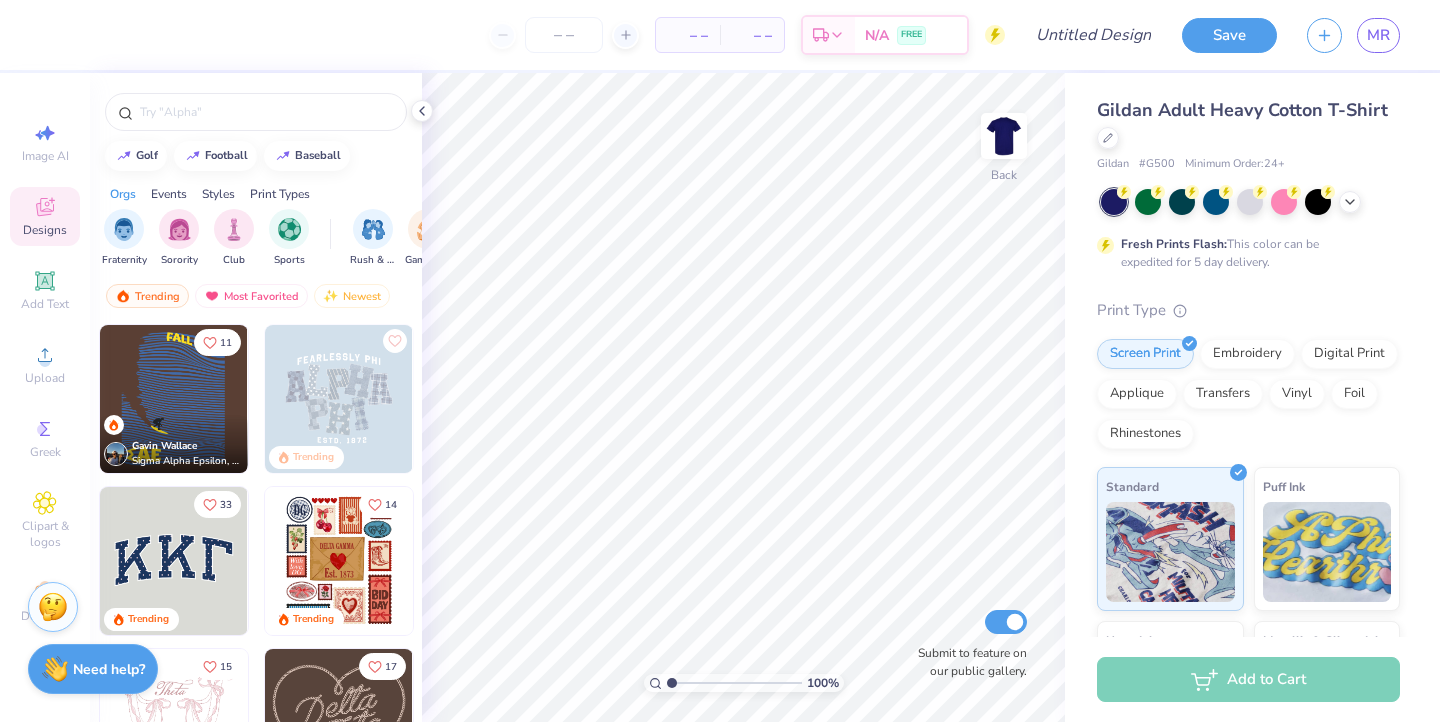 click on "Designs" at bounding box center [45, 230] 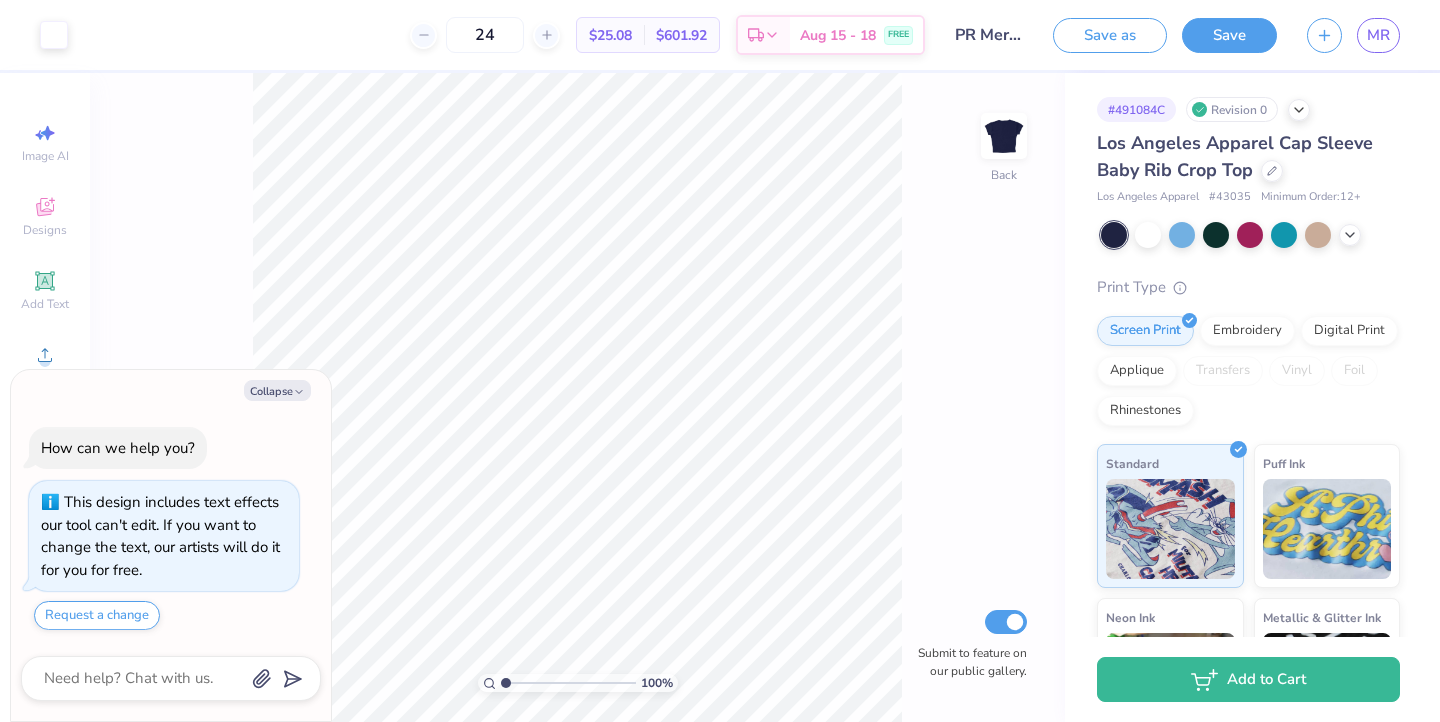 scroll, scrollTop: 0, scrollLeft: 0, axis: both 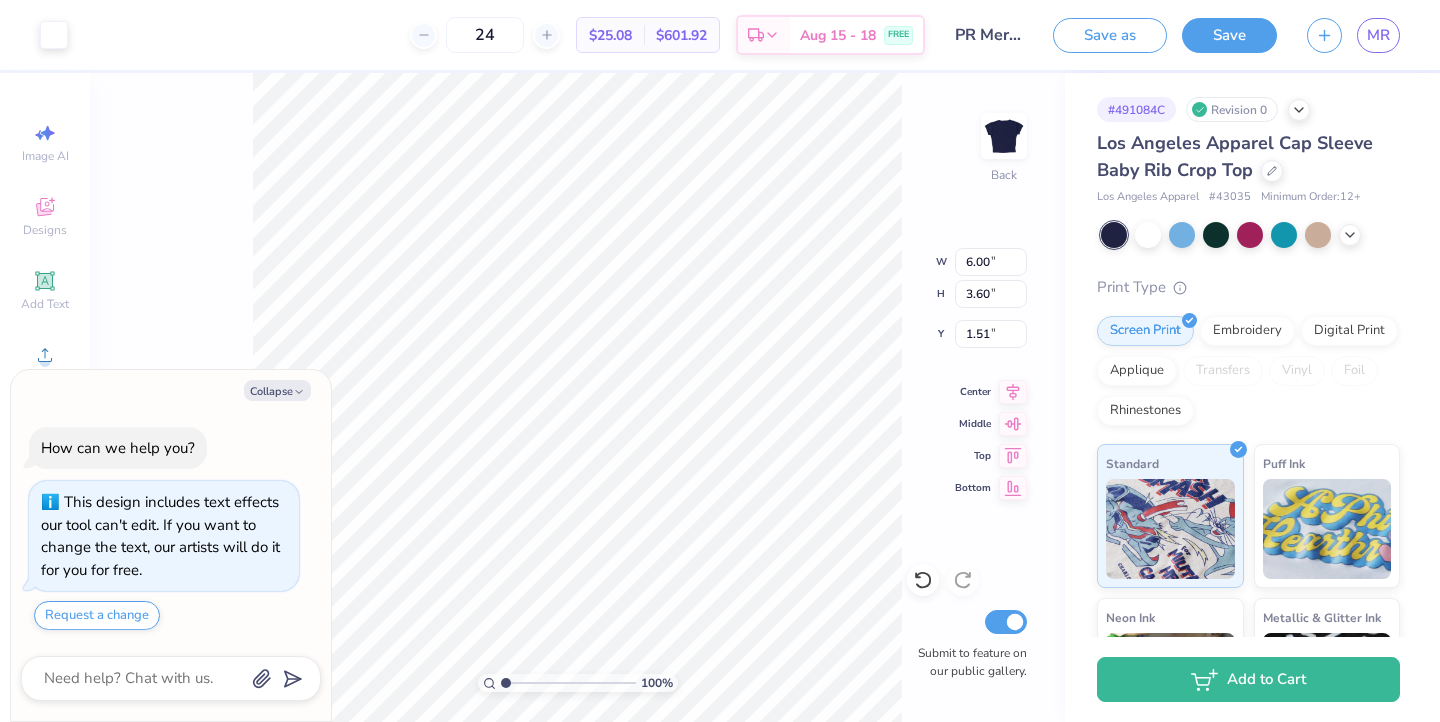 type on "x" 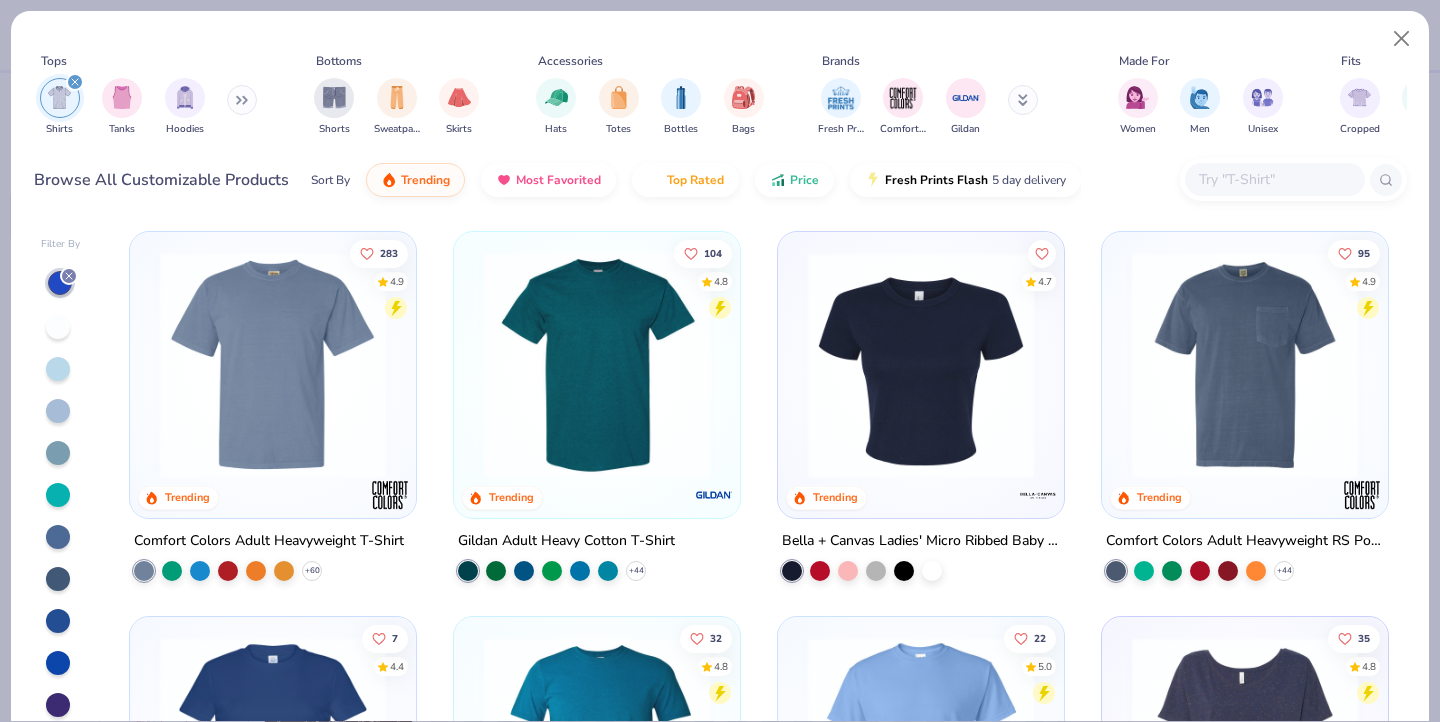 scroll, scrollTop: 0, scrollLeft: 0, axis: both 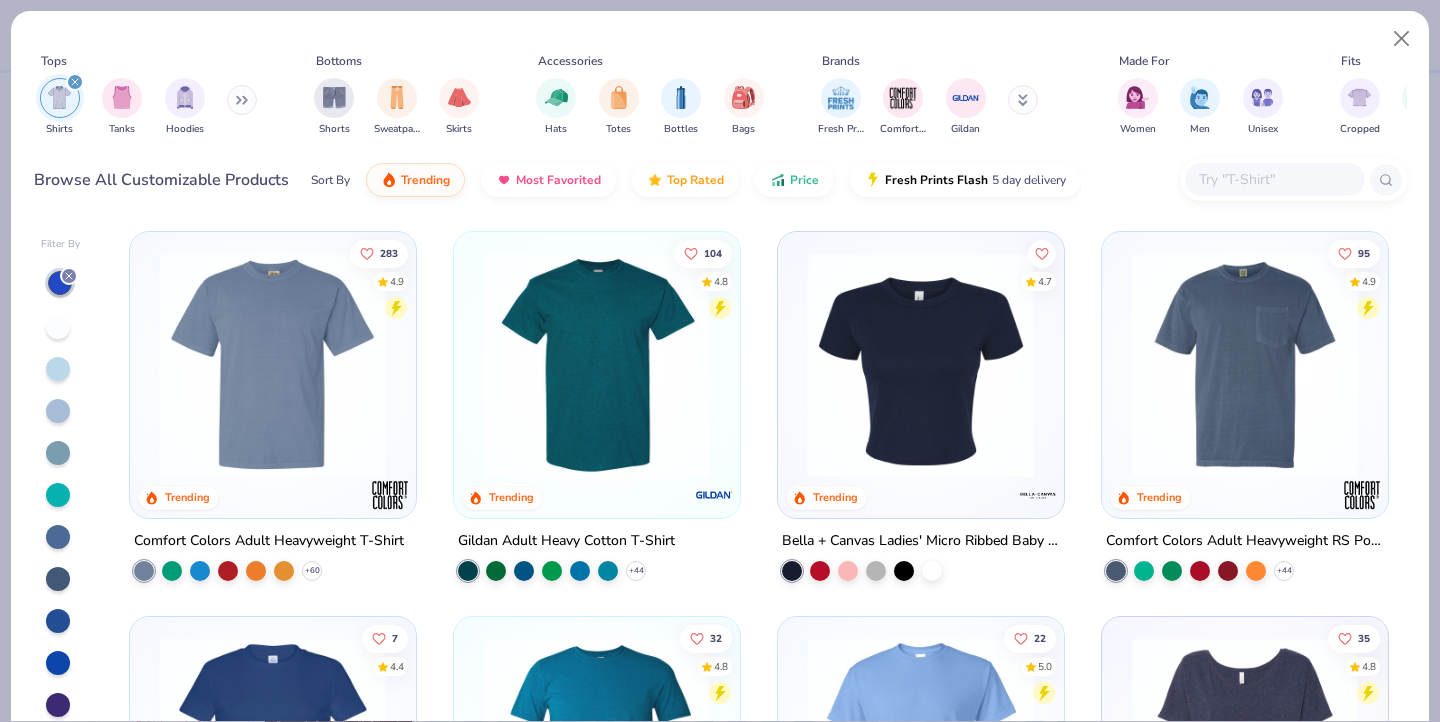 click at bounding box center [597, 365] 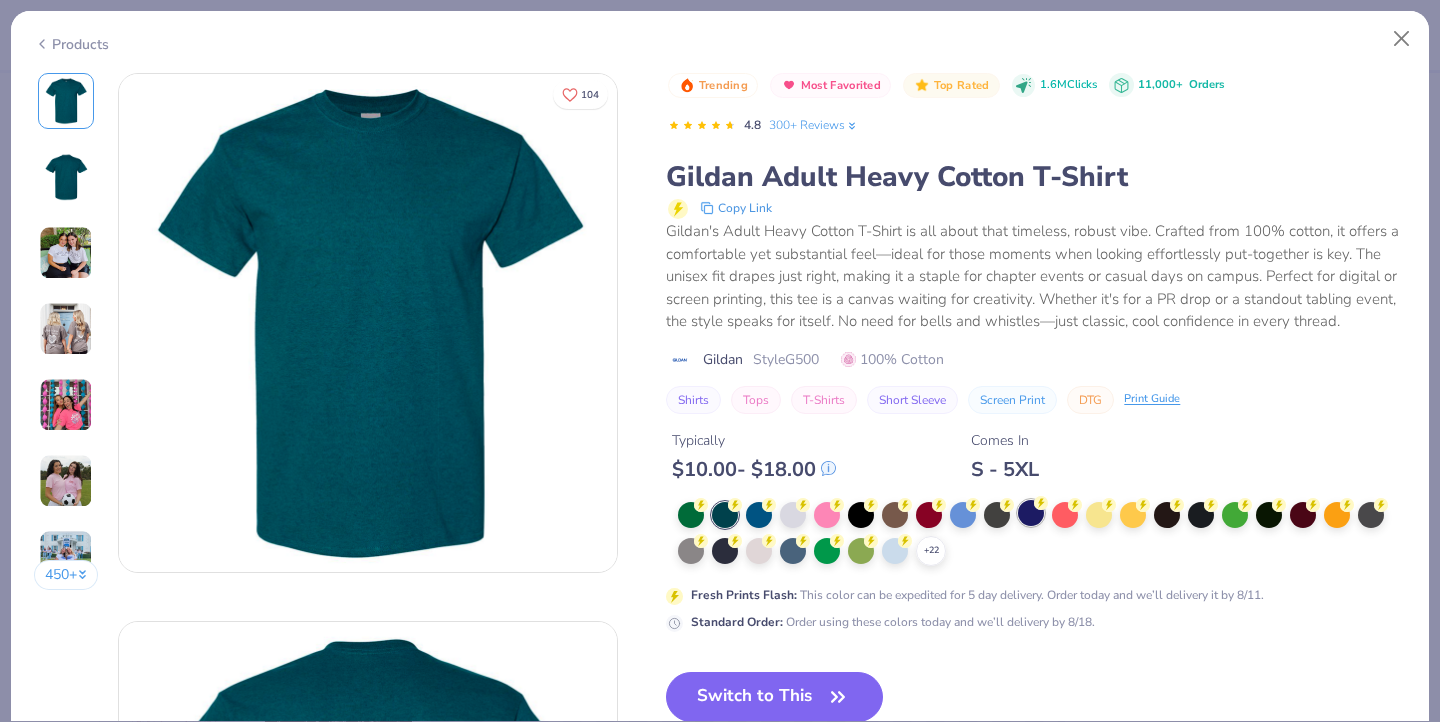 click at bounding box center (1031, 513) 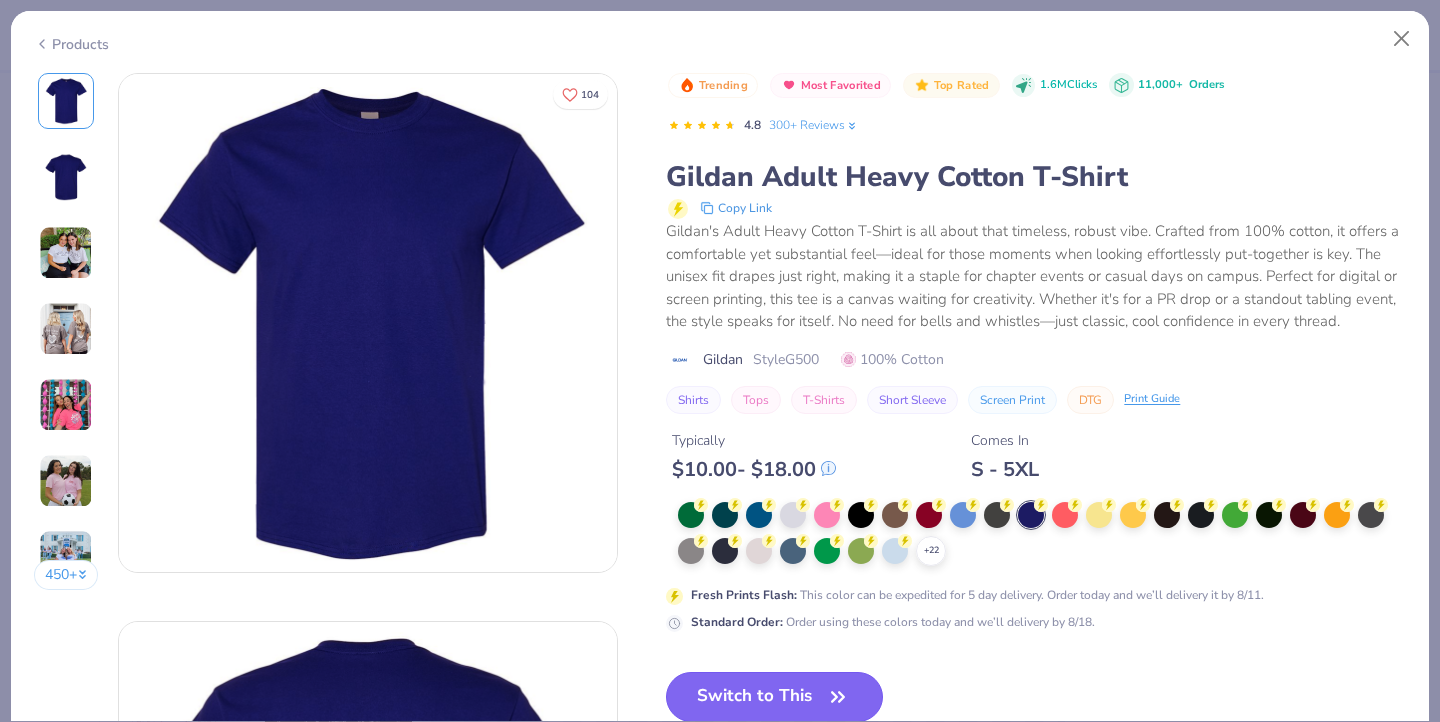 click on "Switch to This" at bounding box center [774, 697] 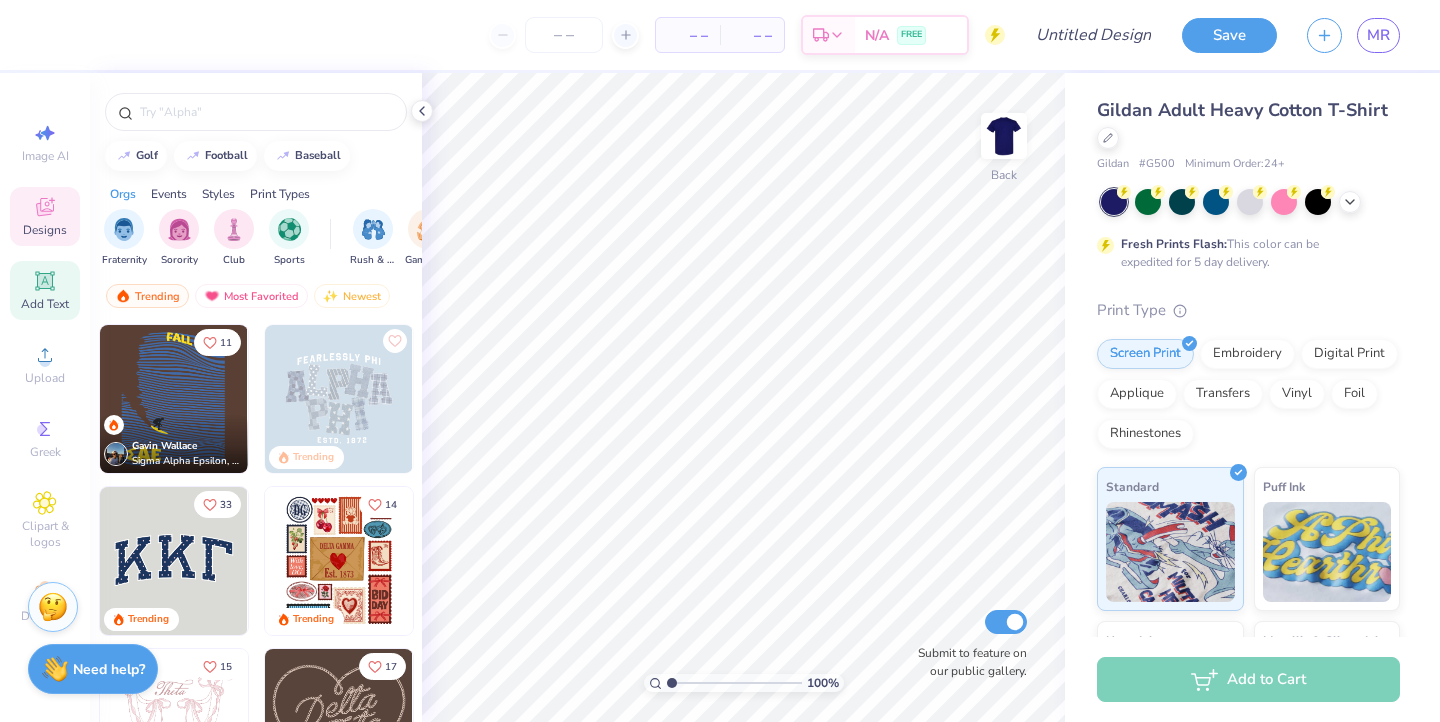 click on "Add Text" at bounding box center [45, 304] 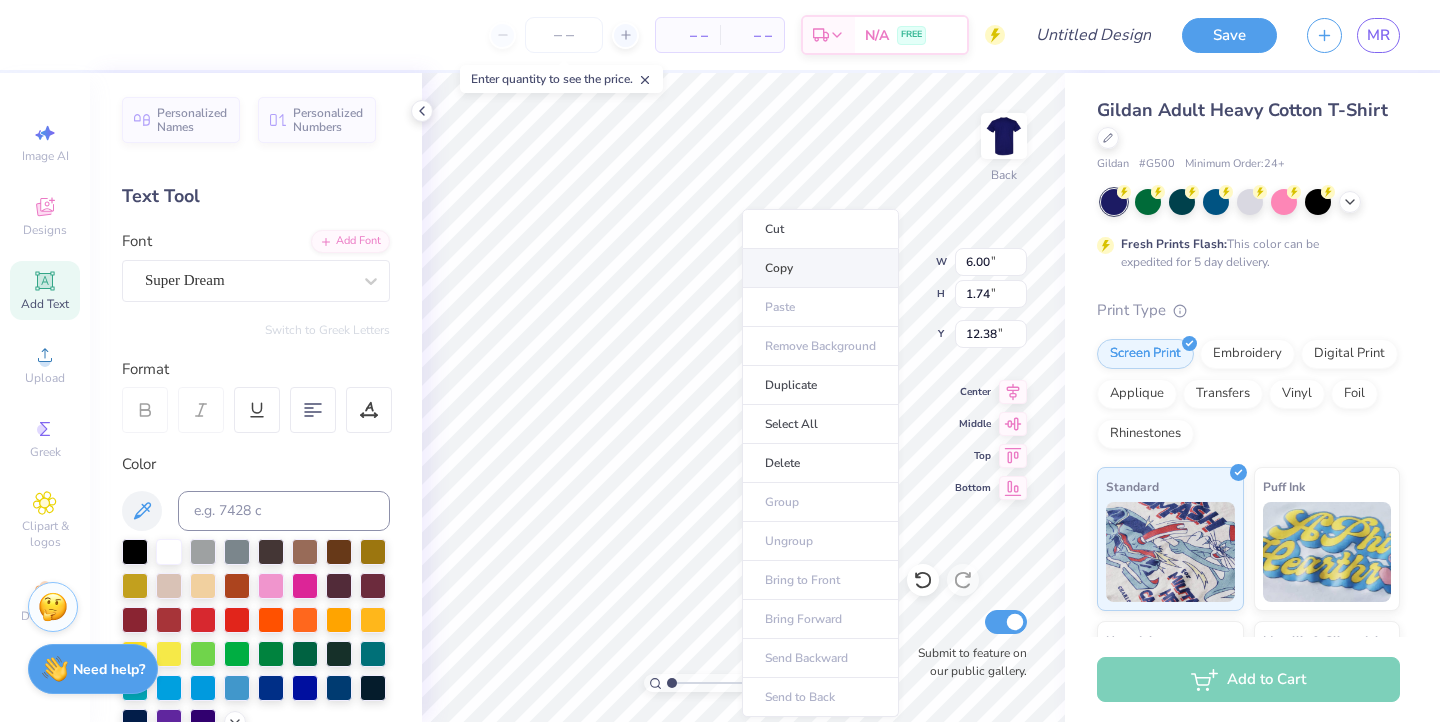 click on "Copy" at bounding box center (820, 268) 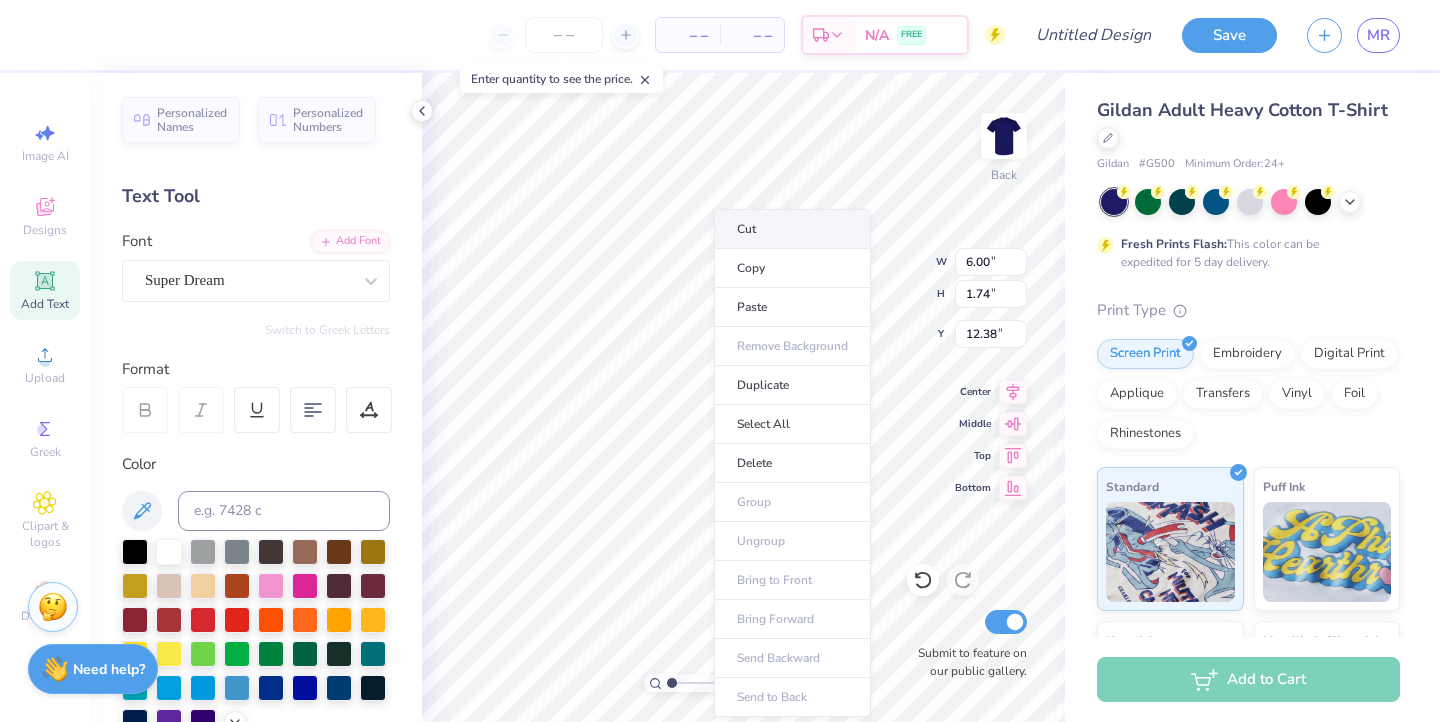 click on "Cut" at bounding box center [792, 229] 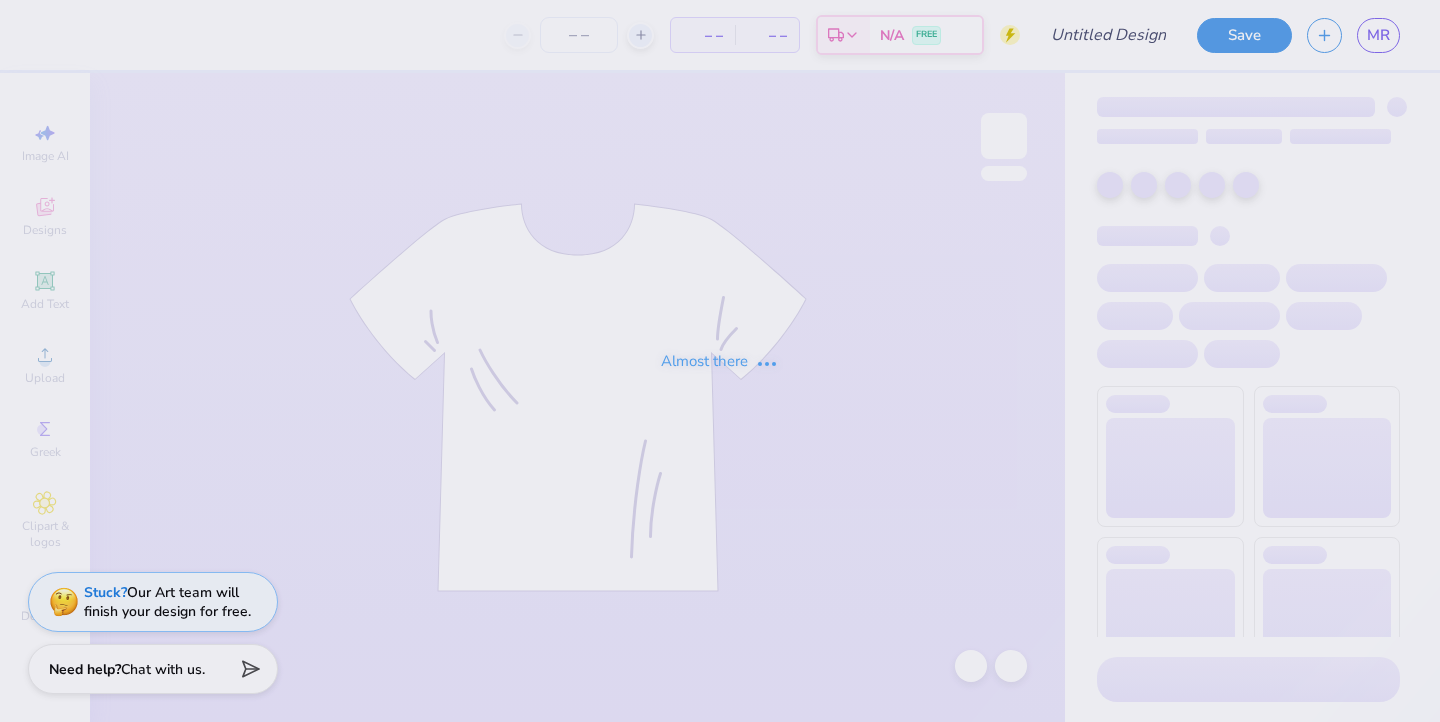 scroll, scrollTop: 0, scrollLeft: 0, axis: both 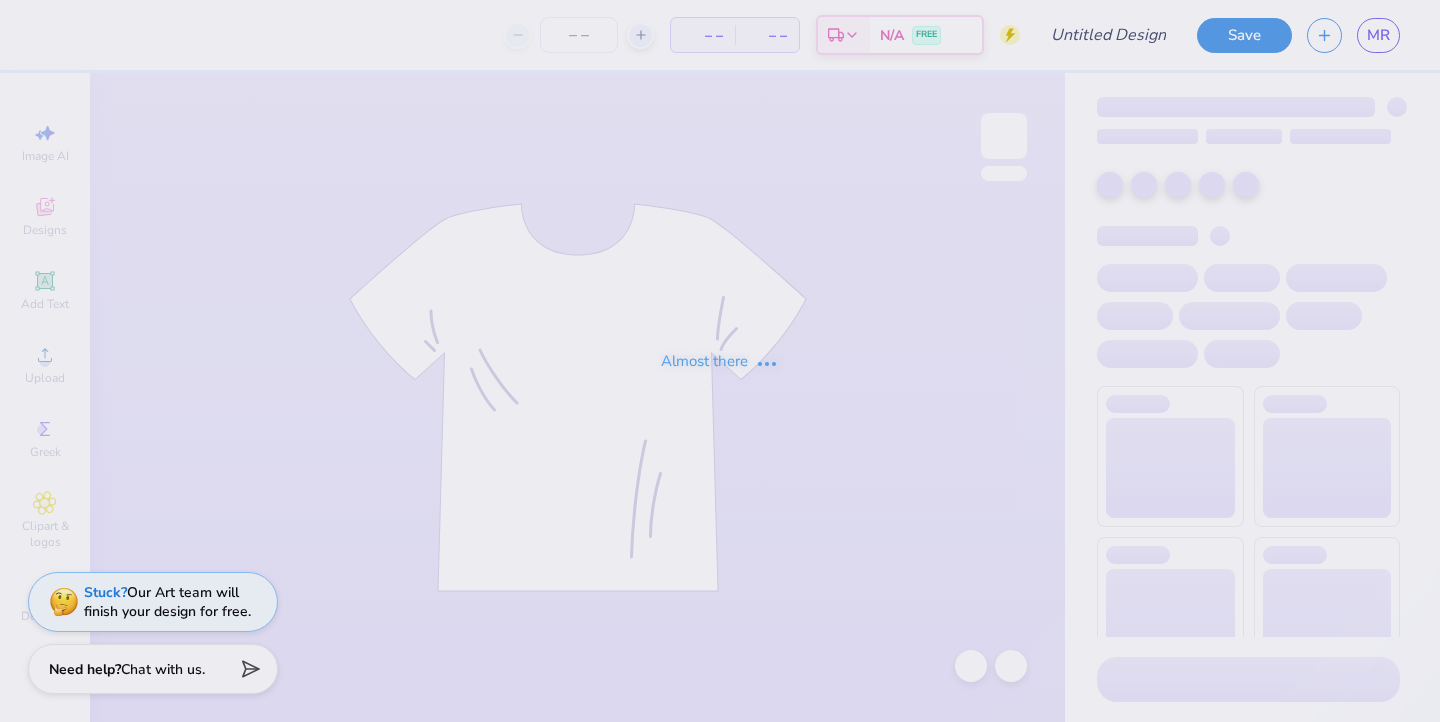 type on "[FIRST] [LAST] : [UNIVERSITY]" 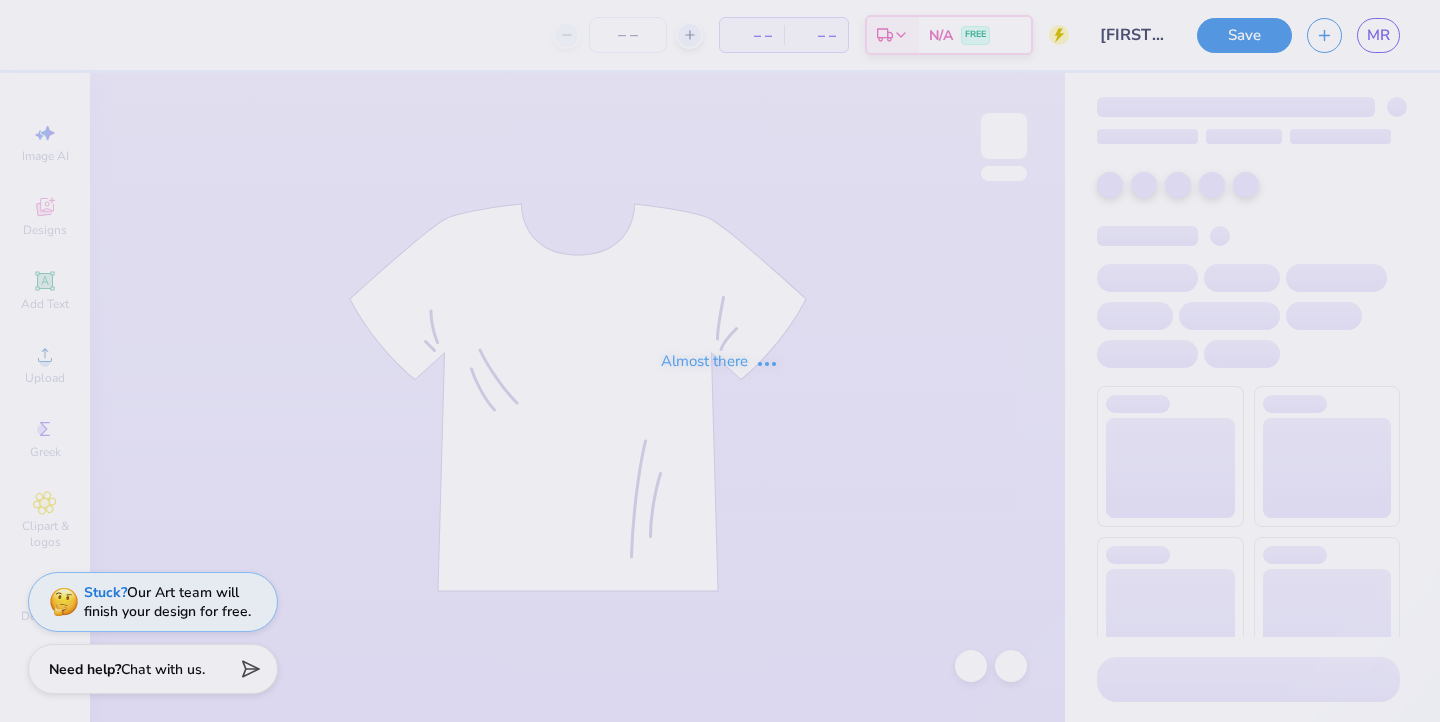 type on "24" 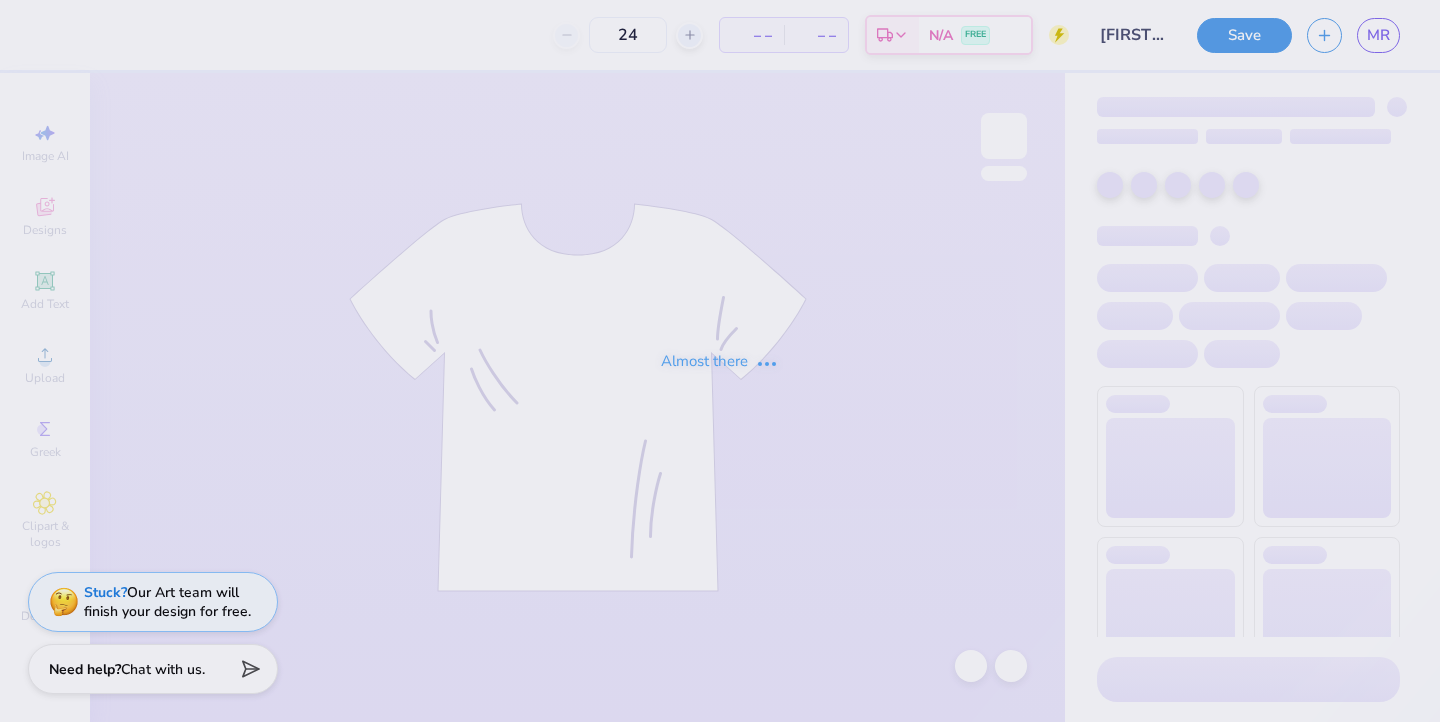 scroll, scrollTop: 0, scrollLeft: 0, axis: both 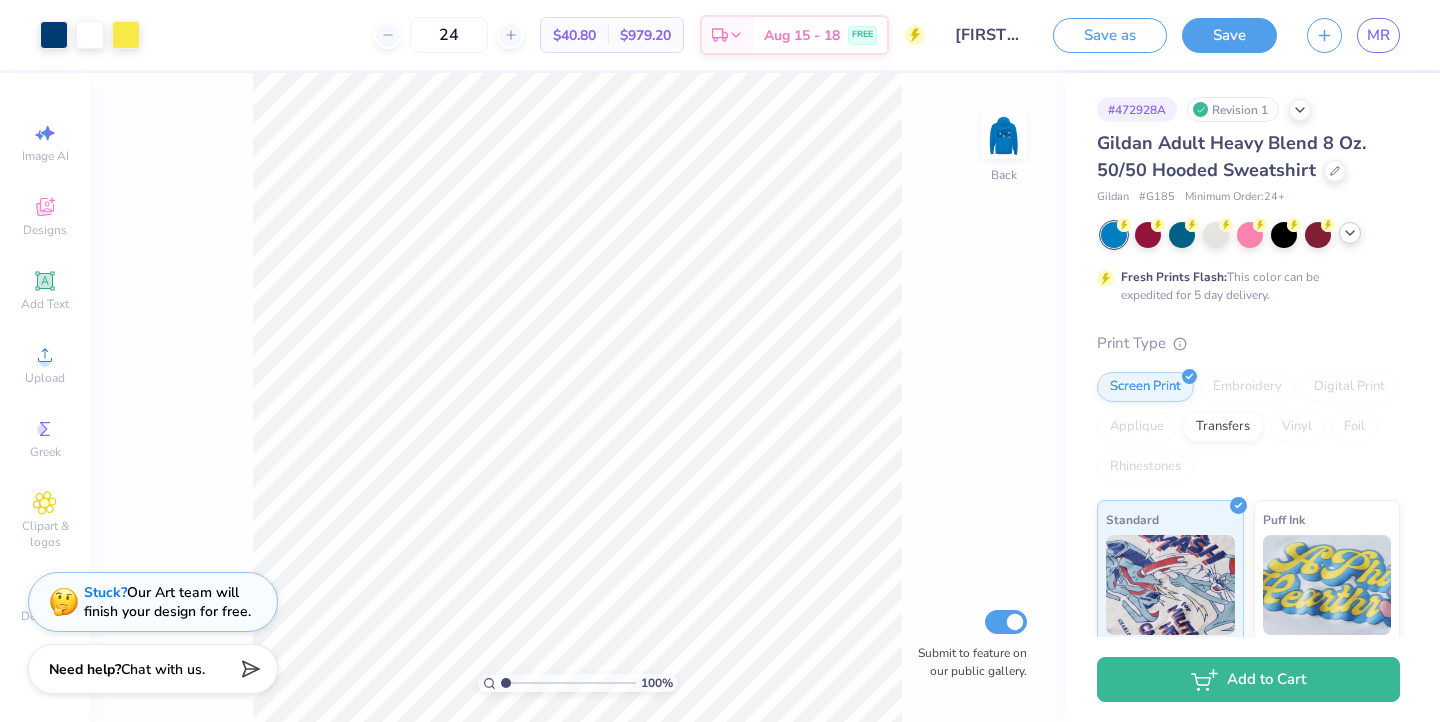 click 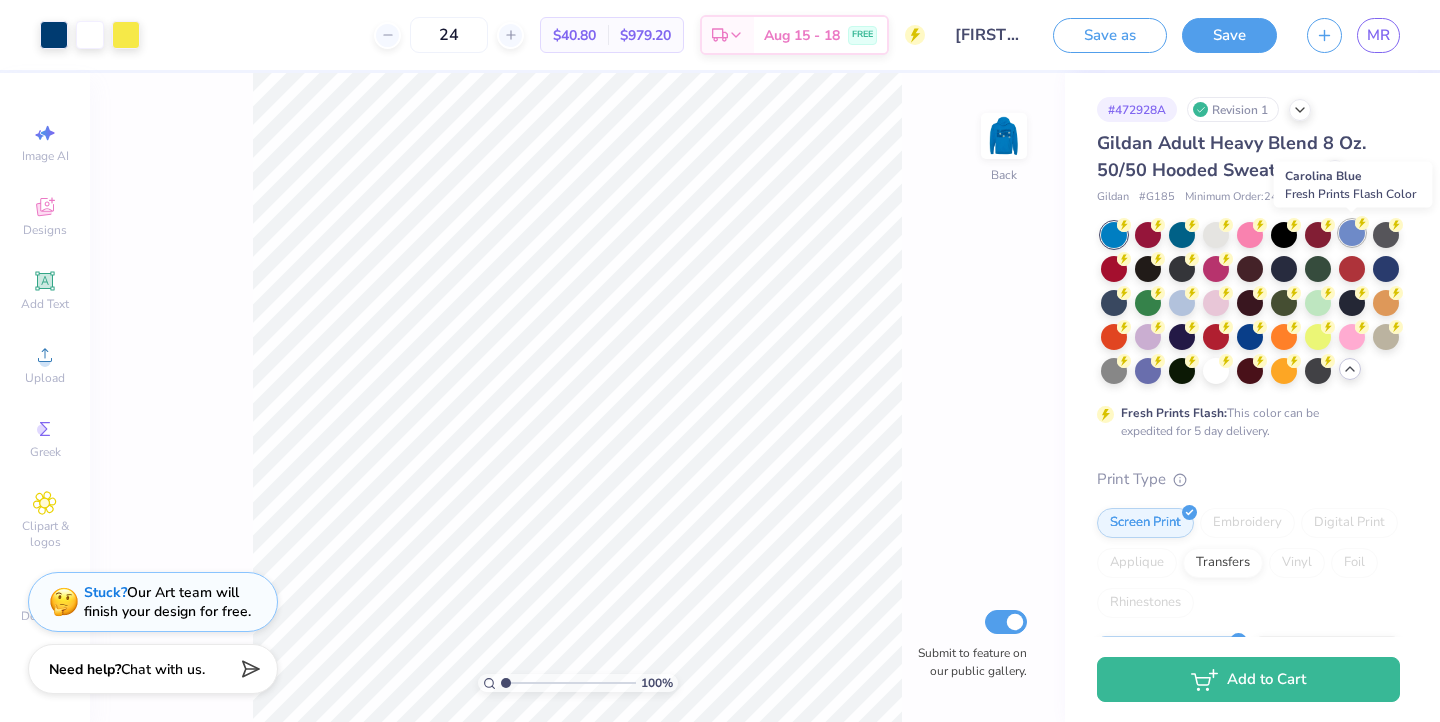 click at bounding box center (1352, 233) 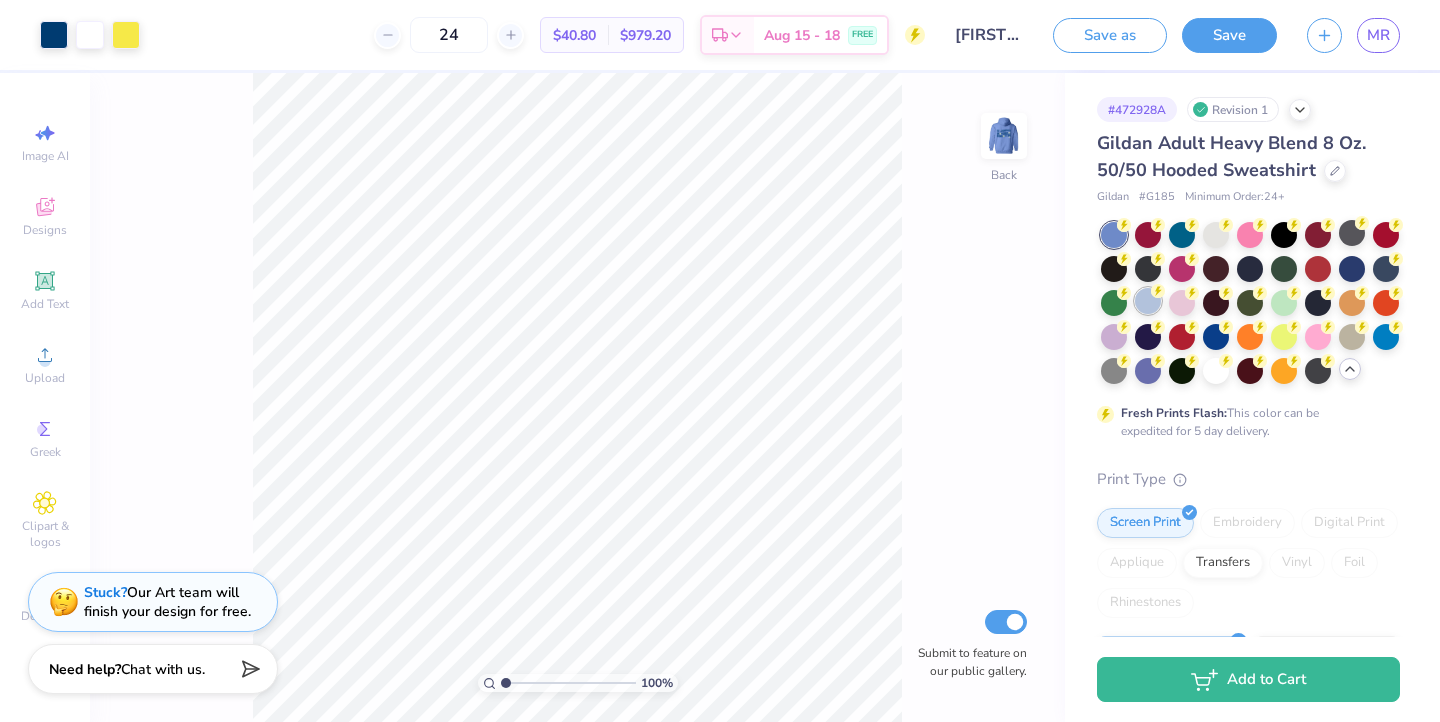 click at bounding box center (1148, 301) 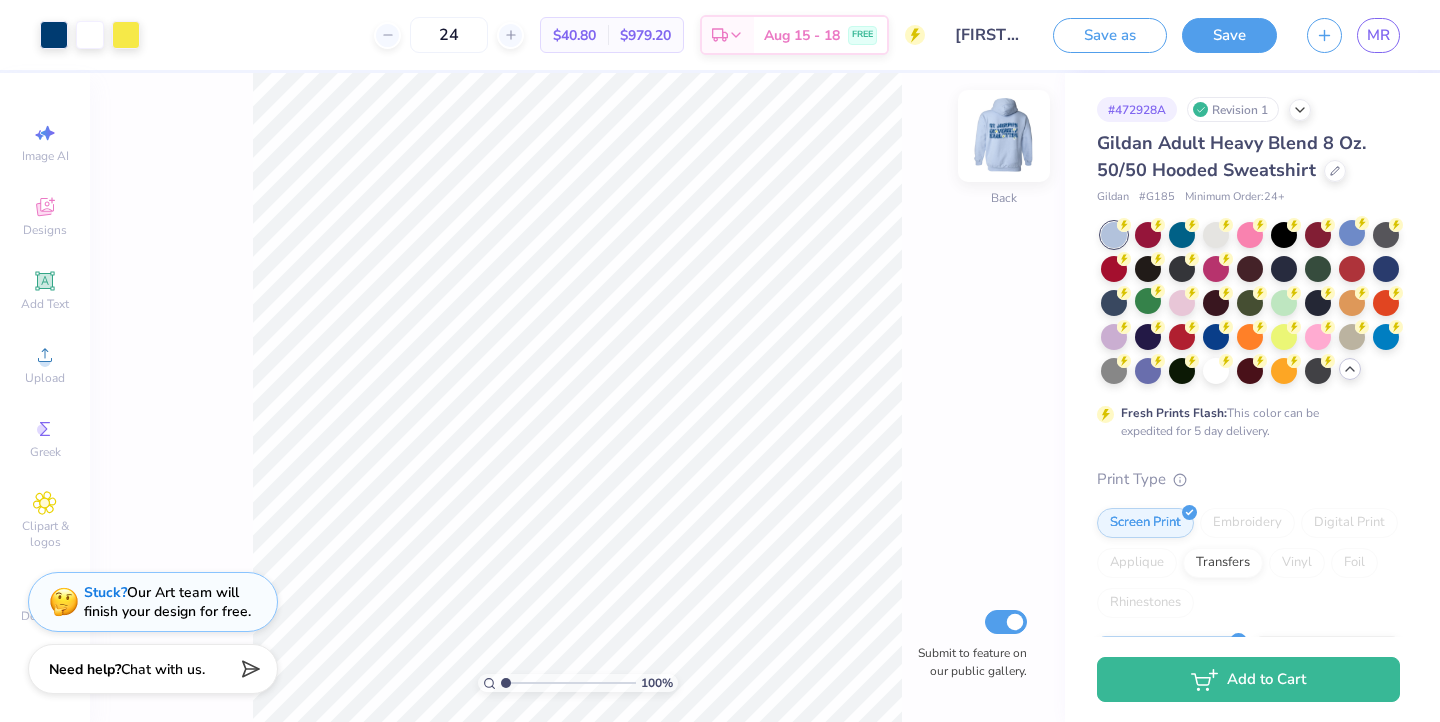 click at bounding box center [1004, 136] 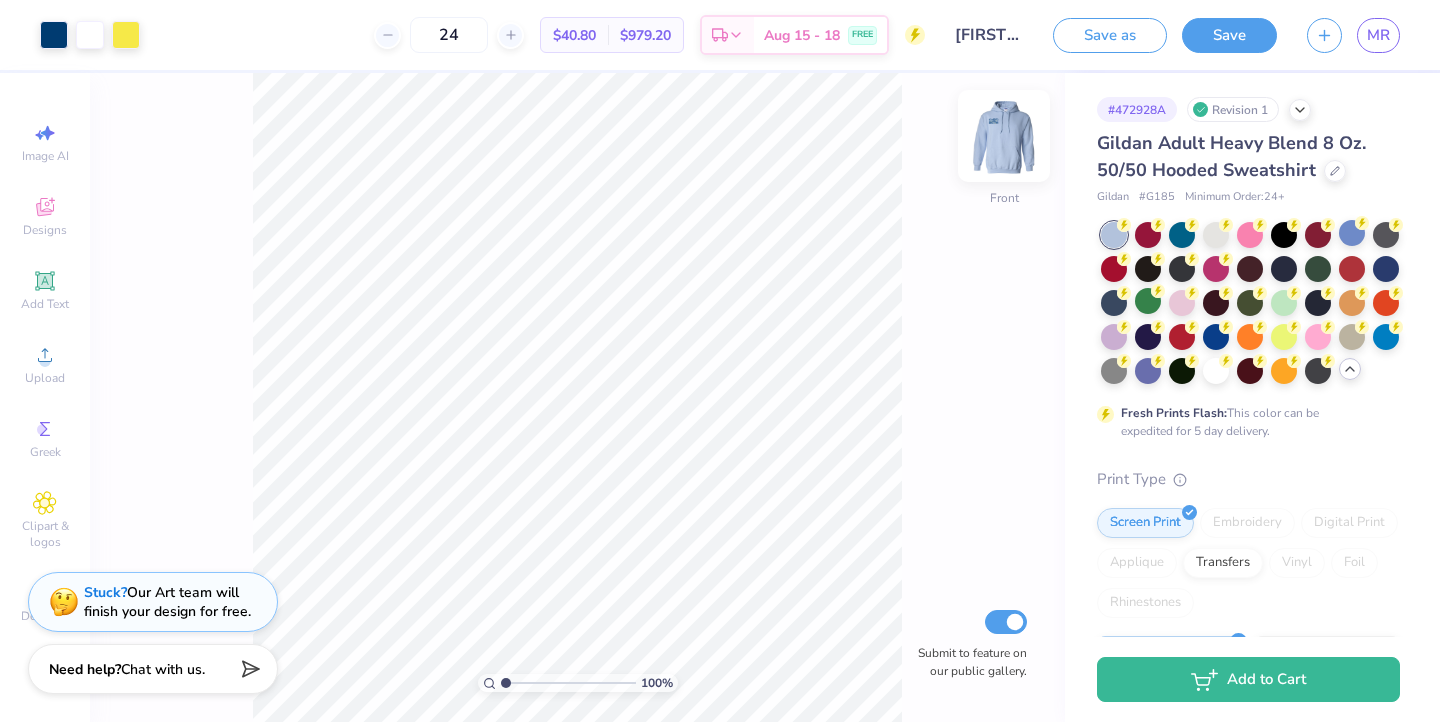 click at bounding box center (1004, 136) 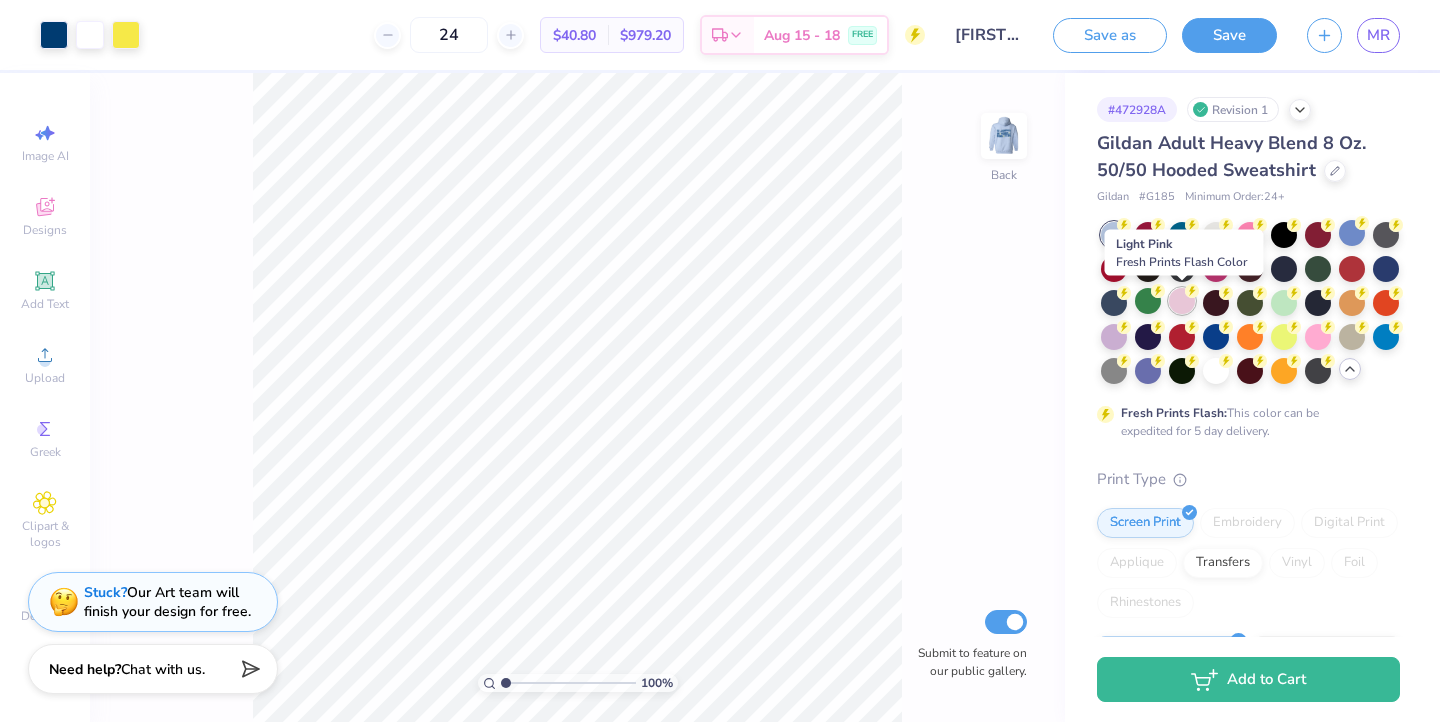 click at bounding box center [1182, 301] 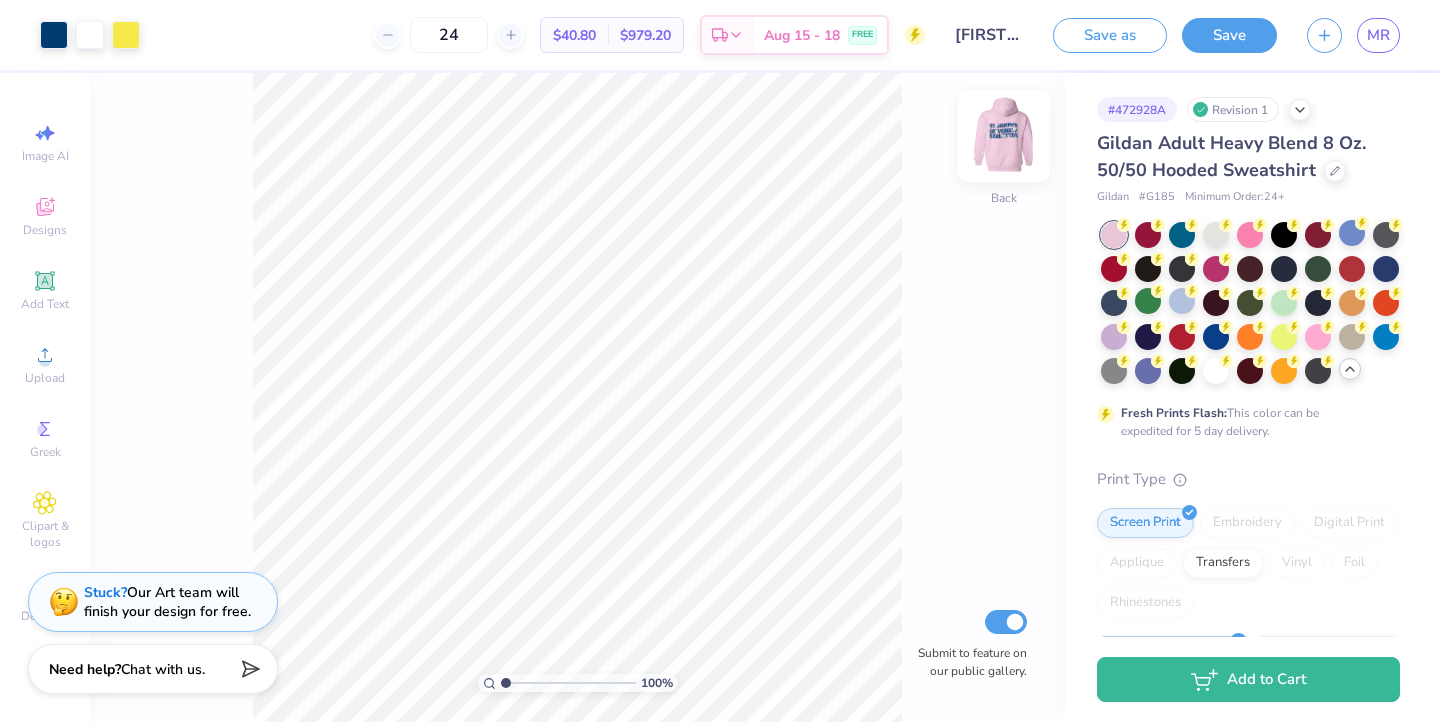click at bounding box center [1004, 136] 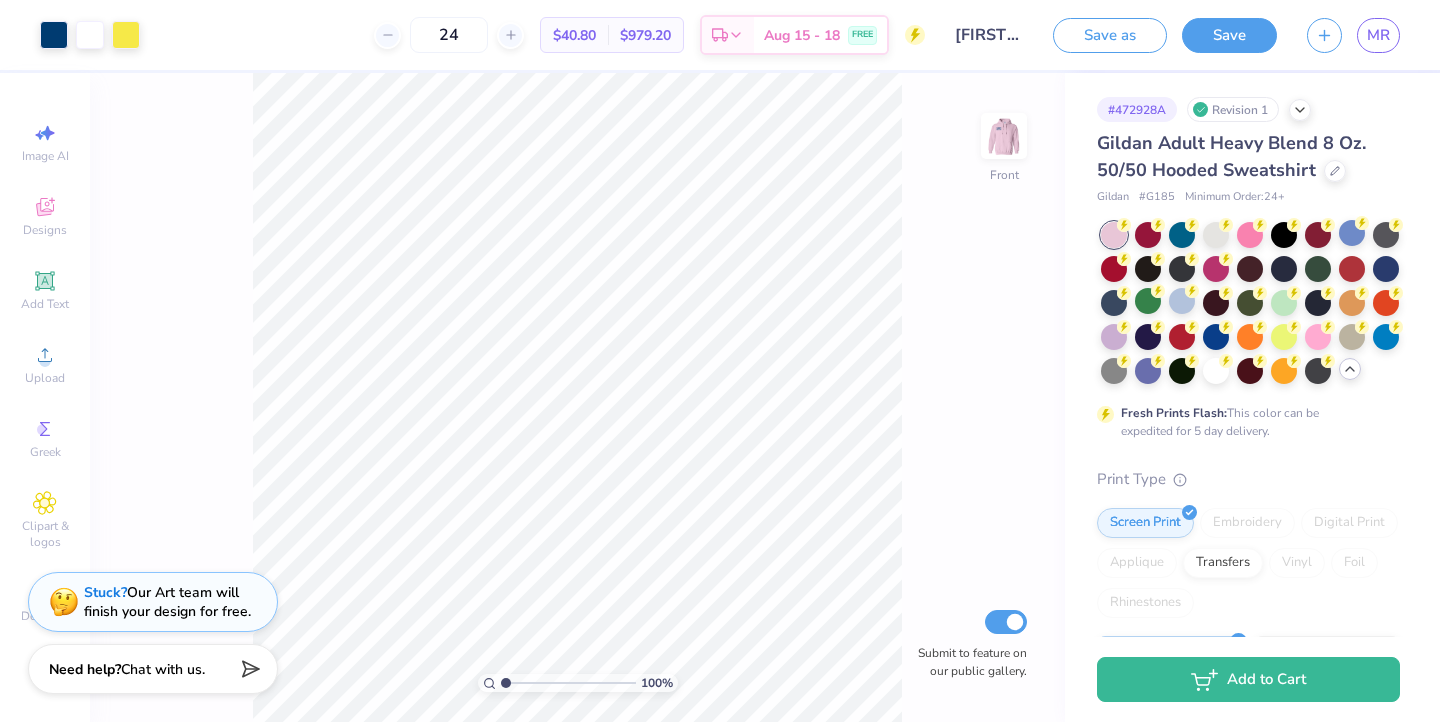 click at bounding box center (1004, 136) 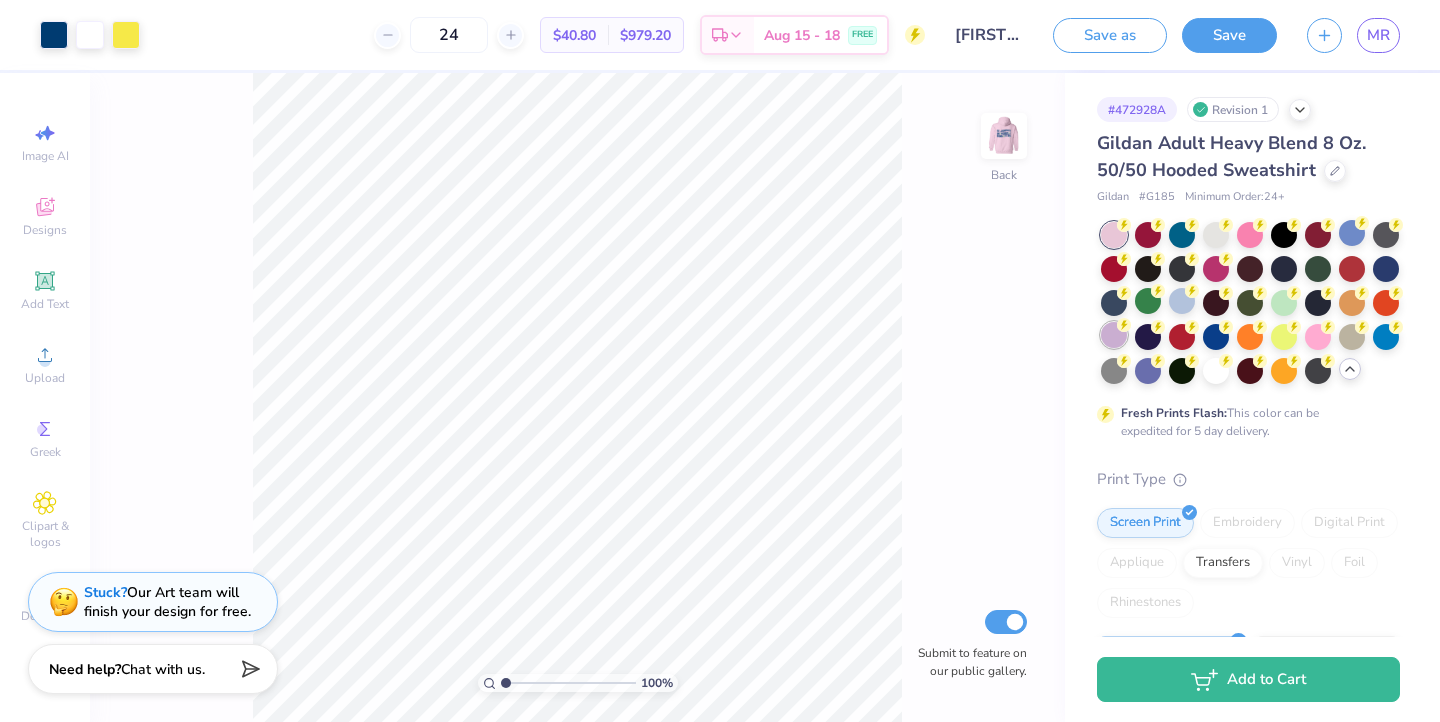 click at bounding box center [1114, 335] 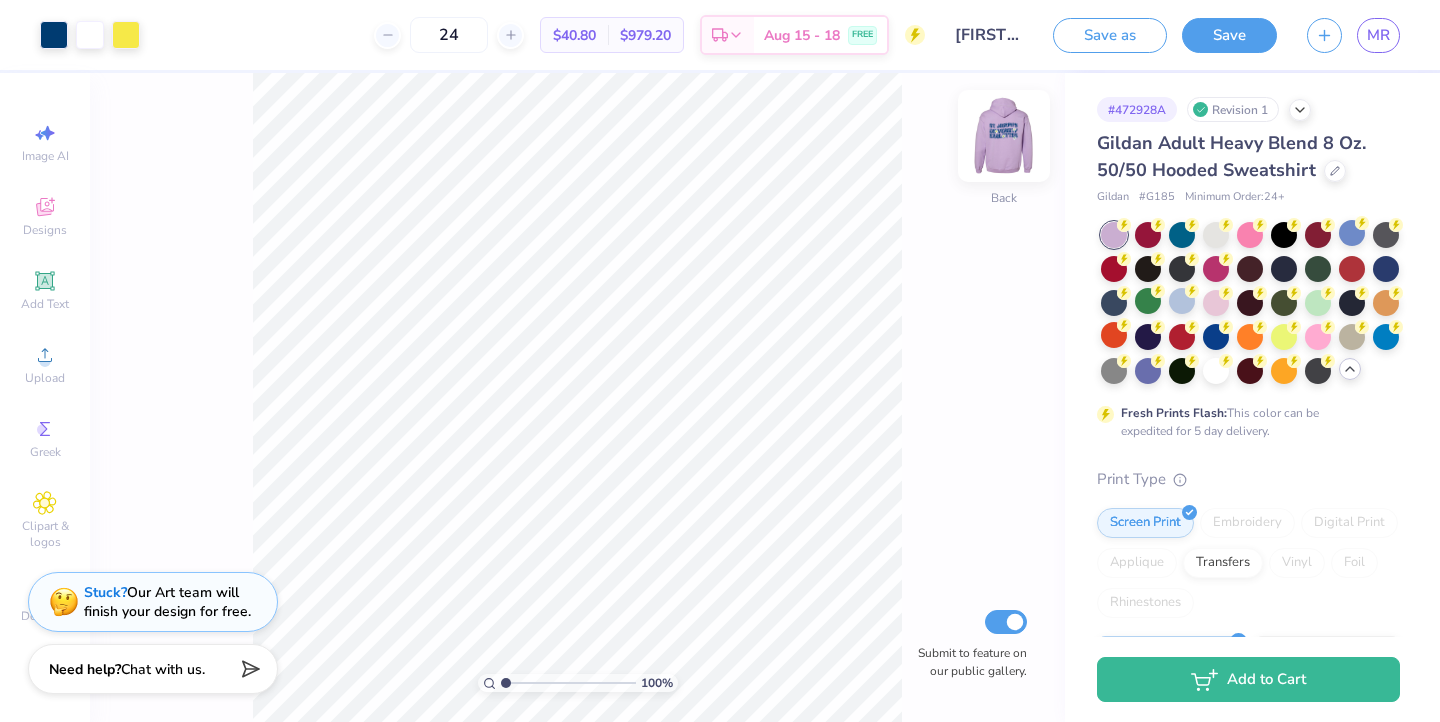 click at bounding box center (1004, 136) 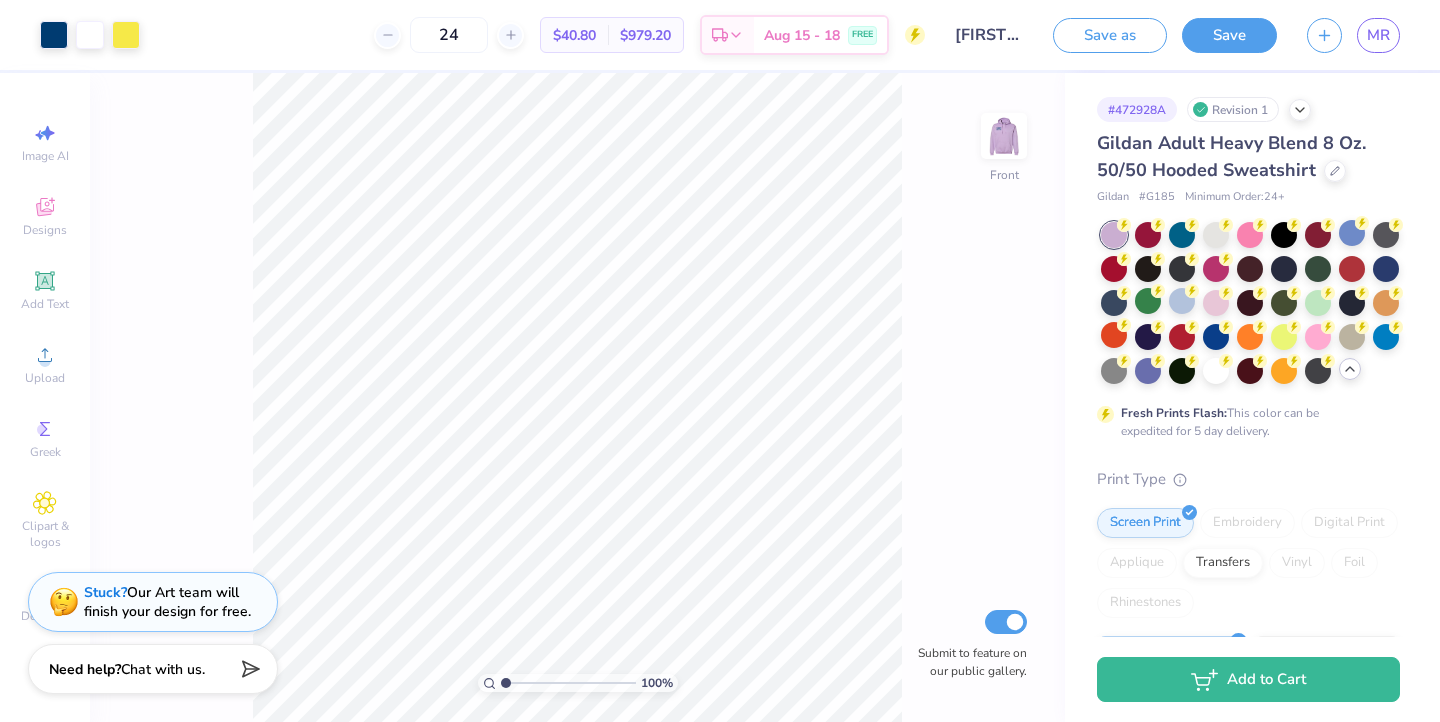 click at bounding box center [1004, 136] 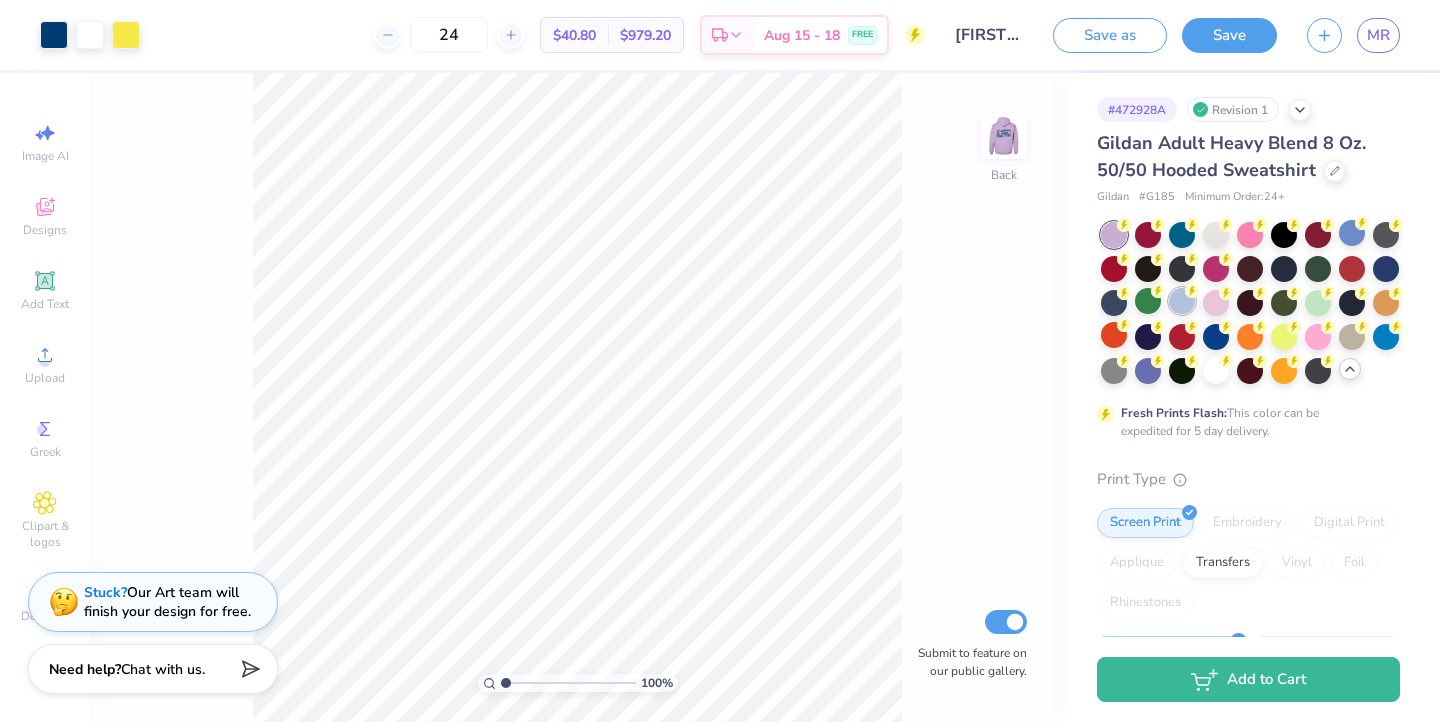 click at bounding box center [1182, 301] 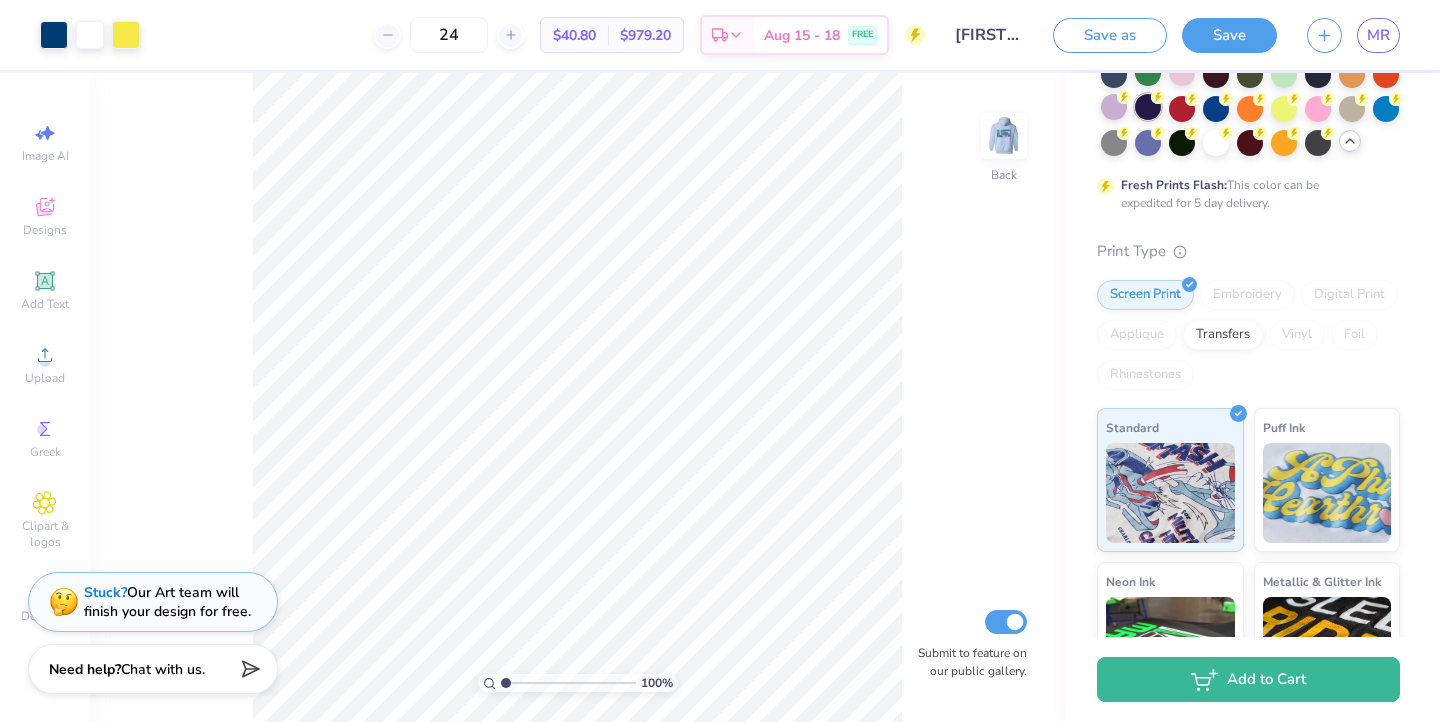 scroll, scrollTop: 0, scrollLeft: 0, axis: both 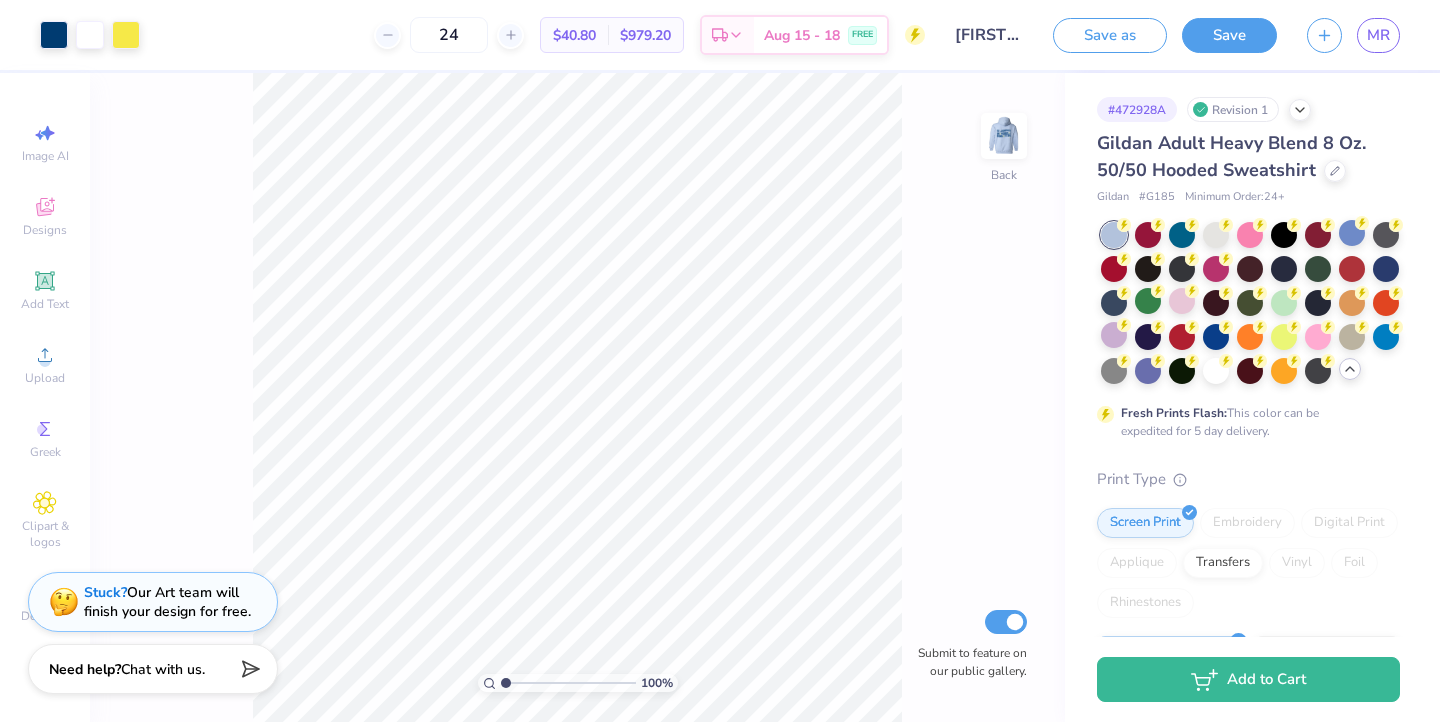 click on "Art colors 24 $40.80 Per Item $979.20 Total Est.  Delivery Aug 15 - 18 FREE Design Title [FIRST] [LAST] : [UNIVERSITY] Save as Save MR Image AI Designs Add Text Upload Greek Clipart & logos Decorate 100  % Back Submit to feature on our public gallery. # 472928A Revision 1 Gildan Adult Heavy Blend 8 Oz. 50/50 Hooded Sweatshirt Gildan # G185 Minimum Order:  24 +   Fresh Prints Flash:  This color can be expedited for 5 day delivery. Print Type Screen Print Embroidery Digital Print Applique Transfers Vinyl Foil Rhinestones Standard Puff Ink Neon Ink Metallic & Glitter Ink Glow in the Dark Ink Water based Ink Add to Cart Stuck?  Our Art team will finish your design for free. Need help?  Chat with us." at bounding box center [720, 361] 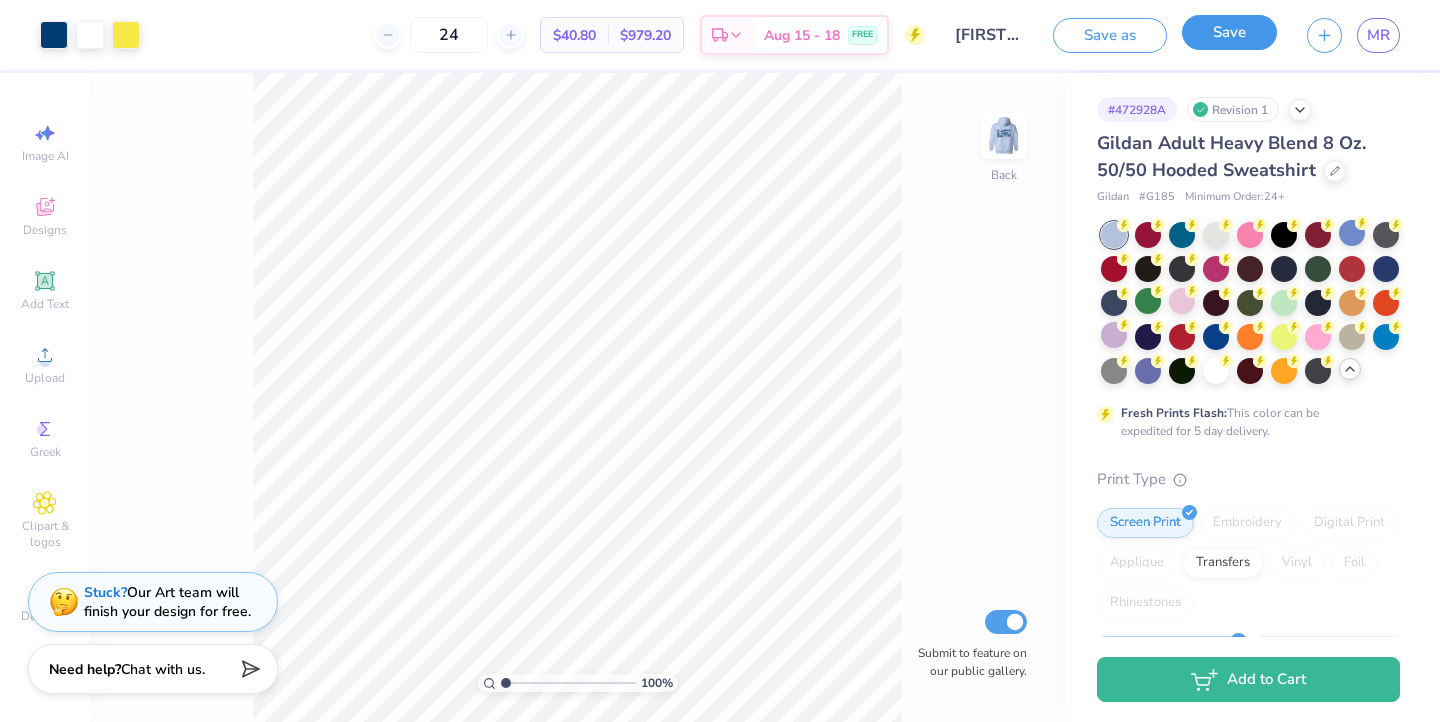 click on "Save" at bounding box center (1229, 32) 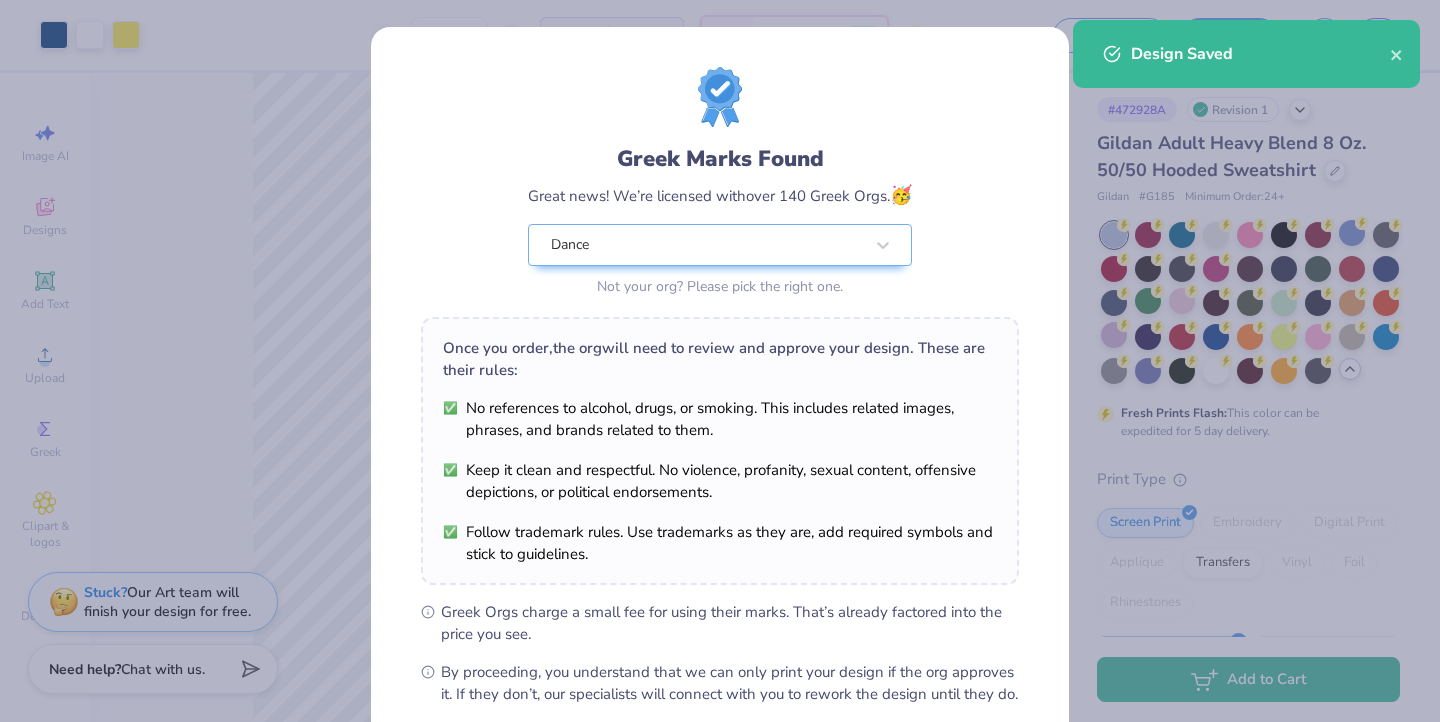 scroll, scrollTop: 214, scrollLeft: 0, axis: vertical 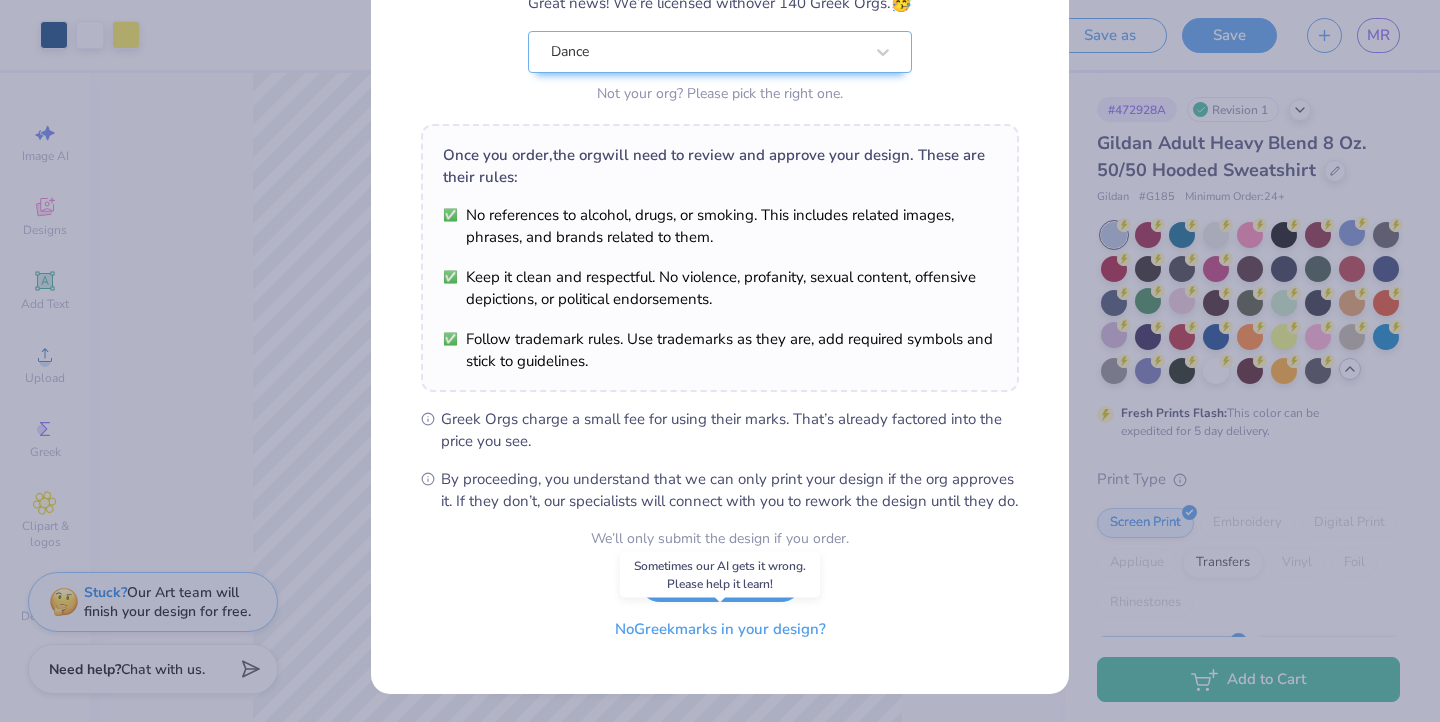 click on "No  Greek  marks in your design?" at bounding box center [720, 629] 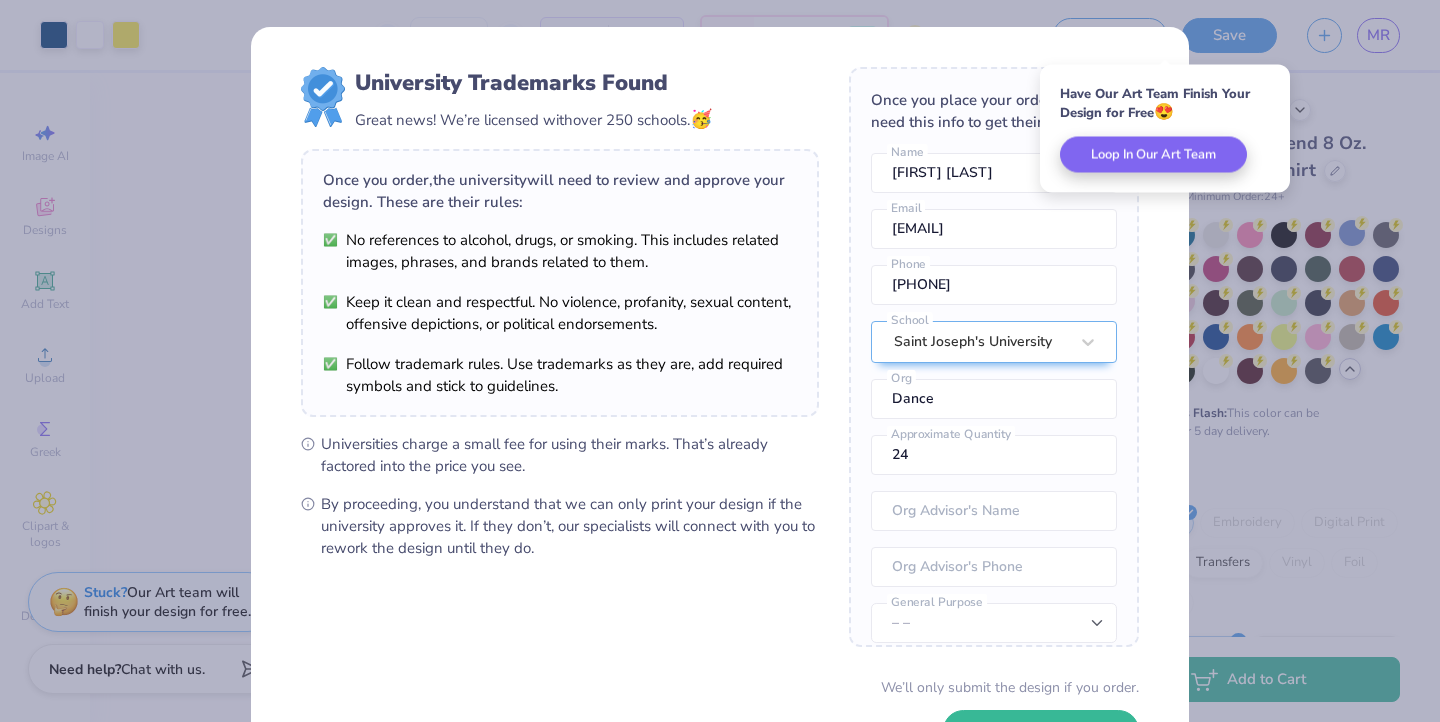 scroll, scrollTop: 148, scrollLeft: 0, axis: vertical 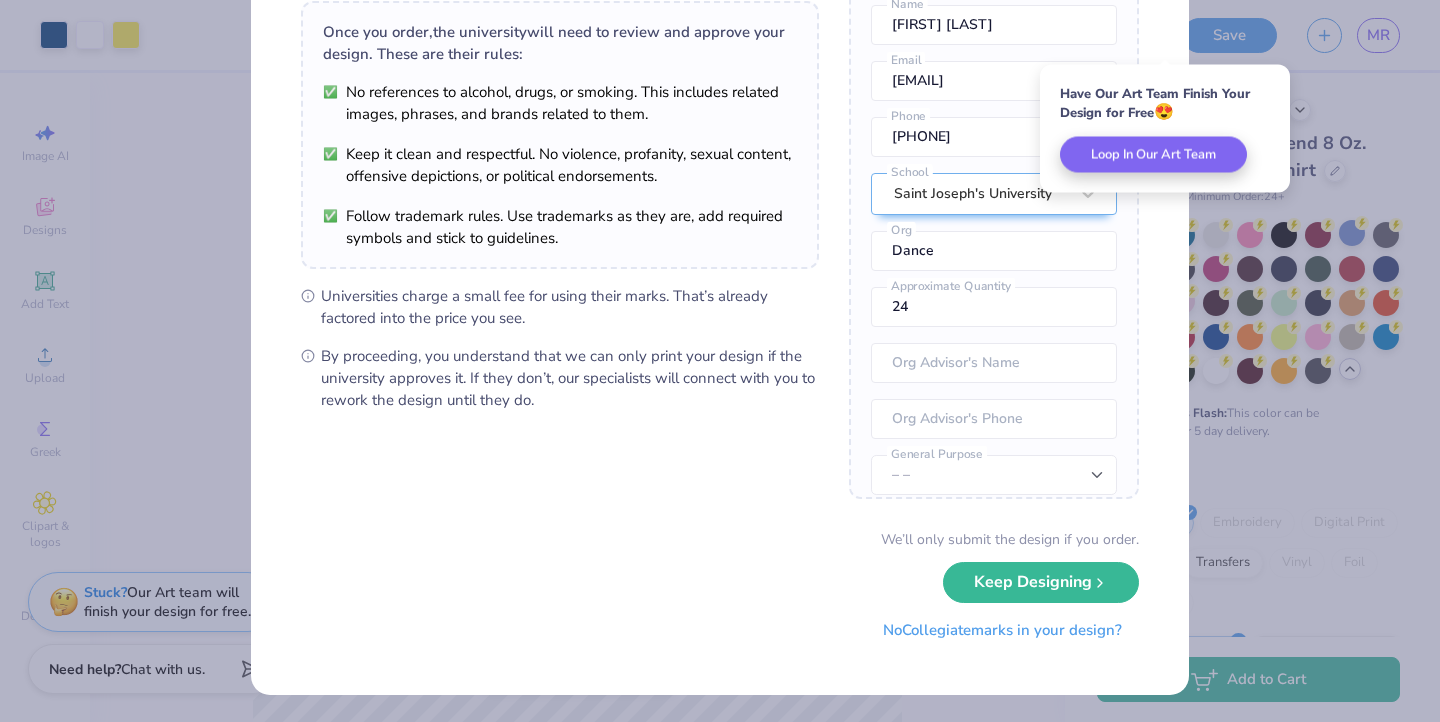 click on "No  Collegiate  marks in your design?" at bounding box center (1002, 630) 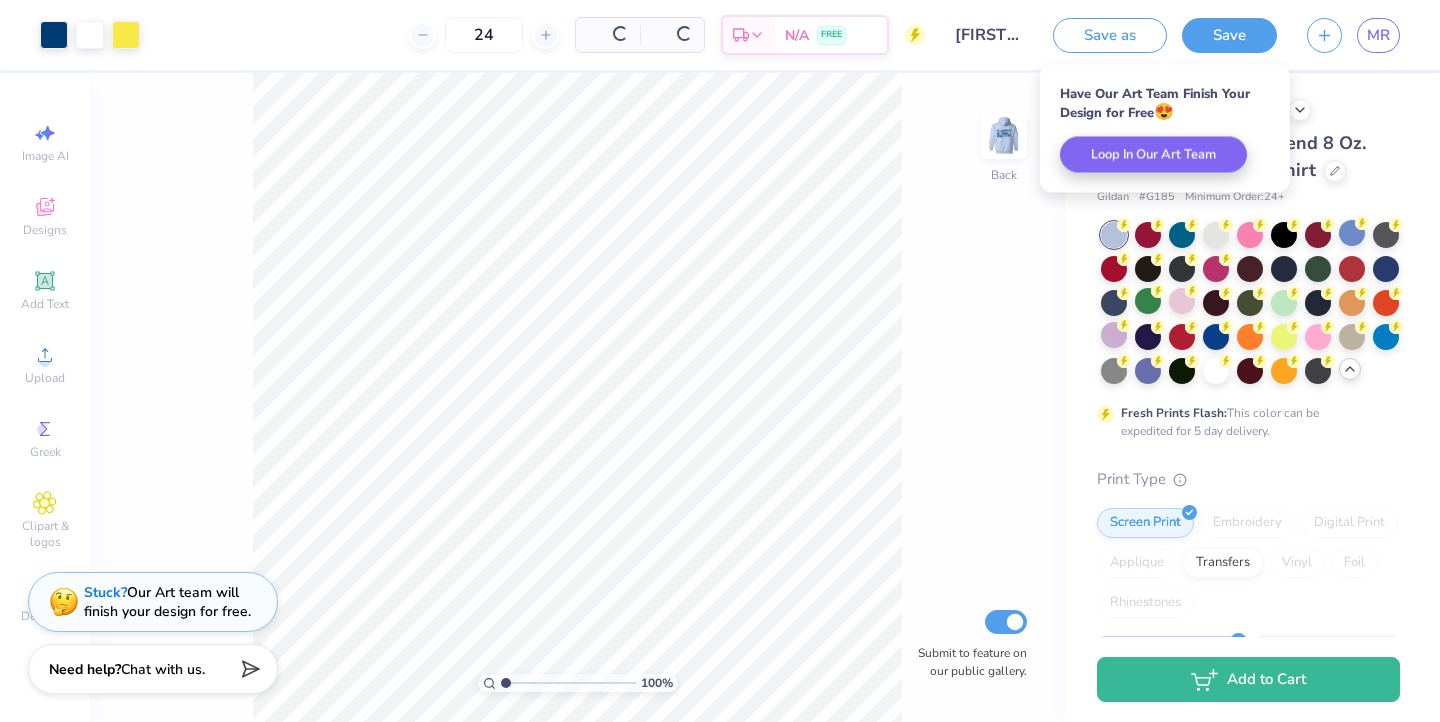 scroll, scrollTop: 0, scrollLeft: 0, axis: both 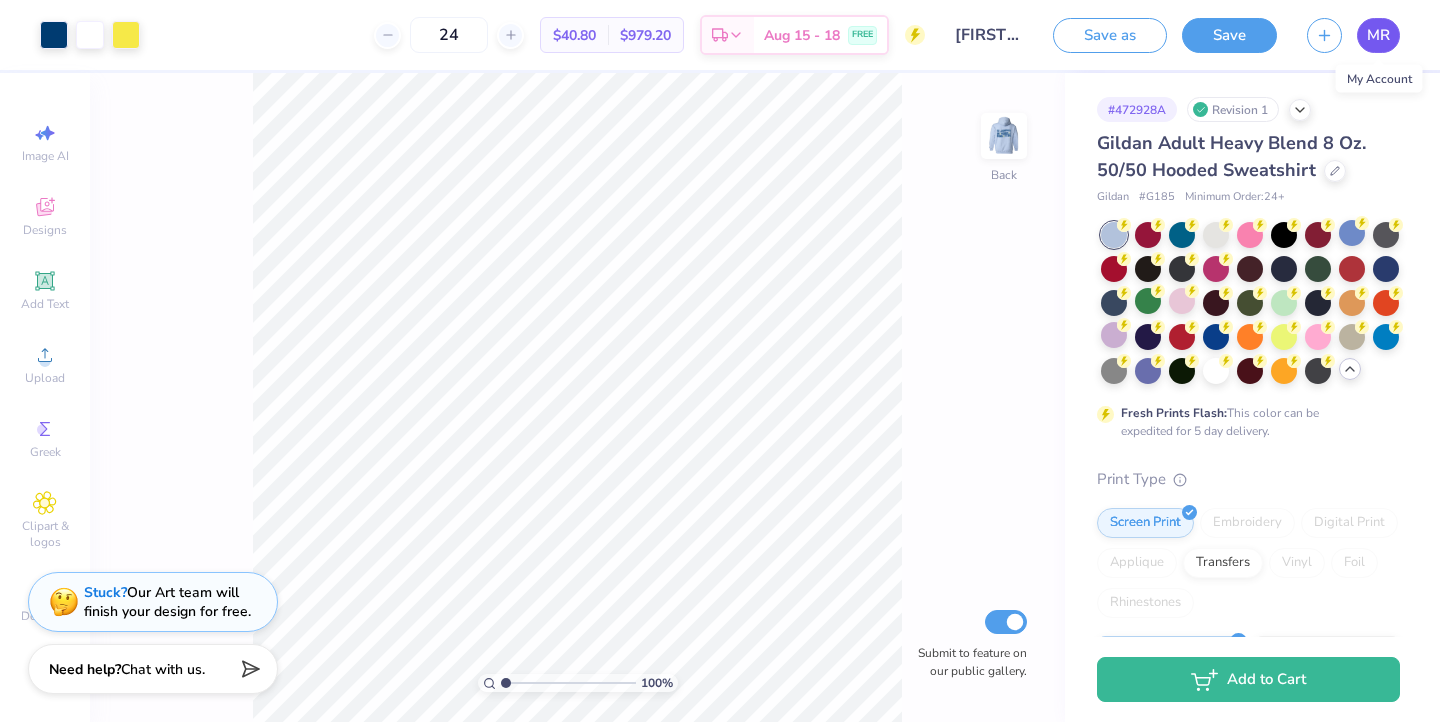 click on "MR" at bounding box center [1378, 35] 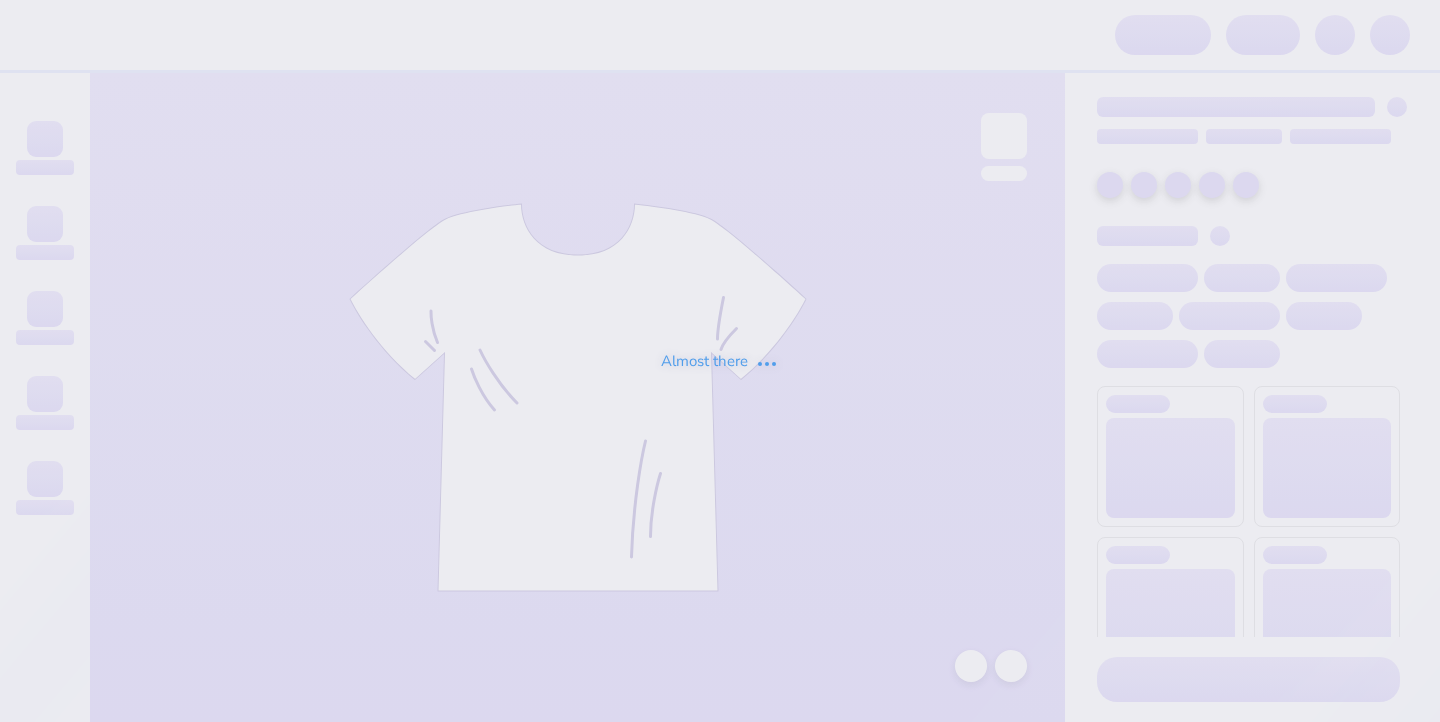 scroll, scrollTop: 0, scrollLeft: 0, axis: both 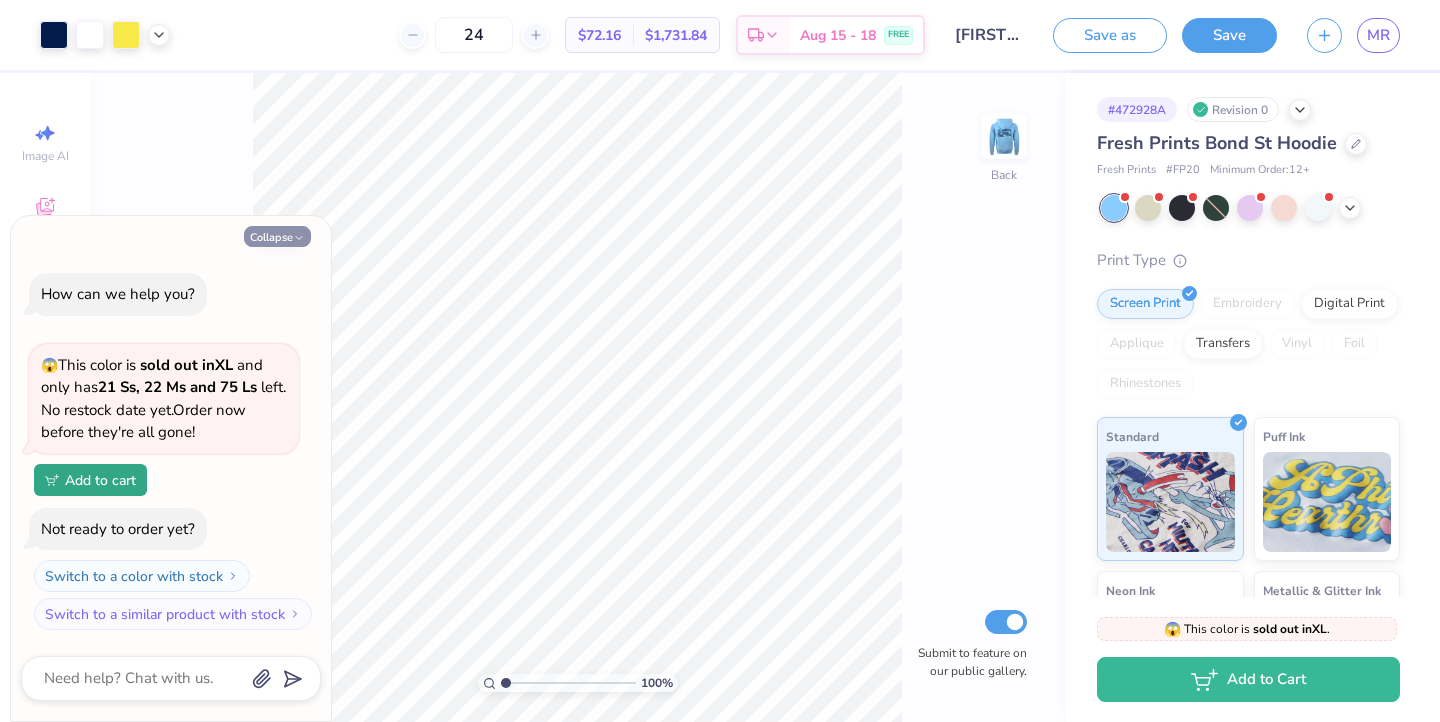 click on "Collapse" at bounding box center [277, 236] 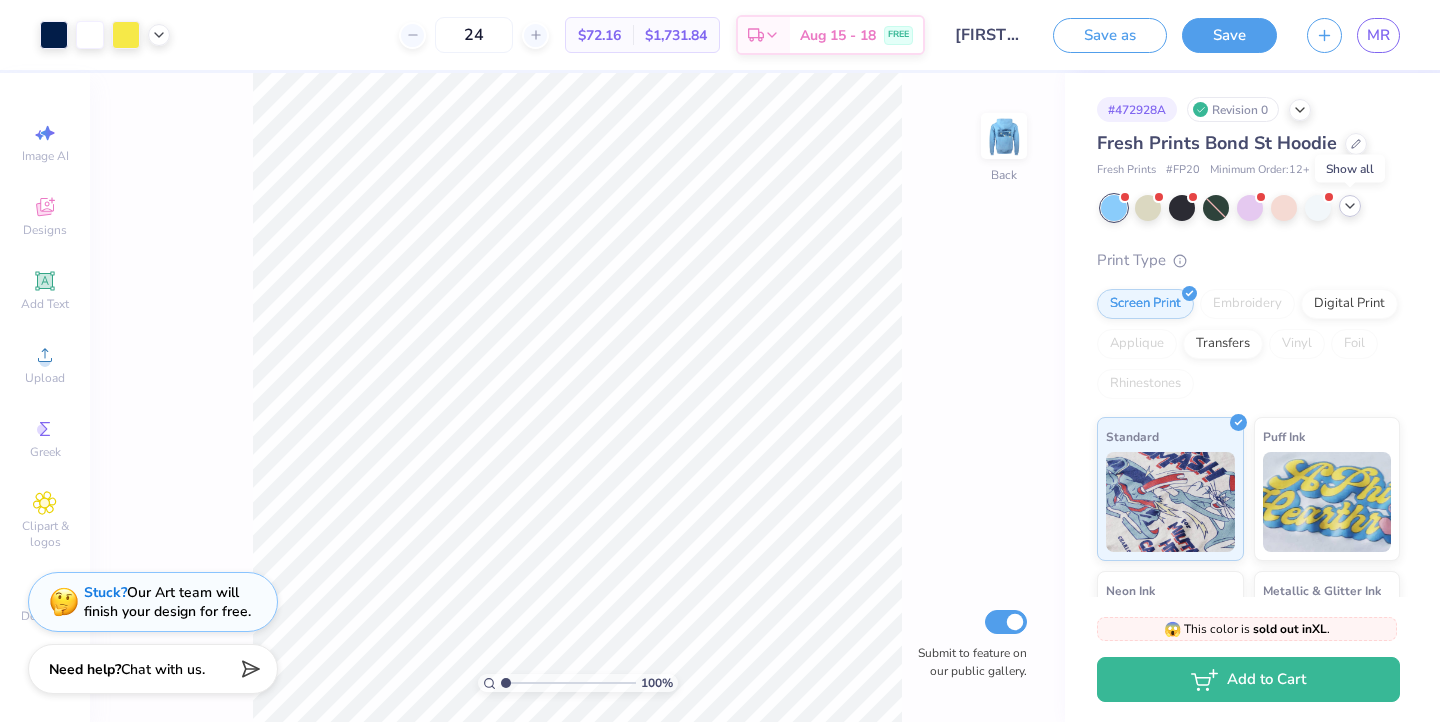 click 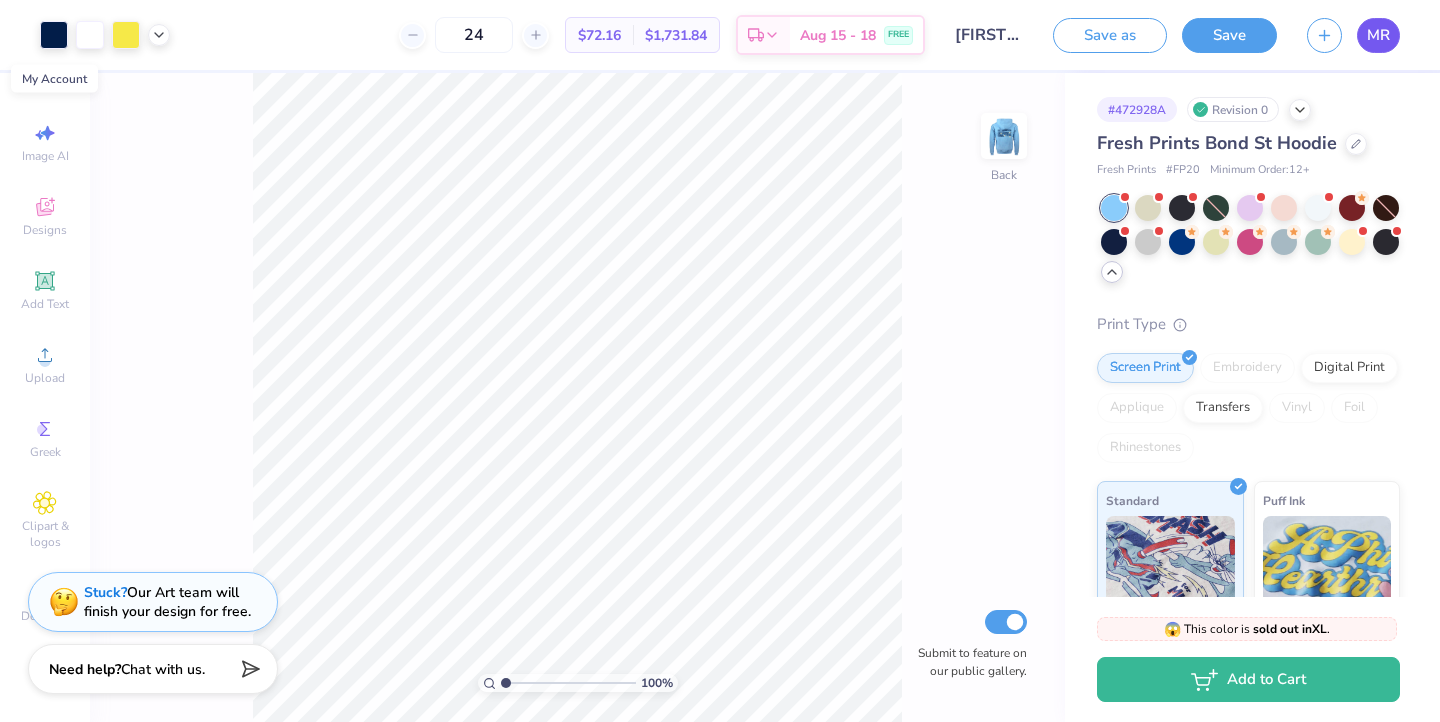 click on "MR" at bounding box center (1378, 35) 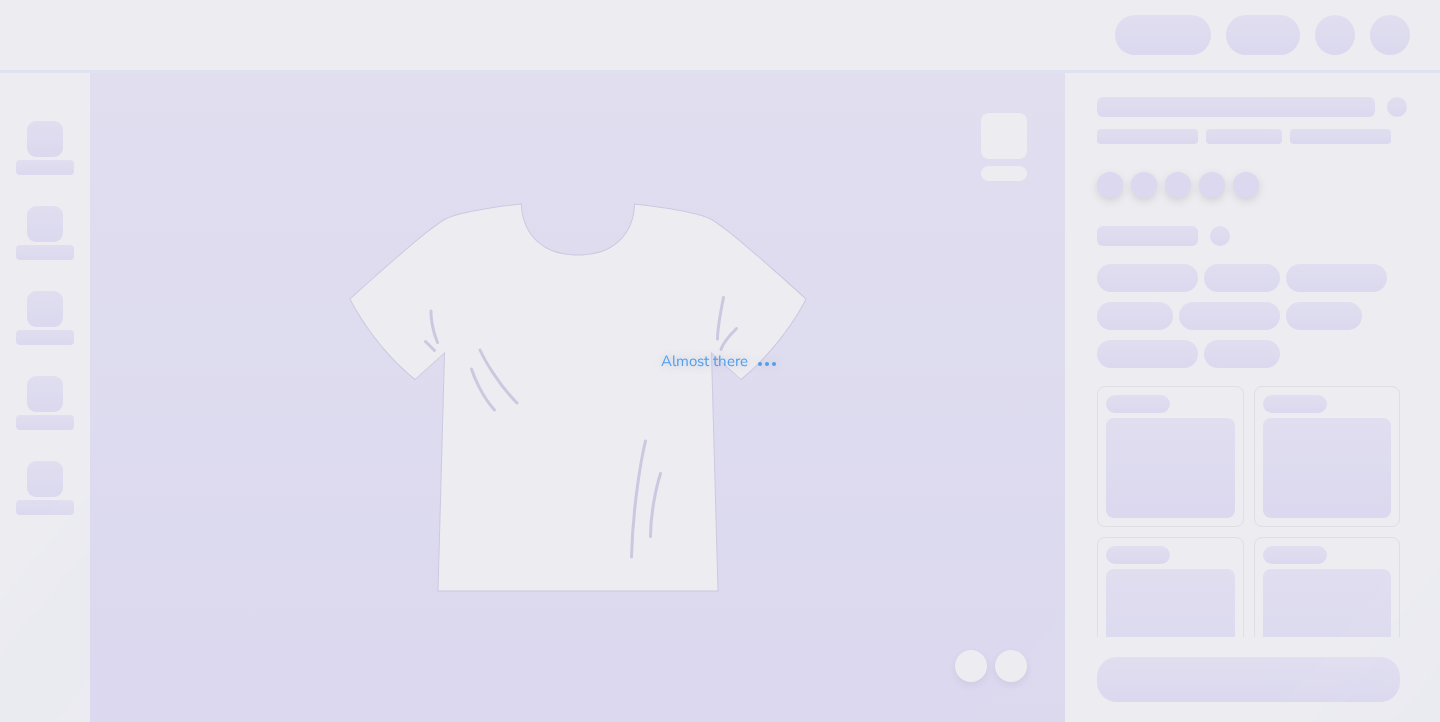 scroll, scrollTop: 0, scrollLeft: 0, axis: both 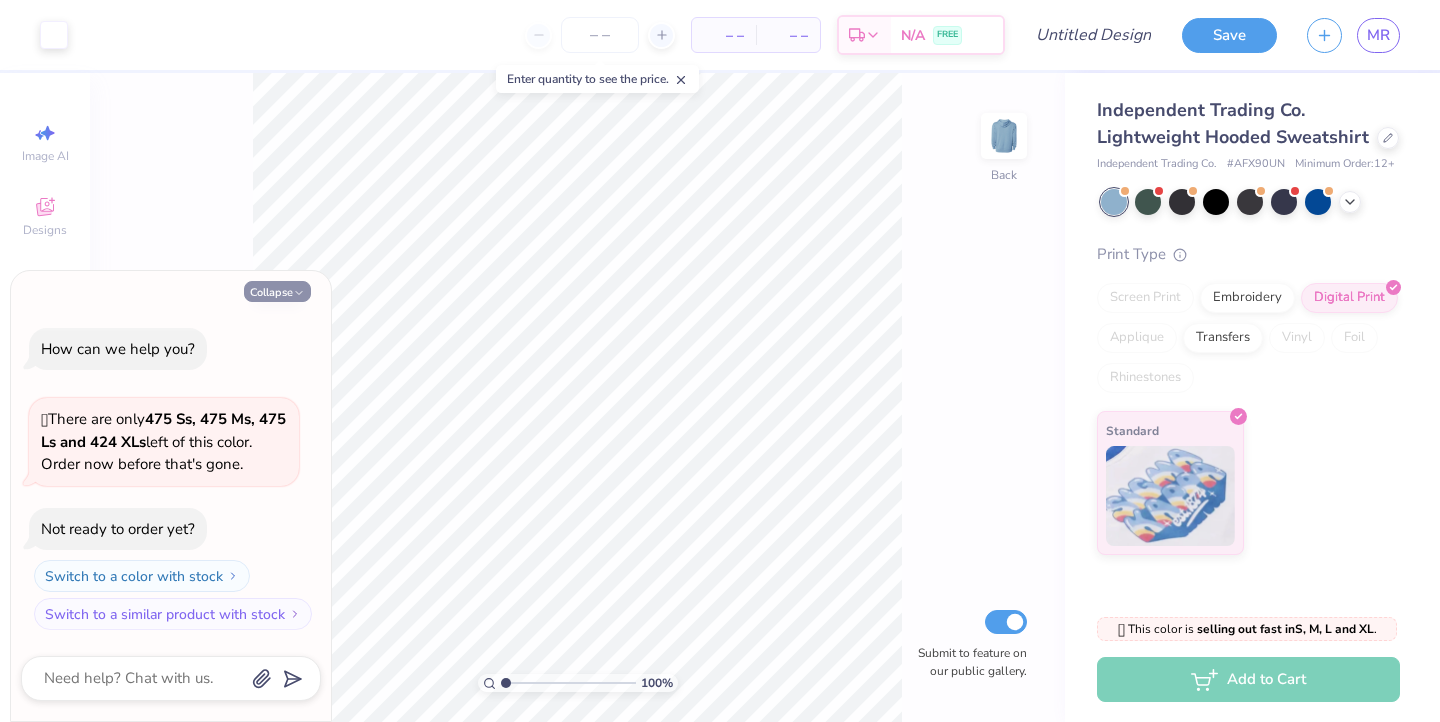click on "Collapse" at bounding box center [277, 291] 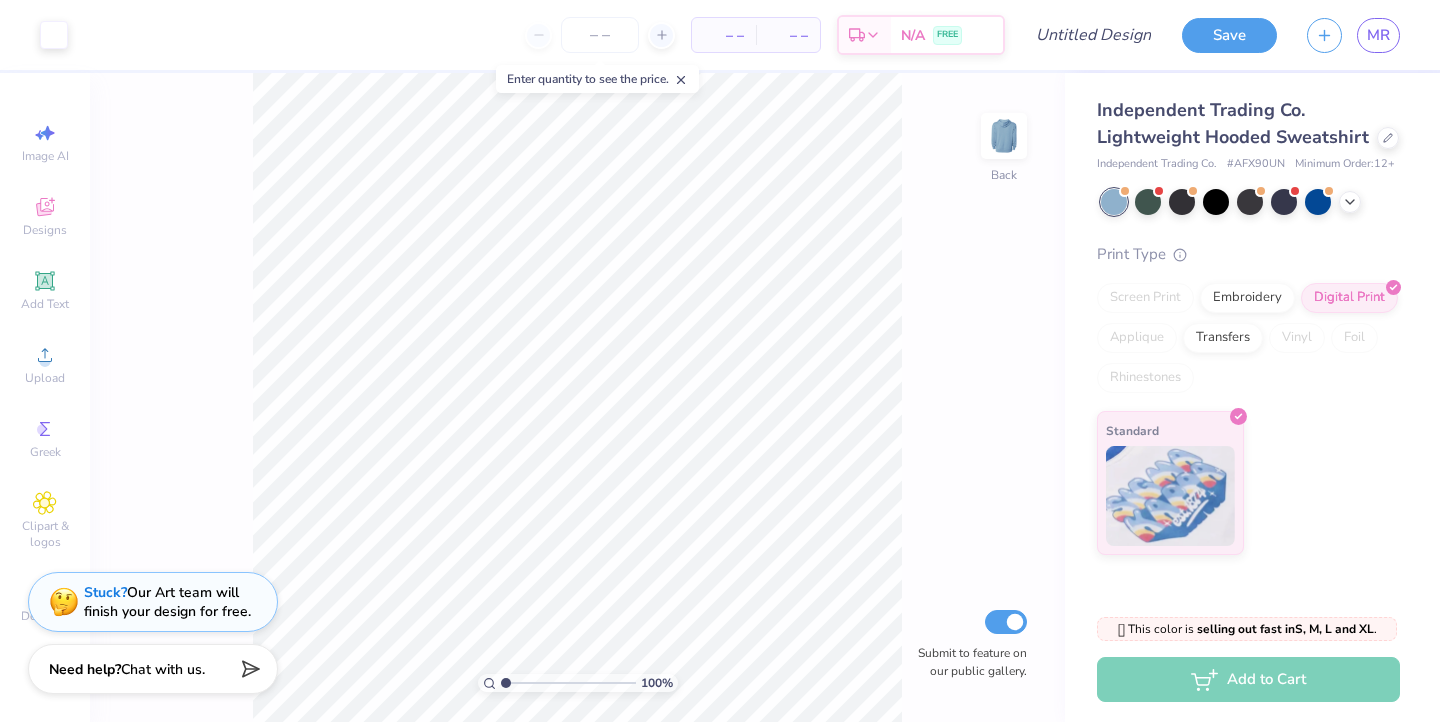 click at bounding box center (1250, 202) 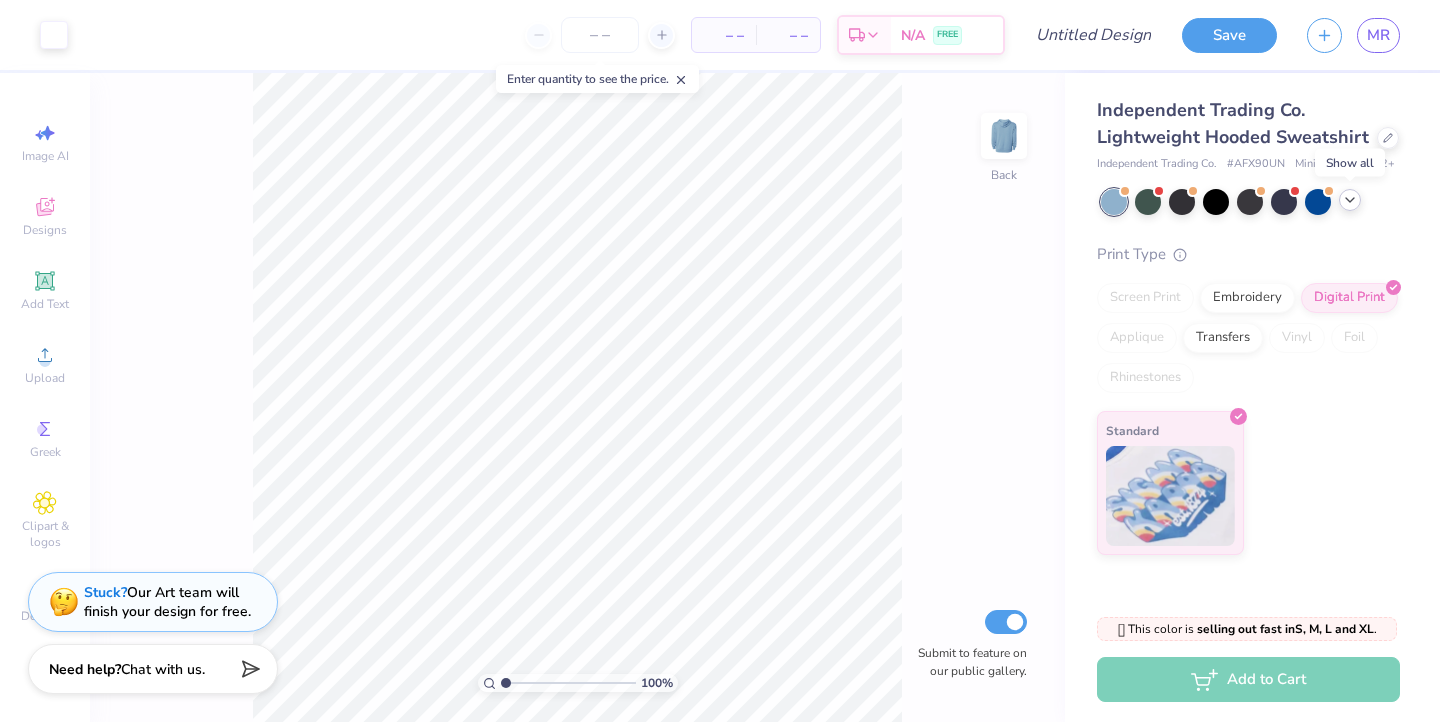 click at bounding box center (1350, 200) 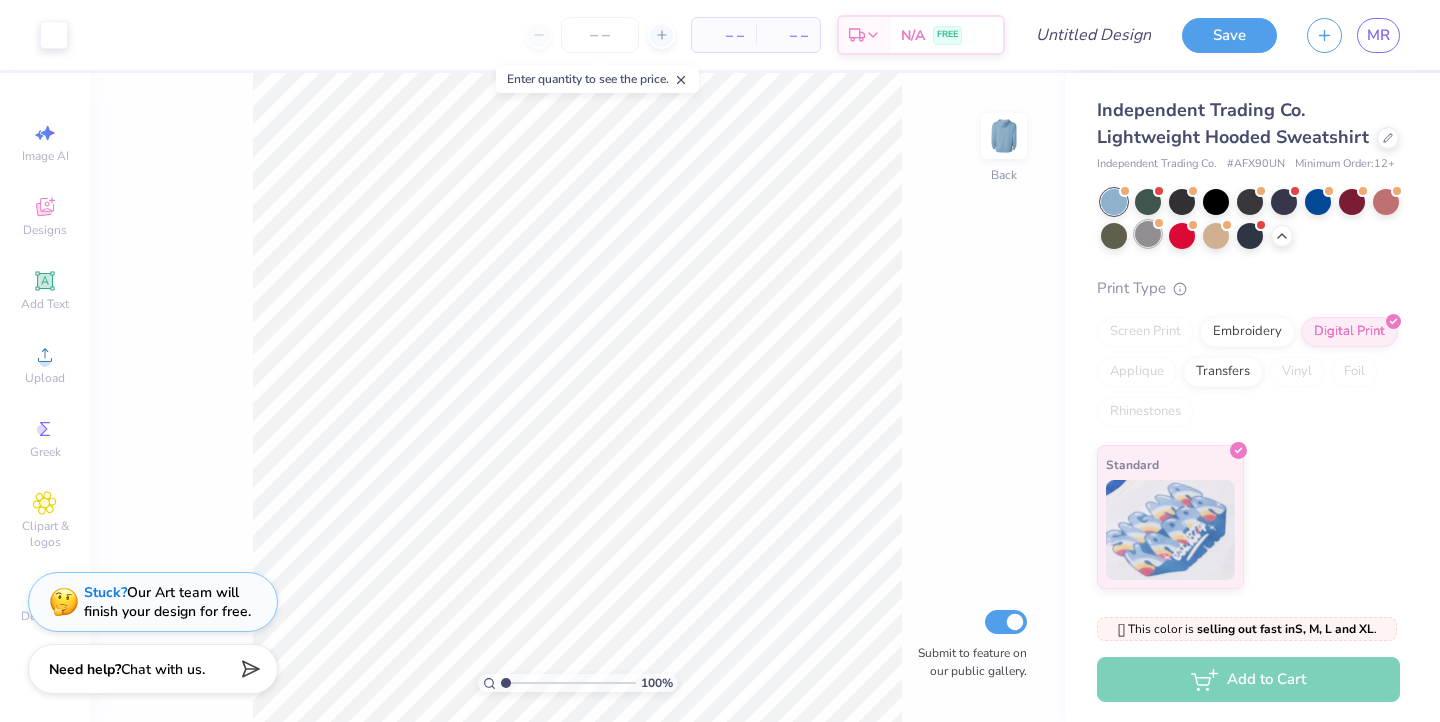 click at bounding box center [1148, 234] 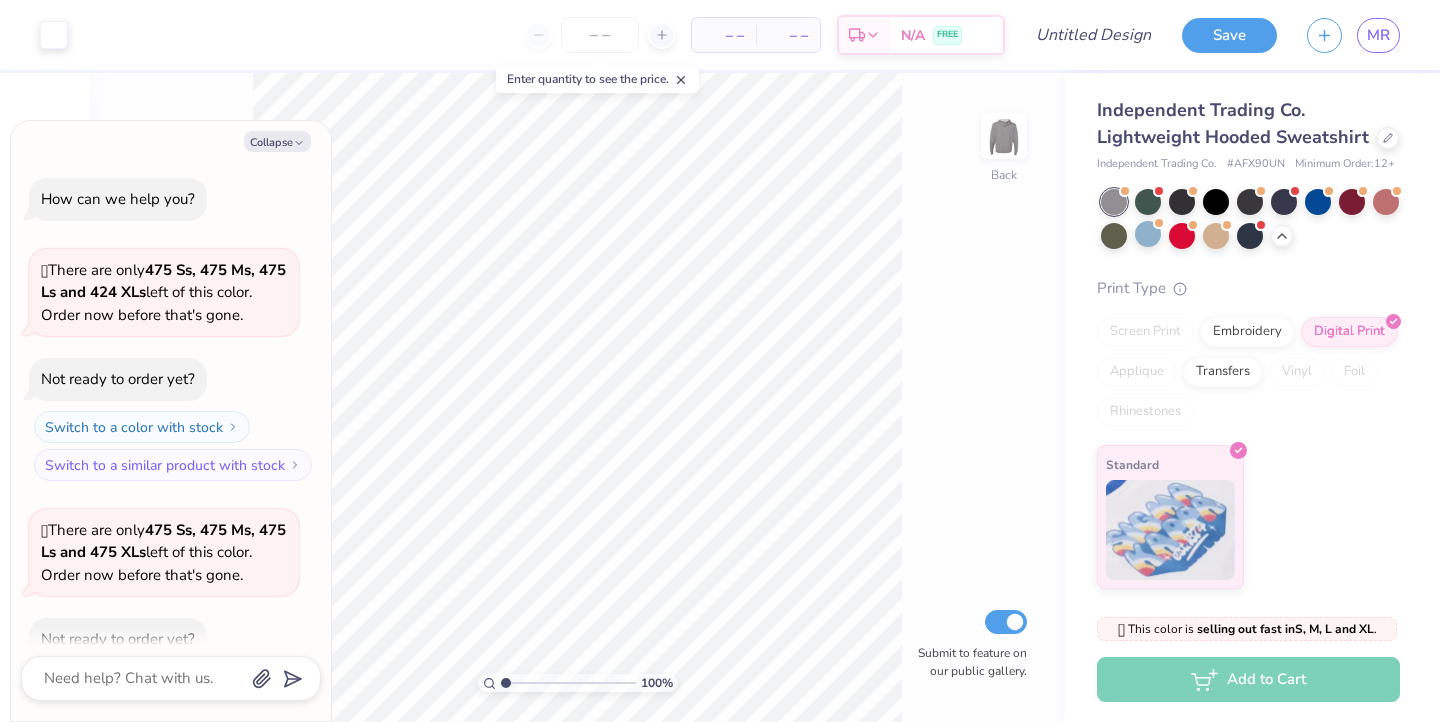 scroll, scrollTop: 110, scrollLeft: 0, axis: vertical 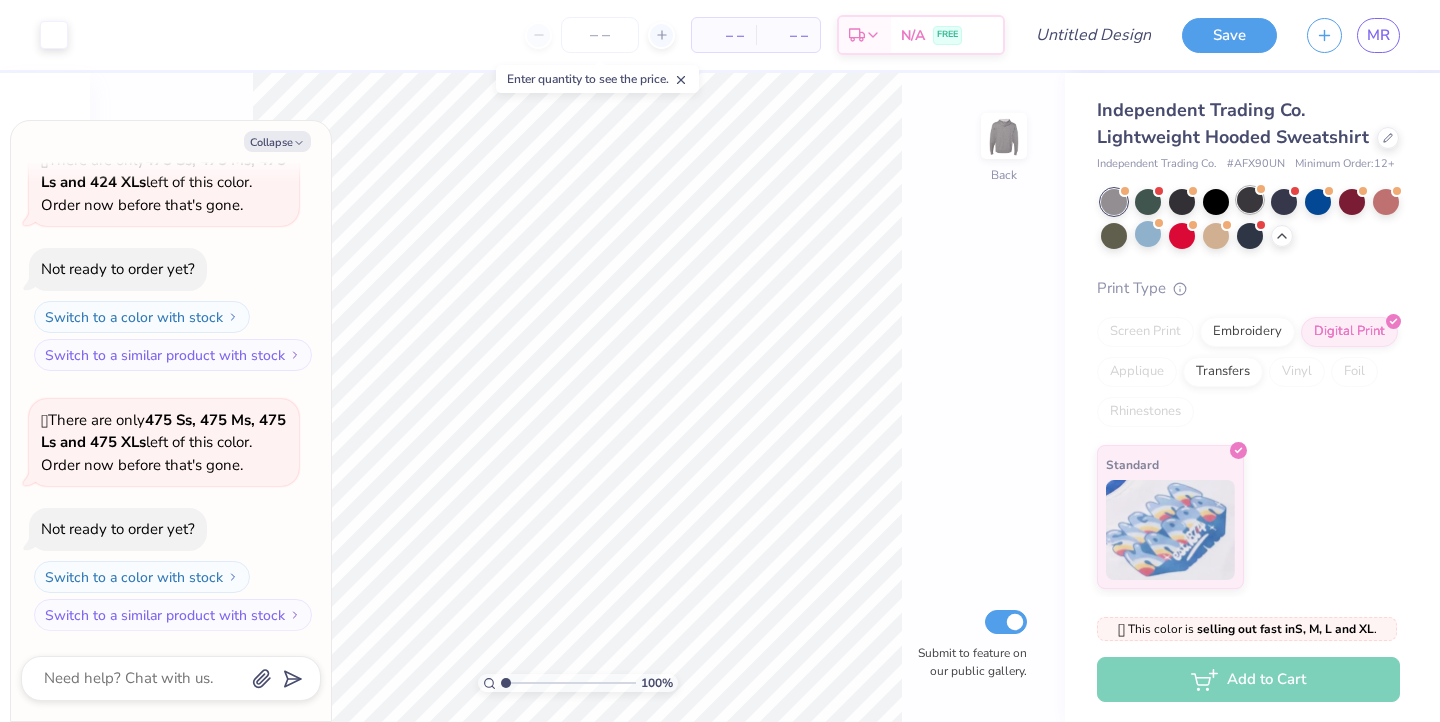 click at bounding box center (1250, 200) 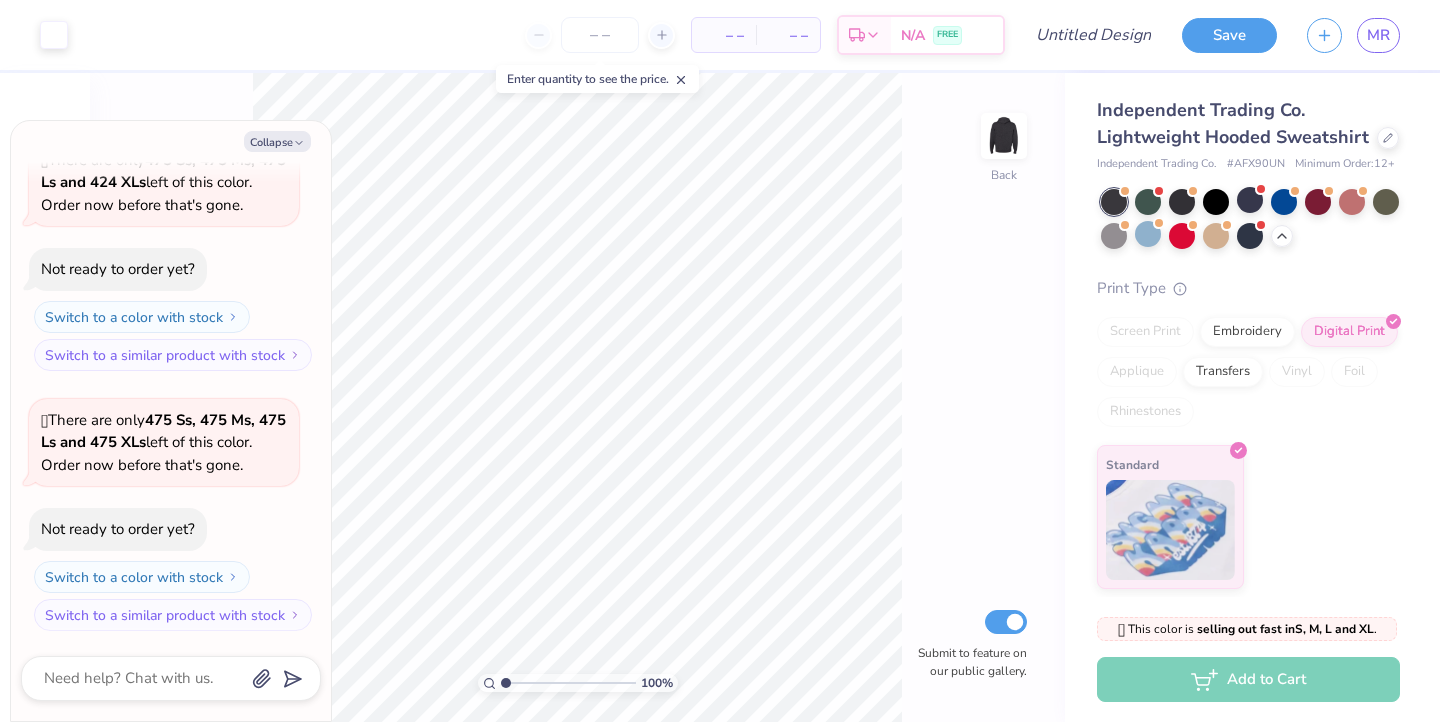 scroll, scrollTop: 370, scrollLeft: 0, axis: vertical 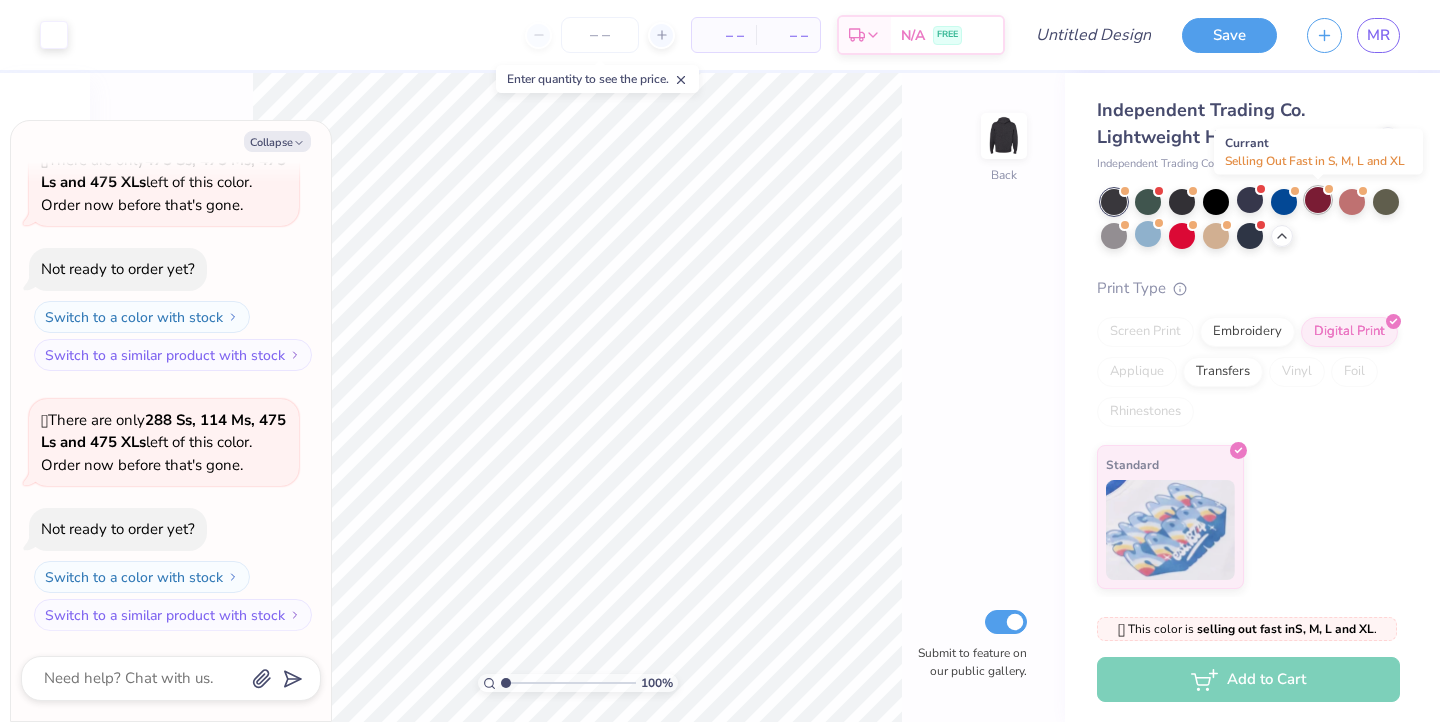 click at bounding box center [1318, 200] 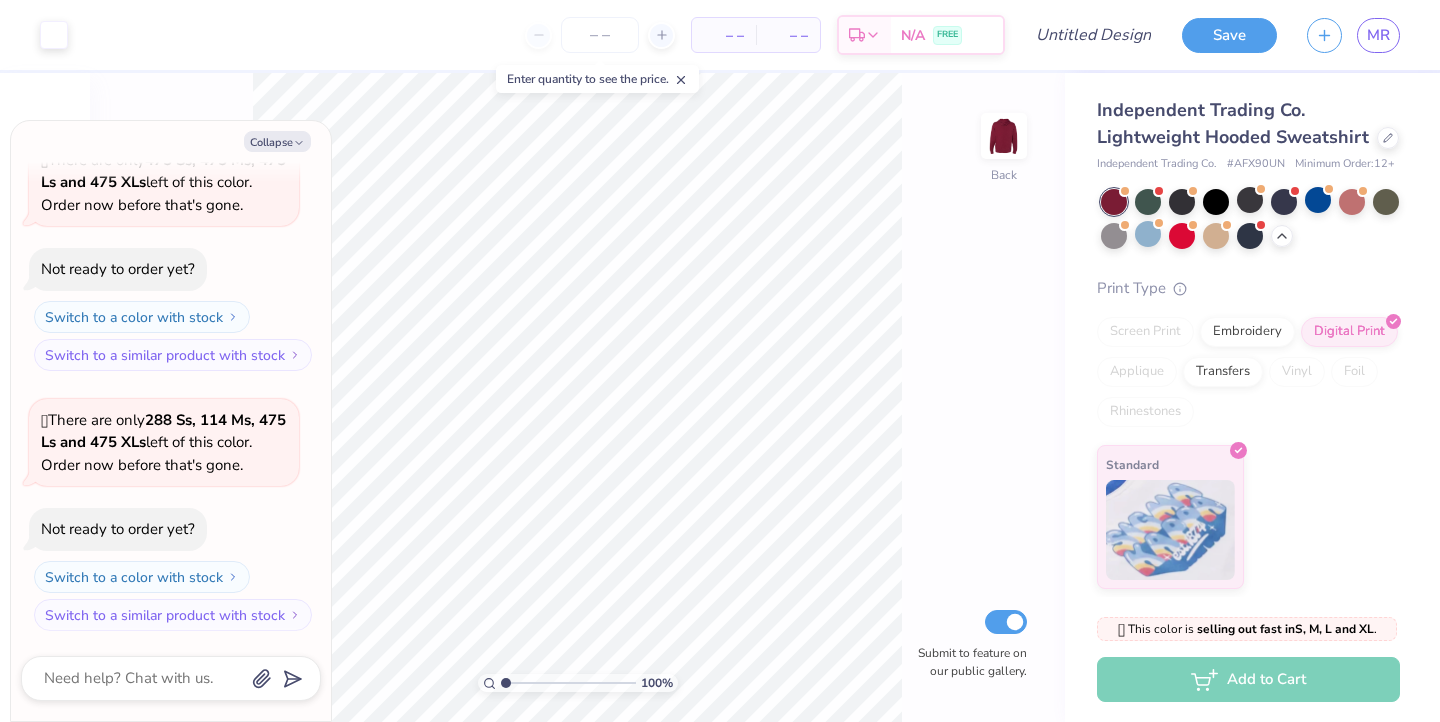 scroll, scrollTop: 630, scrollLeft: 0, axis: vertical 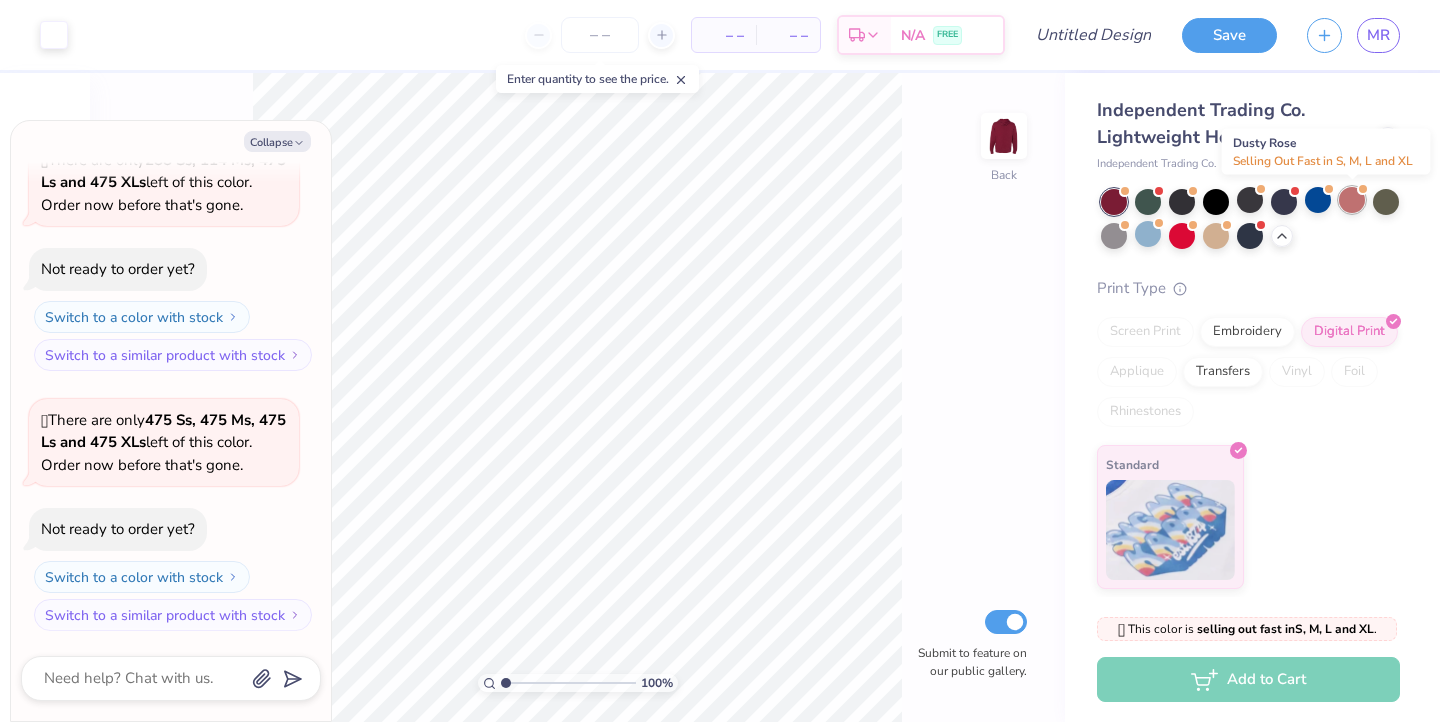 click at bounding box center (1352, 200) 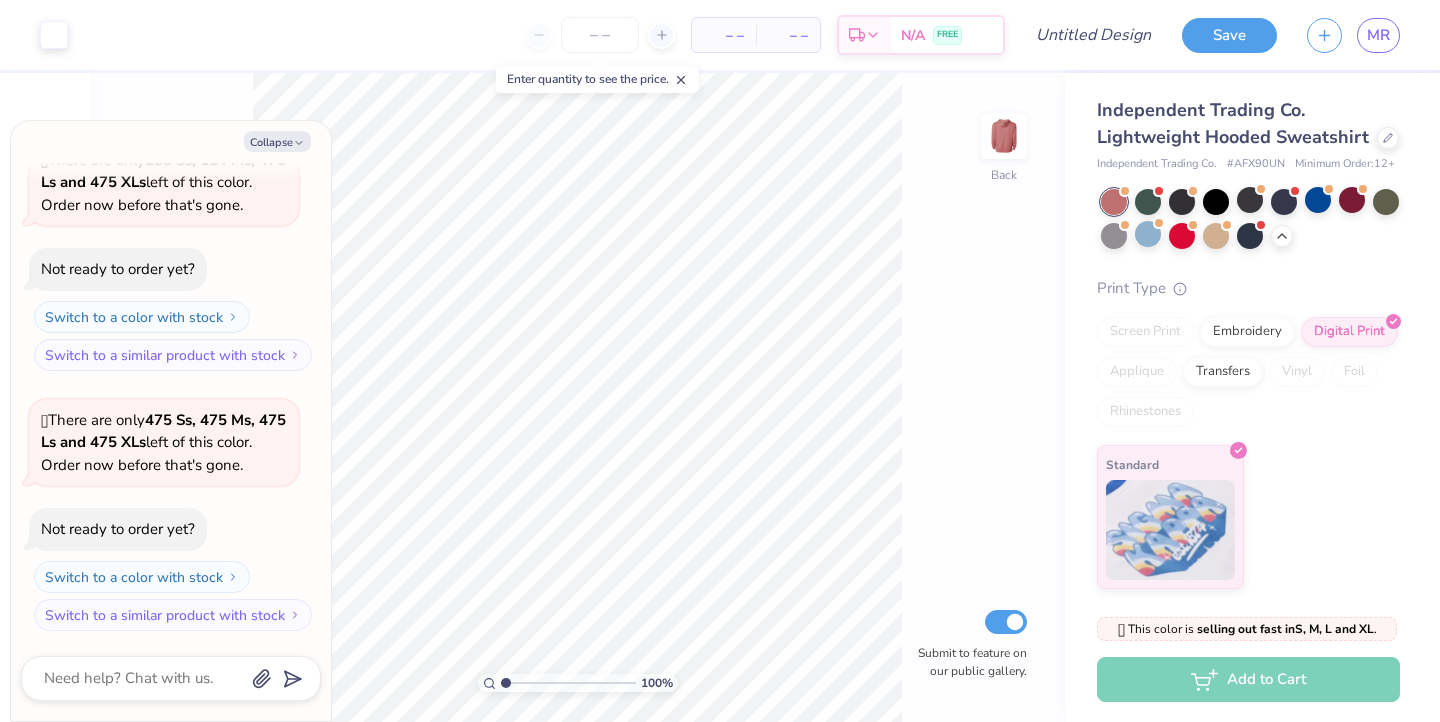 scroll, scrollTop: 890, scrollLeft: 0, axis: vertical 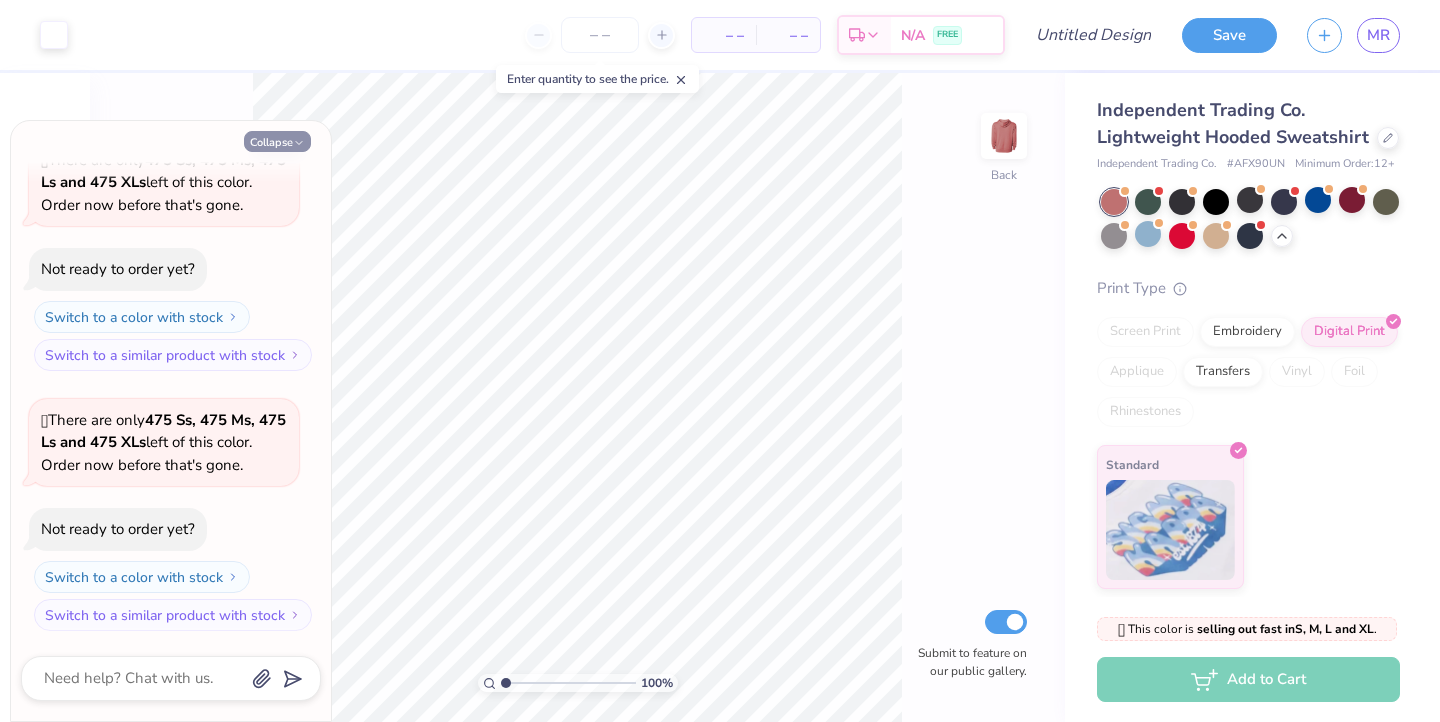 click on "Collapse" at bounding box center (277, 141) 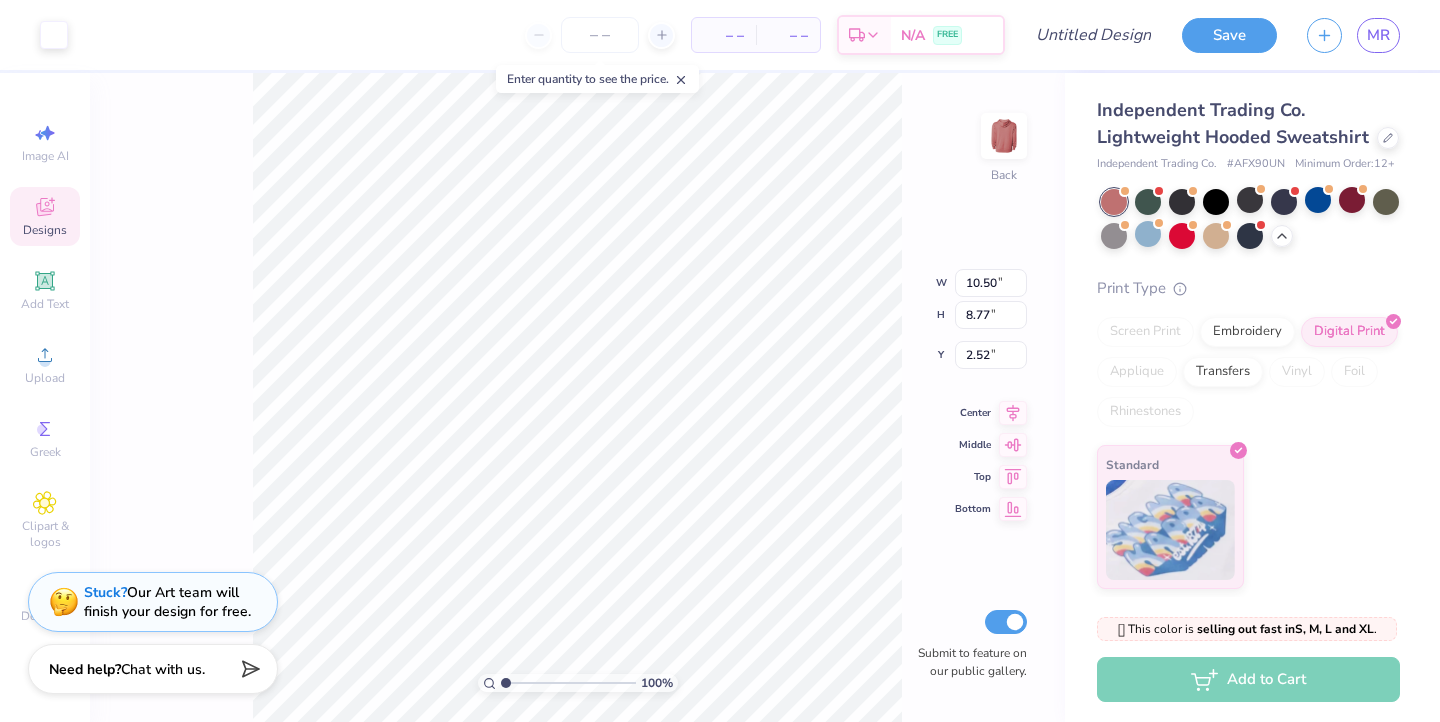 type on "3.00" 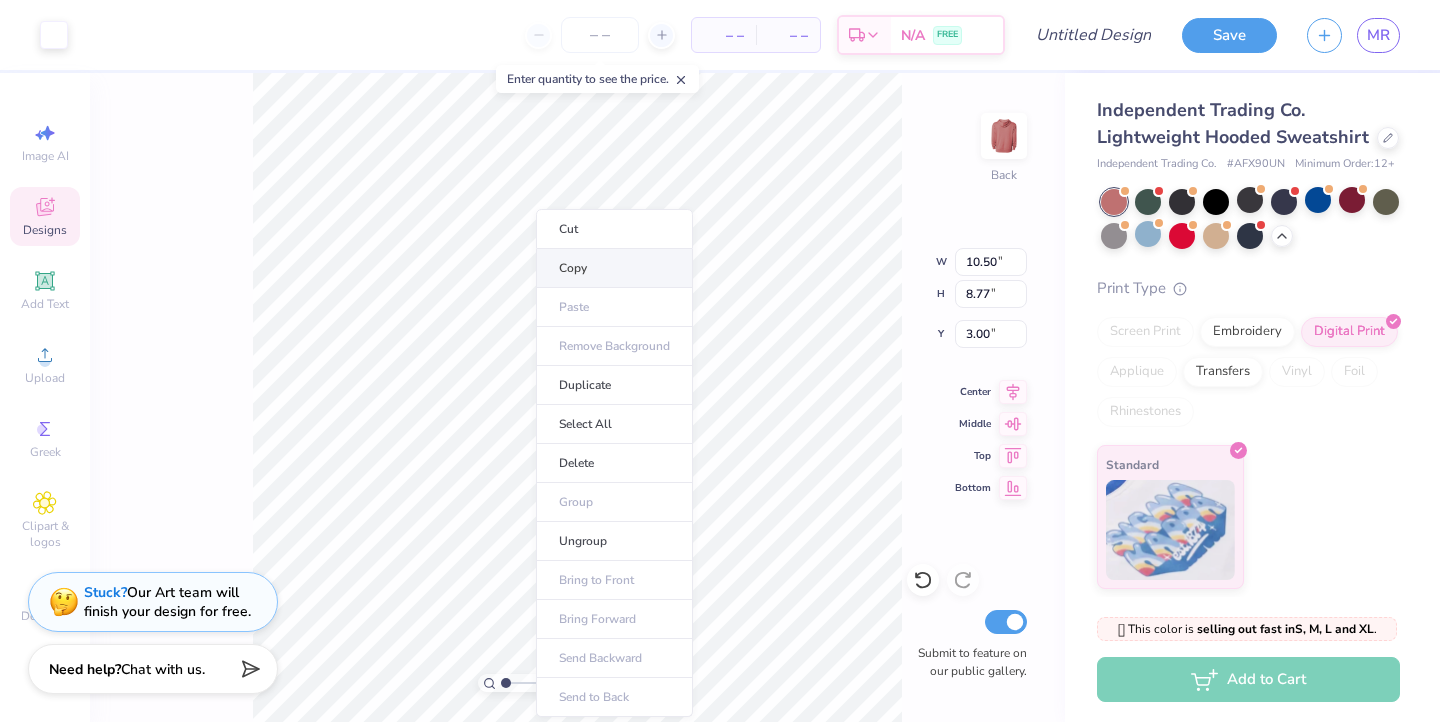 click on "Copy" at bounding box center [614, 268] 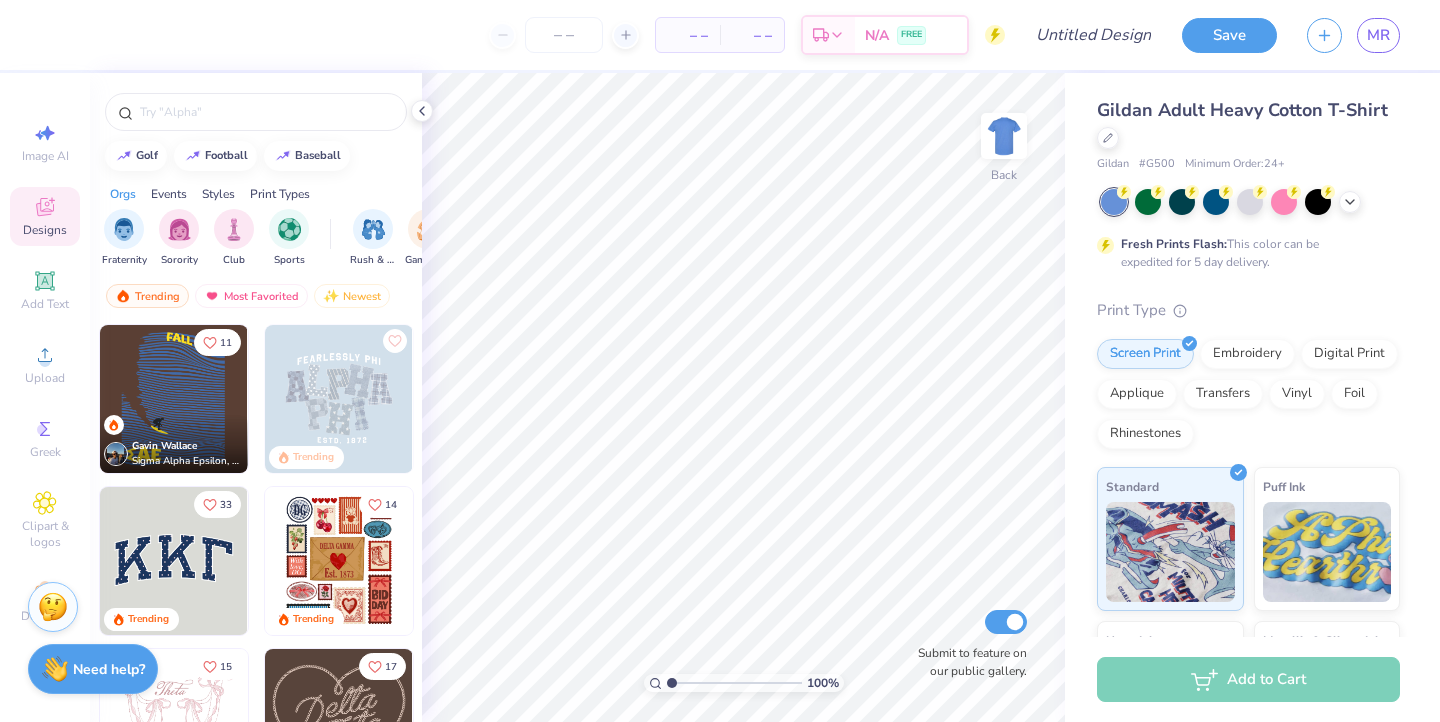 scroll, scrollTop: 0, scrollLeft: 0, axis: both 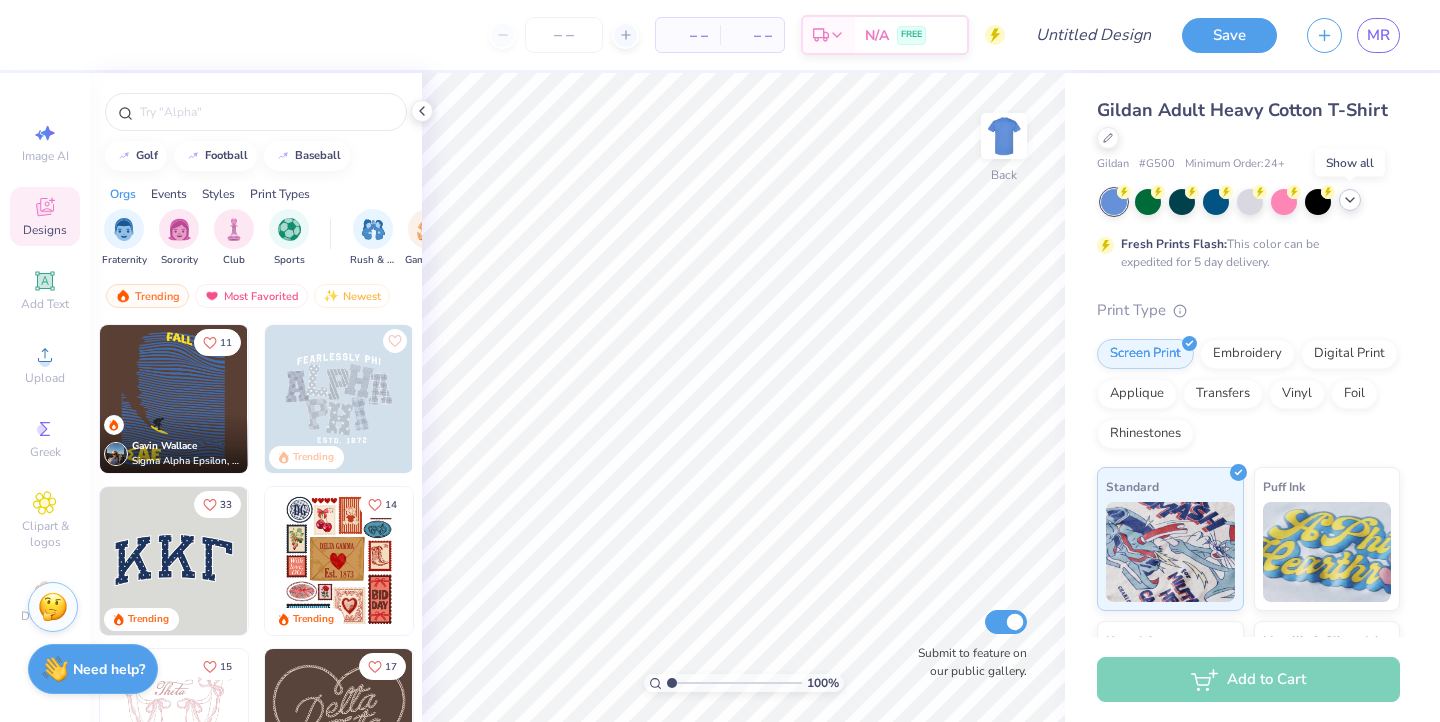 click 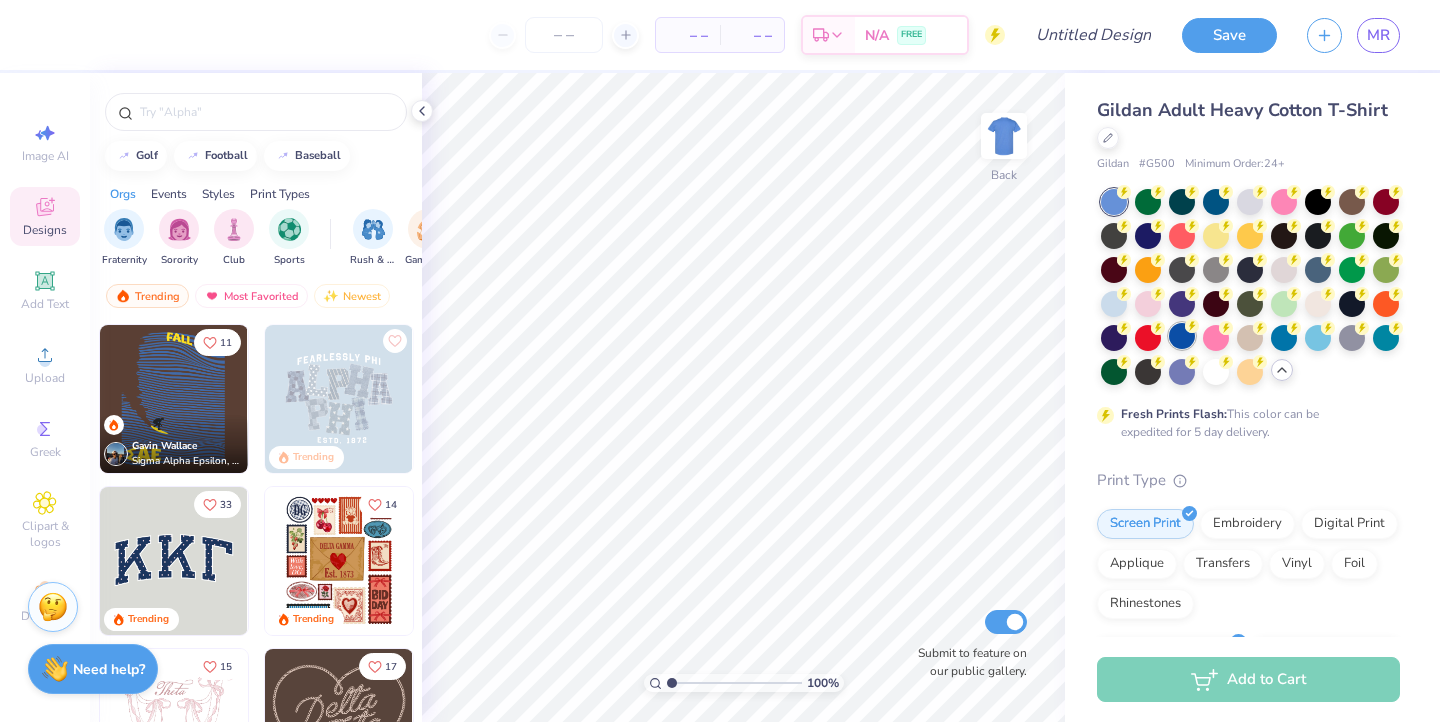 click at bounding box center (1182, 336) 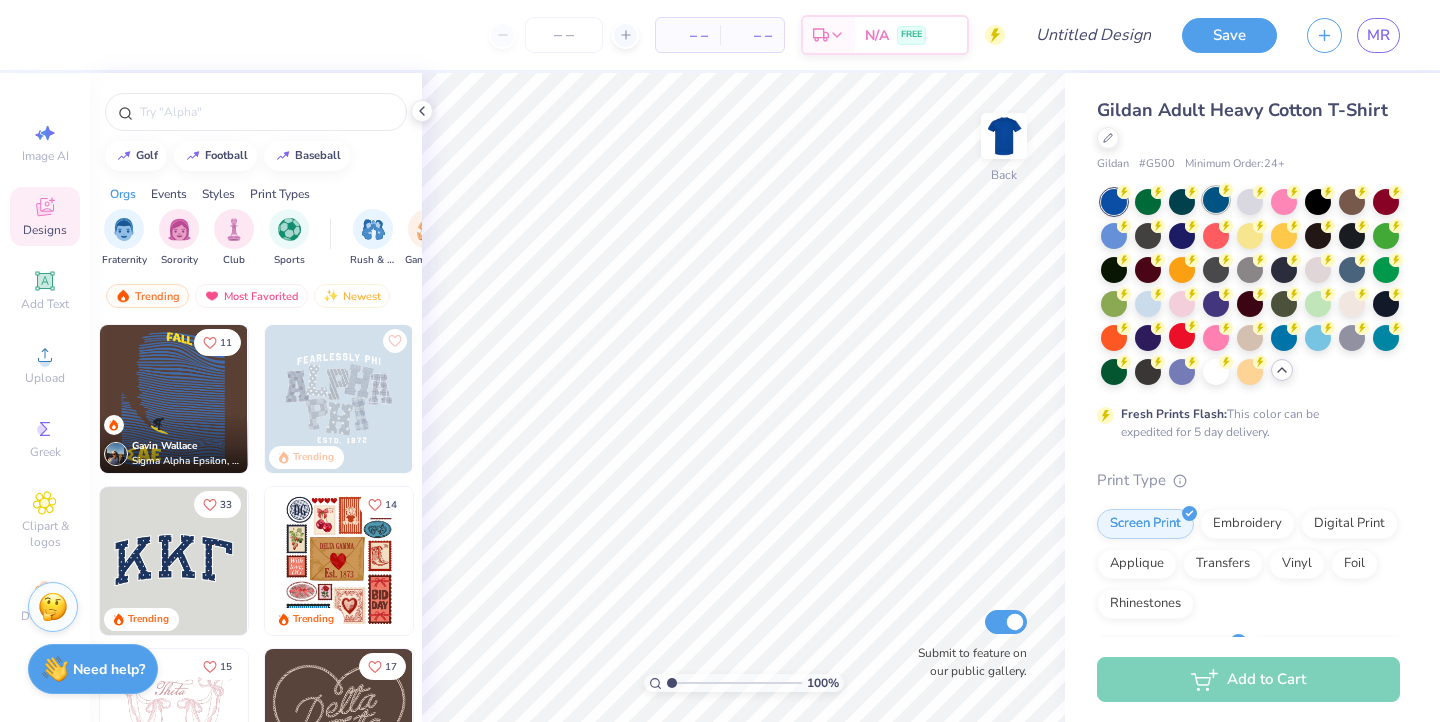 click at bounding box center [1216, 200] 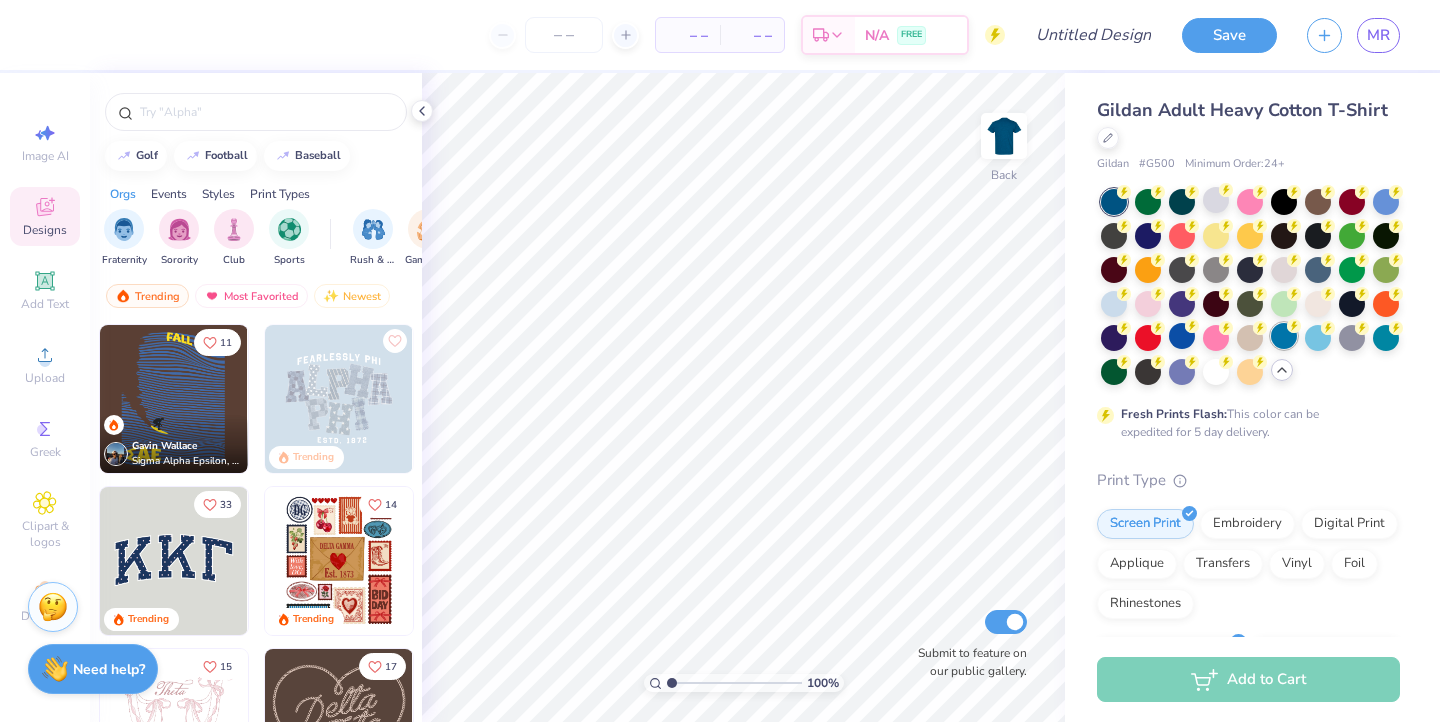 click at bounding box center [1284, 336] 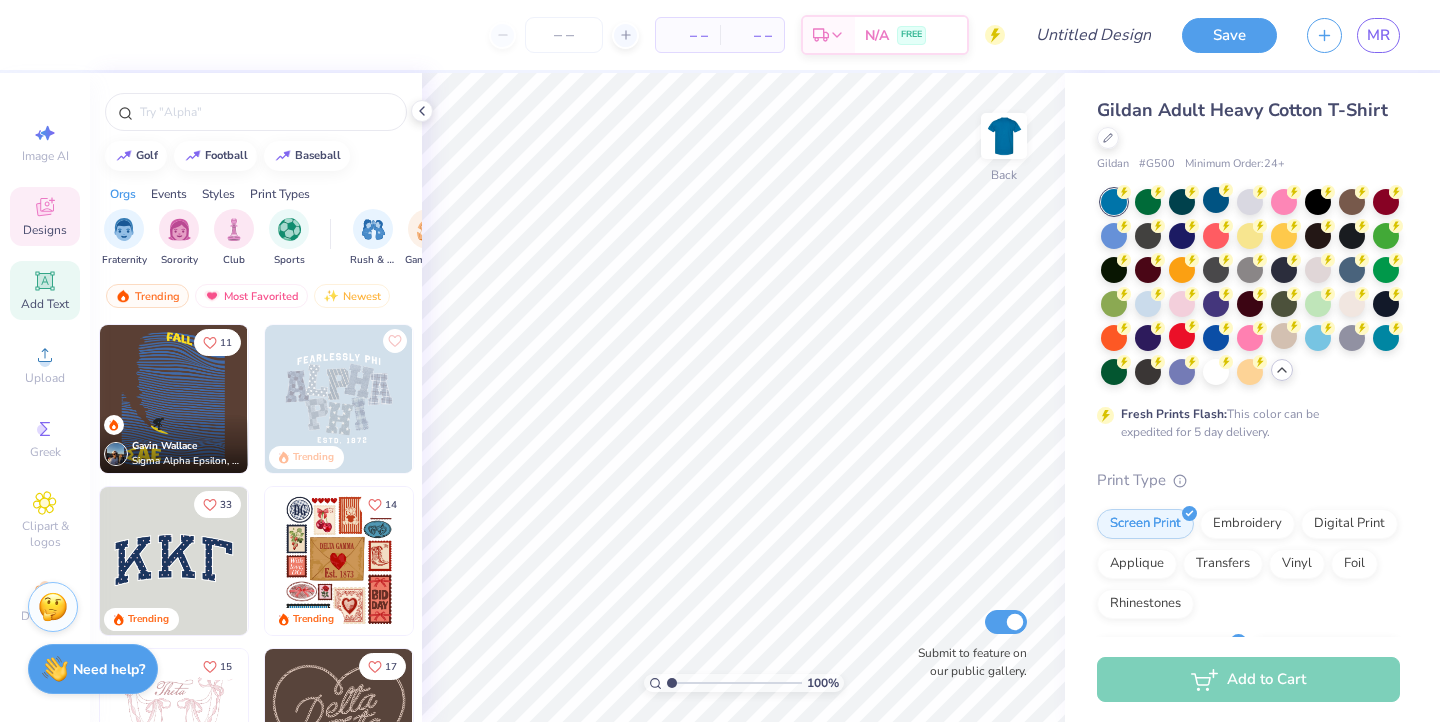 click 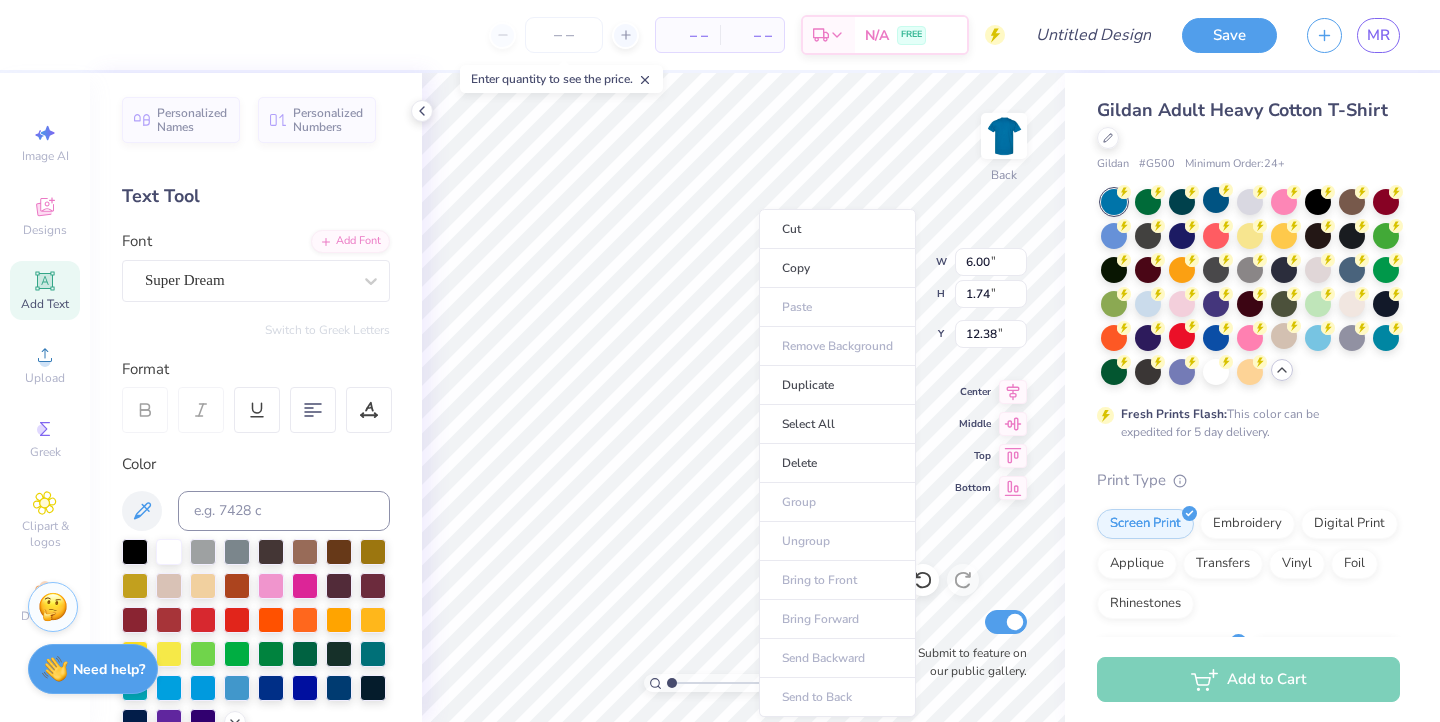 click on "Cut Copy Paste Remove Background Duplicate Select All Delete Group Ungroup Bring to Front Bring Forward Send Backward Send to Back" at bounding box center (837, 463) 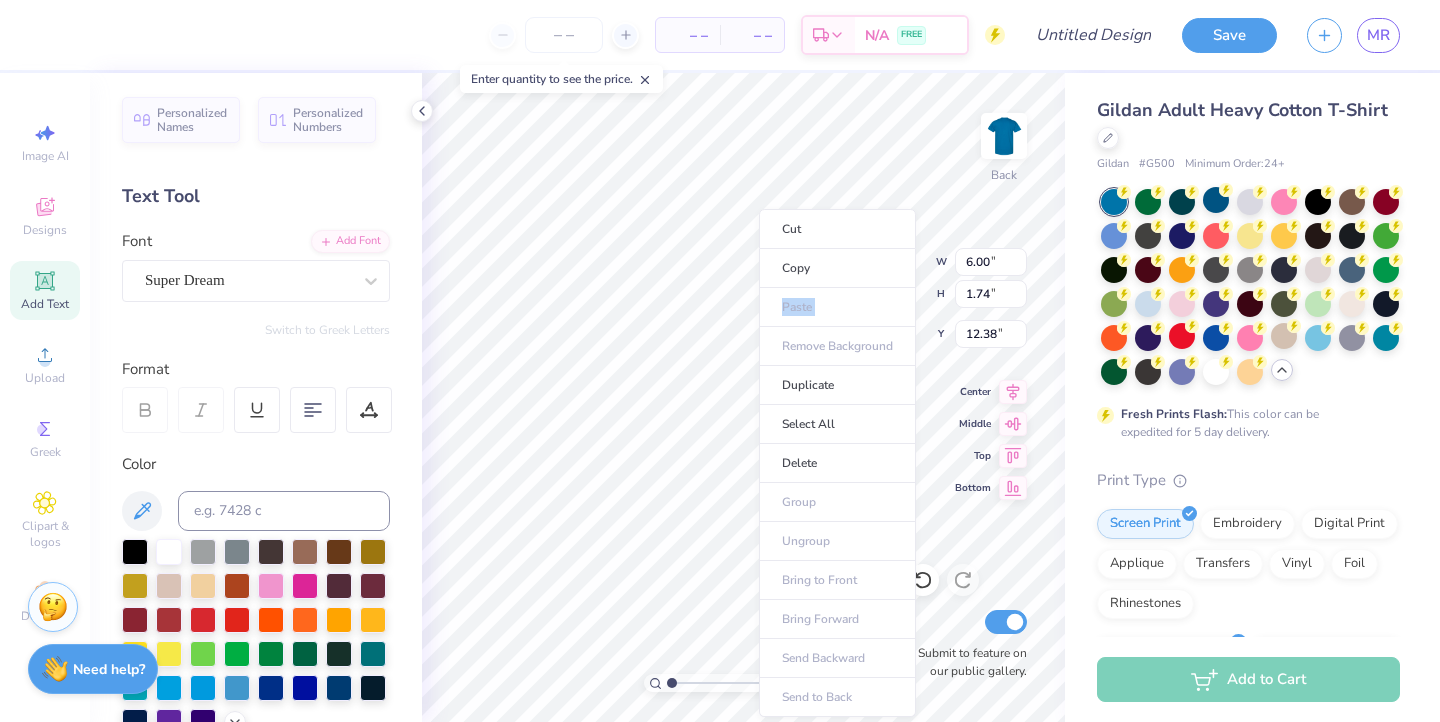 click on "Cut Copy Paste Remove Background Duplicate Select All Delete Group Ungroup Bring to Front Bring Forward Send Backward Send to Back" at bounding box center (837, 463) 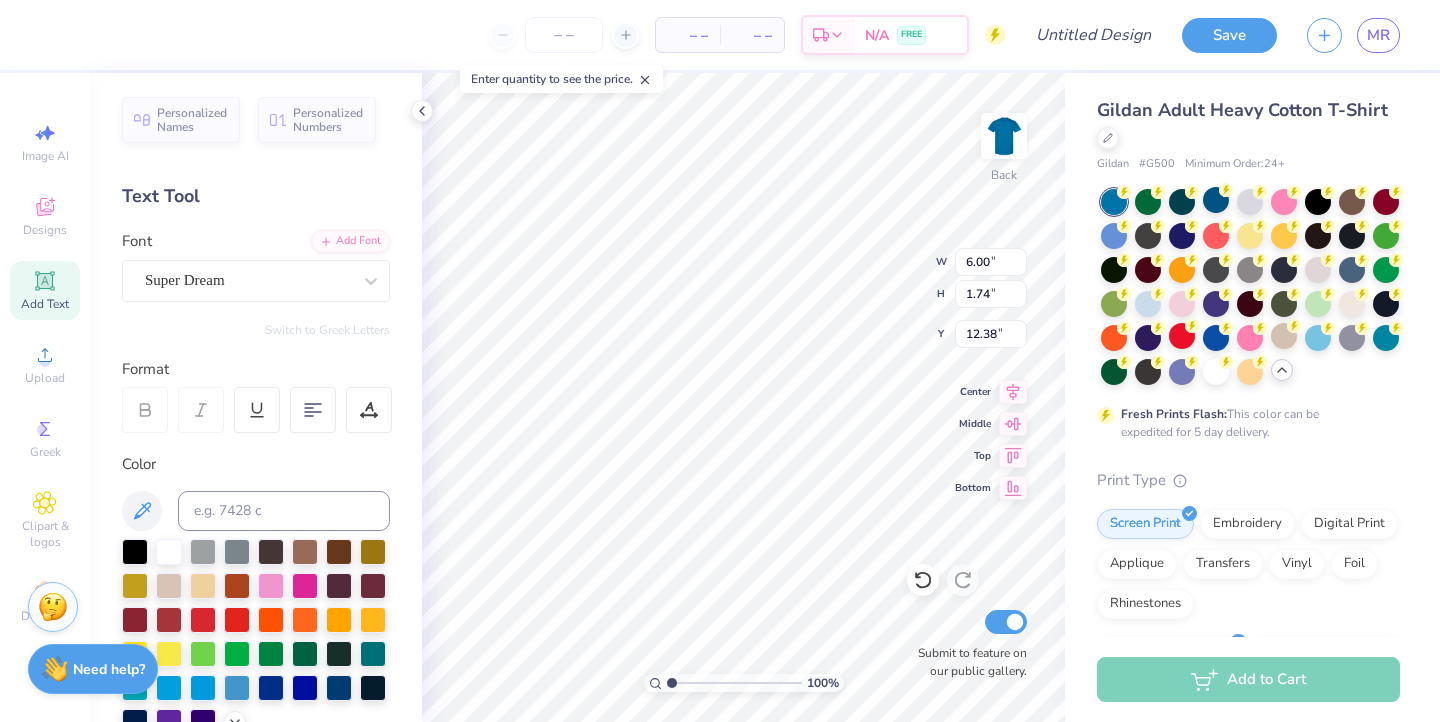 scroll, scrollTop: 0, scrollLeft: 12, axis: horizontal 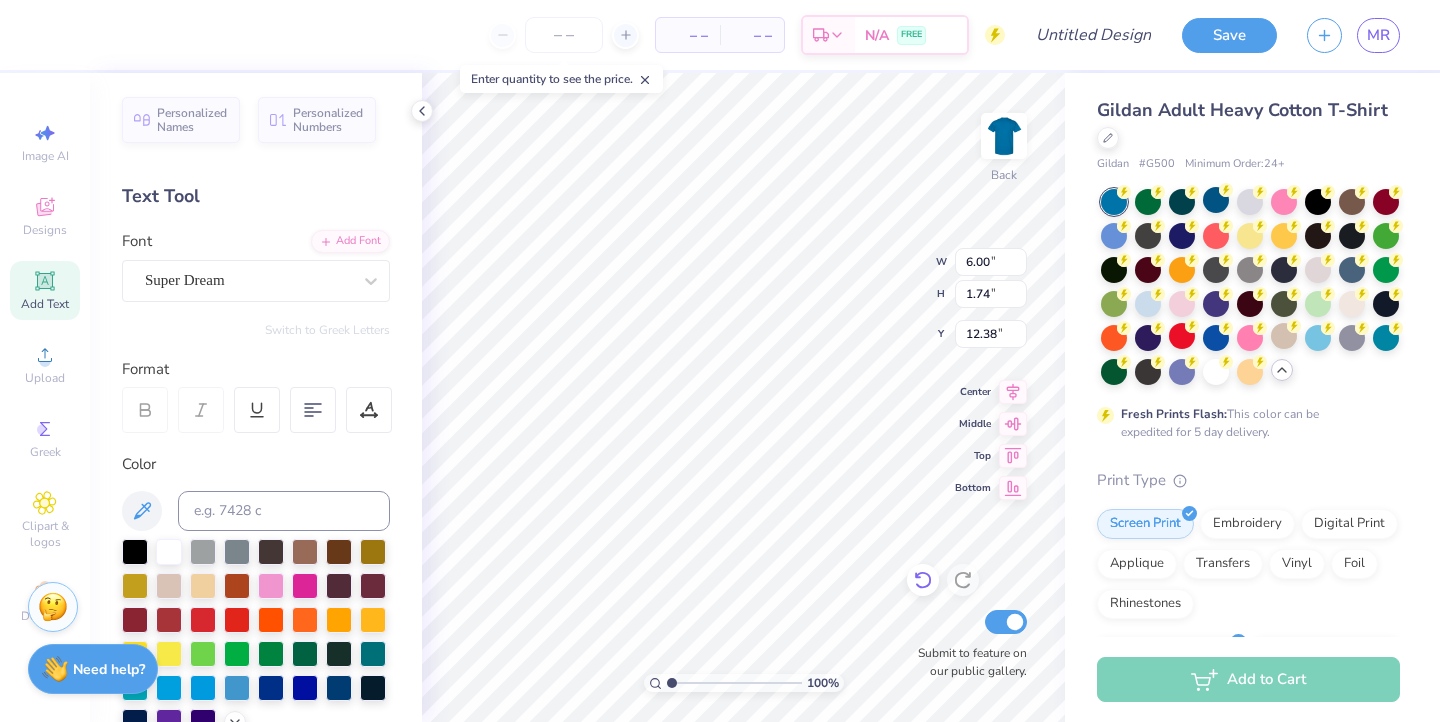 type on "[EMAIL]" 